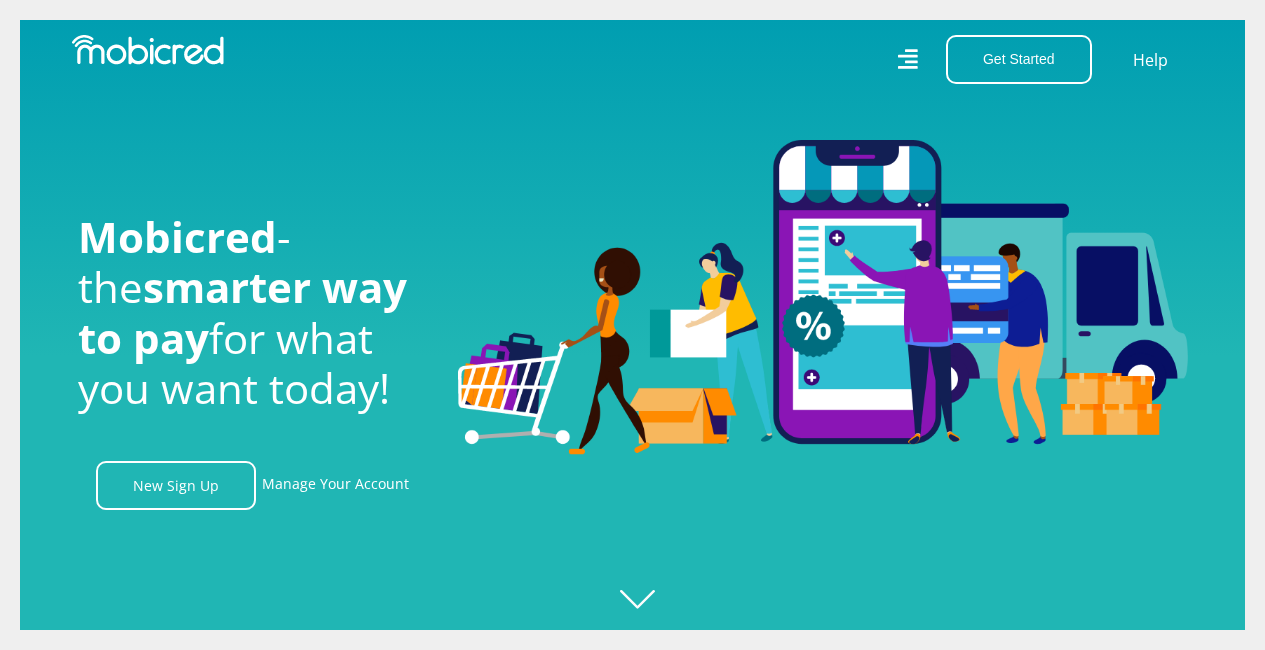 scroll, scrollTop: 0, scrollLeft: 0, axis: both 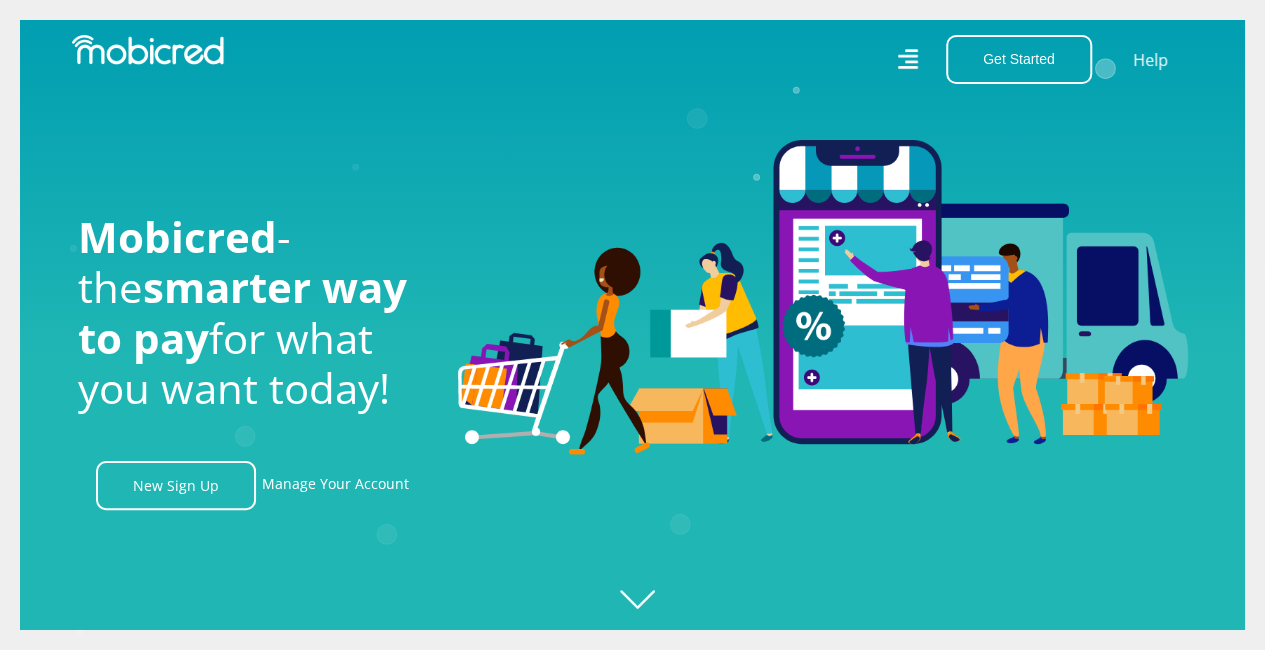 click on "Created with Raphaël 2.3.0" 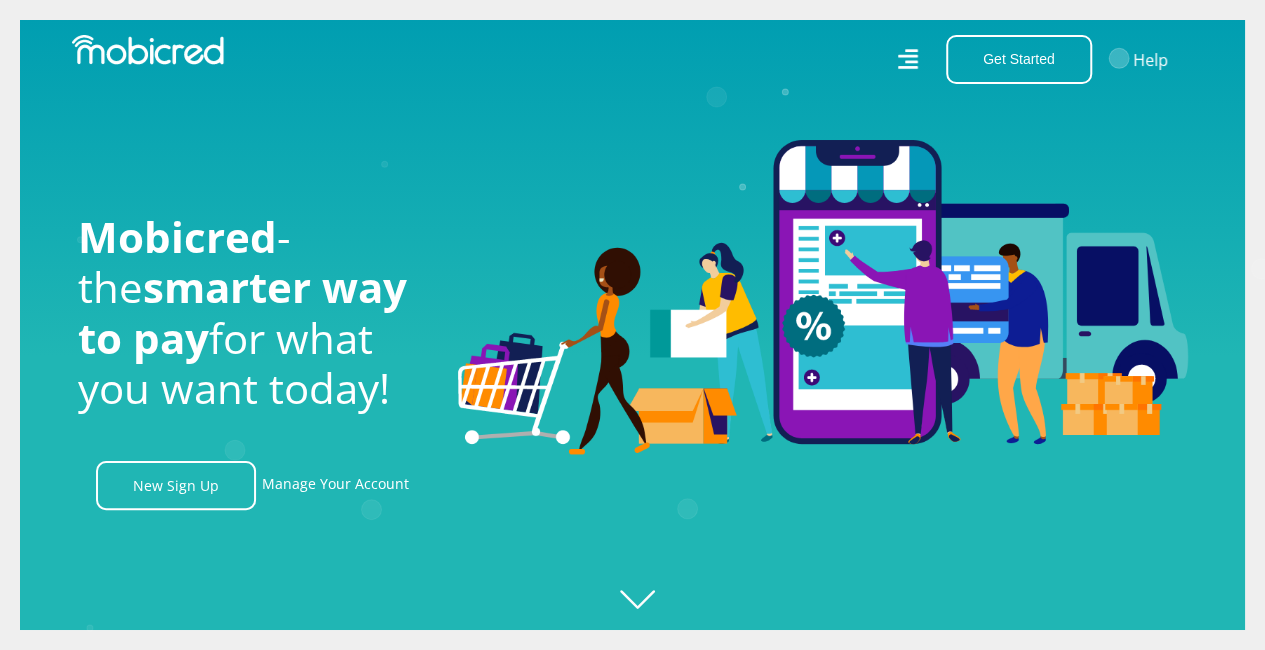 scroll, scrollTop: 0, scrollLeft: 1425, axis: horizontal 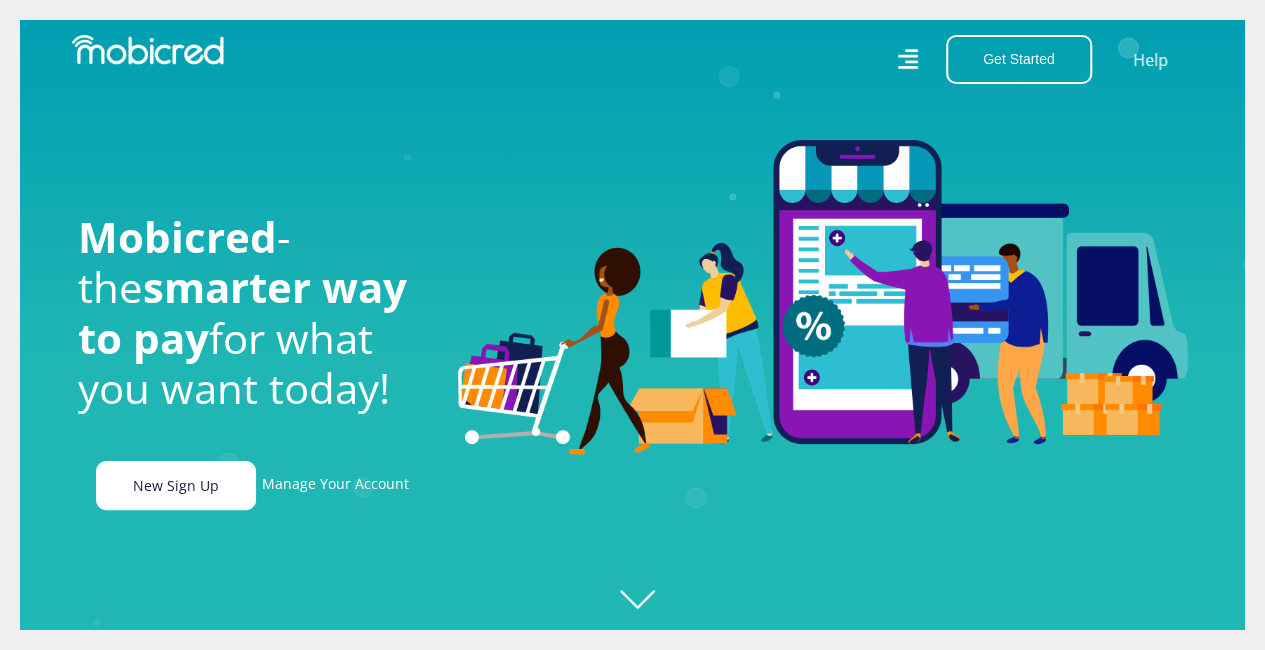 click on "New Sign Up" at bounding box center (176, 485) 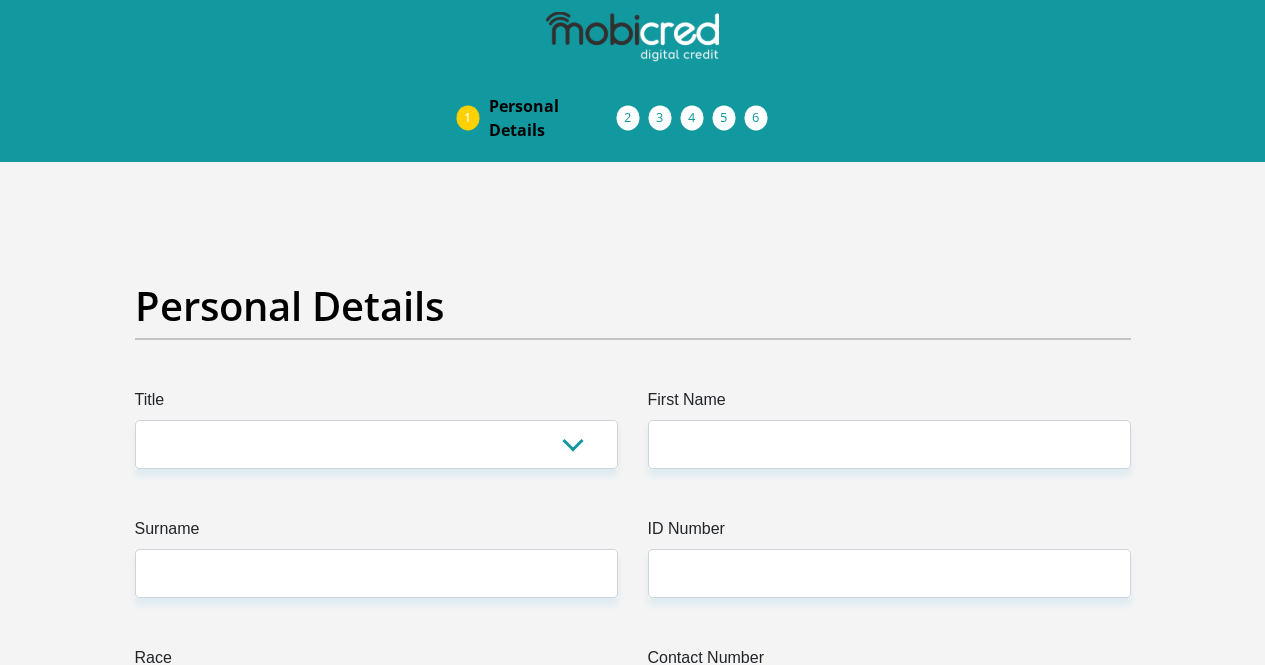 scroll, scrollTop: 0, scrollLeft: 0, axis: both 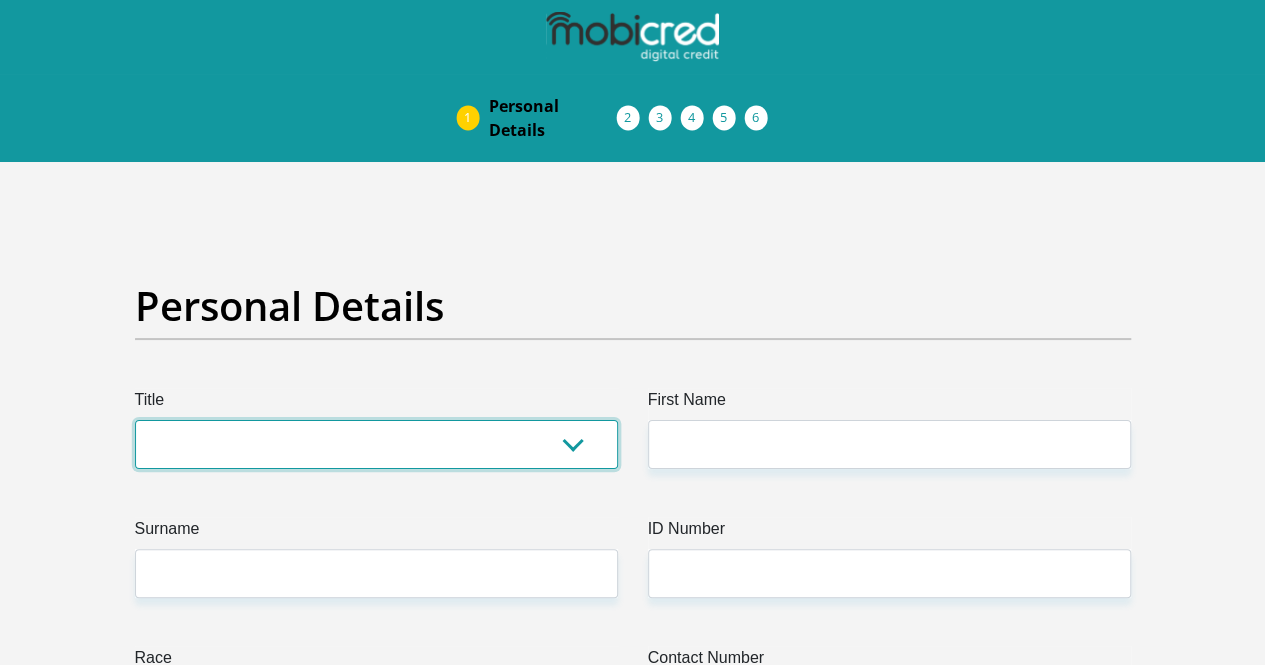 click on "Mr
Ms
Mrs
Dr
Other" at bounding box center (376, 444) 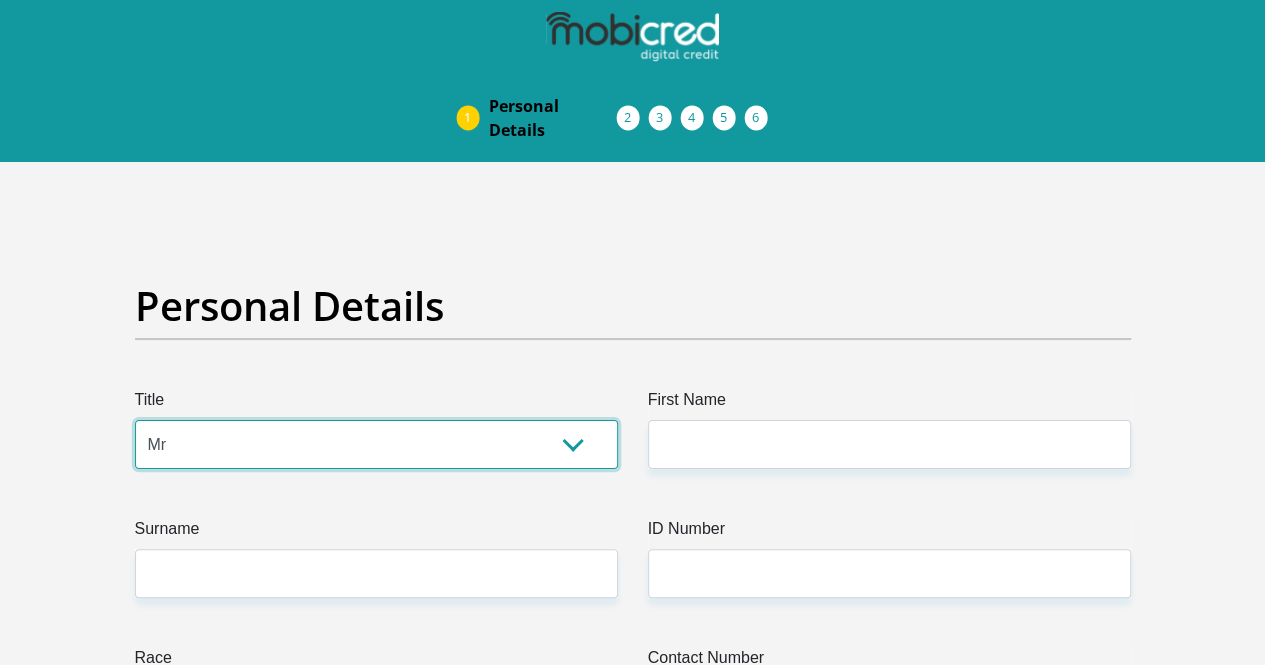 click on "Mr
Ms
Mrs
Dr
Other" at bounding box center [376, 444] 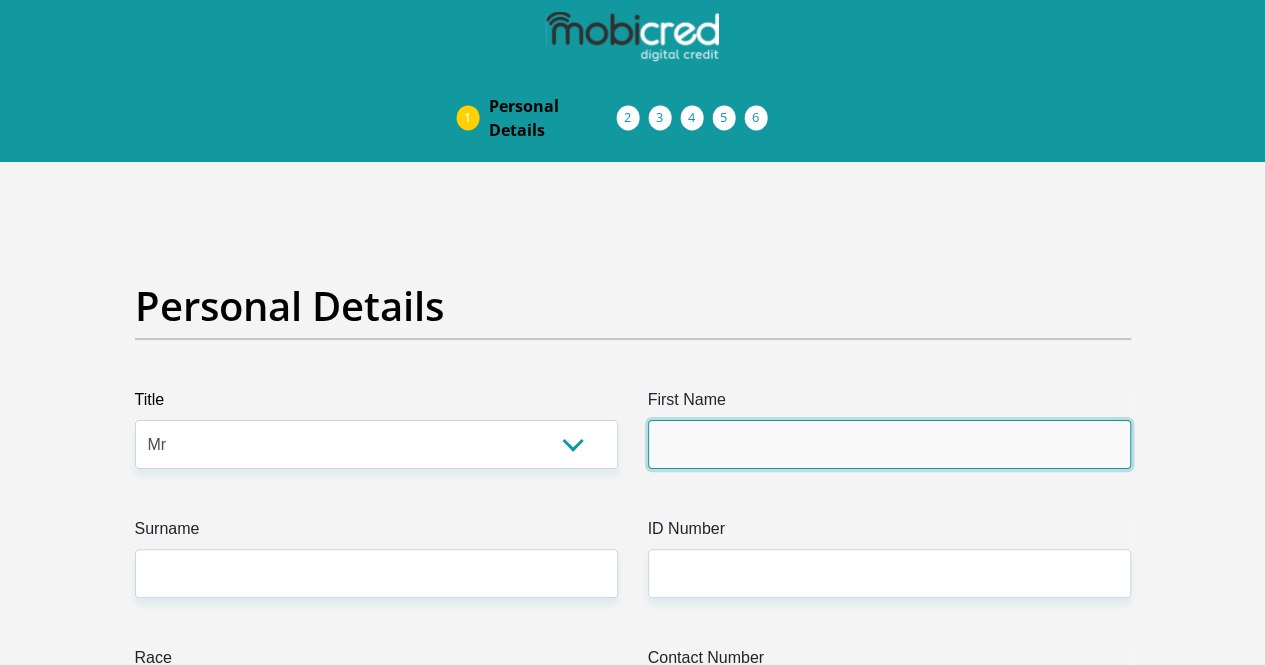 click on "First Name" at bounding box center (889, 444) 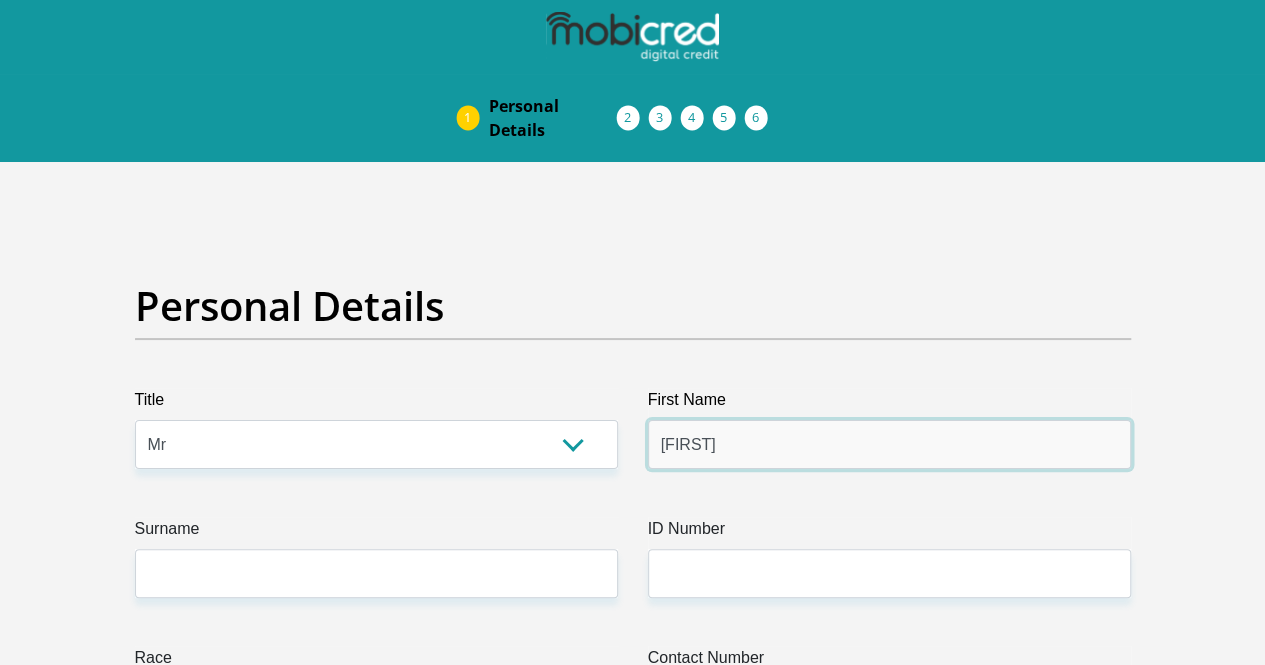 type on "[FIRST]" 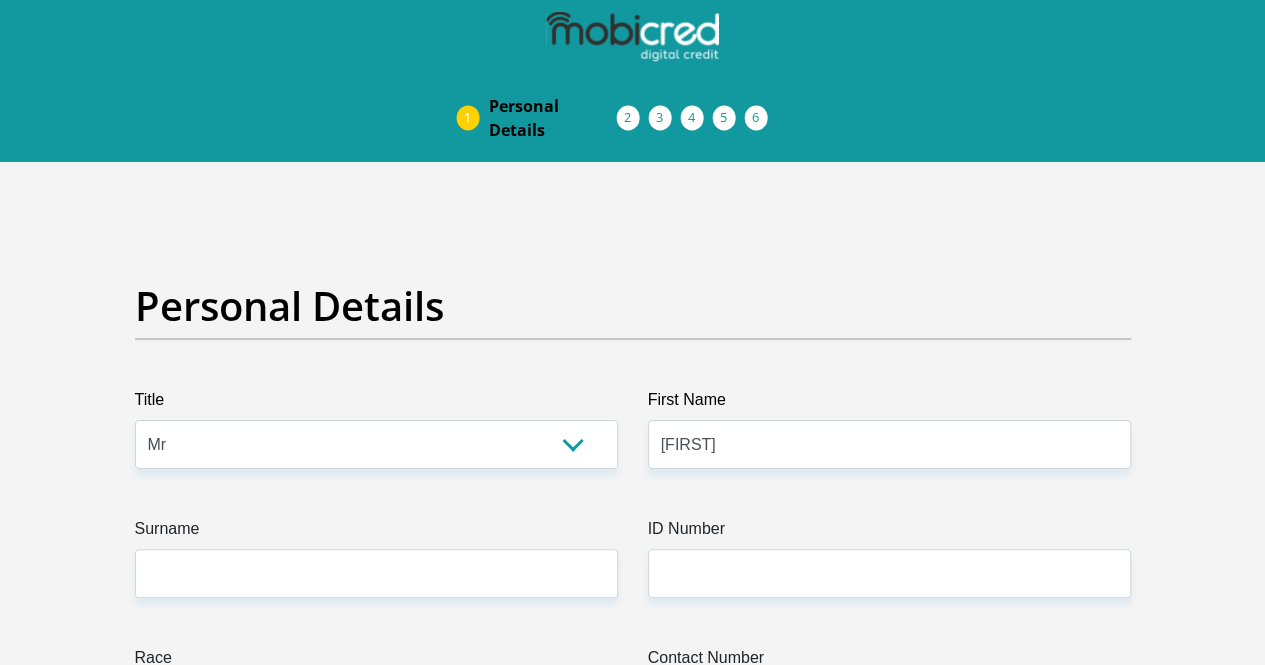 click on "Title
Mr
Ms
Mrs
Dr
Other
First Name
[FIRST]
Surname
ID Number
Please input valid ID number
Race
Black
Coloured
Indian
White
Other
Contact Number
Please input valid contact number
Nationality
South Africa
Afghanistan
Aland Islands
Albania  Algeria" at bounding box center [633, 3641] 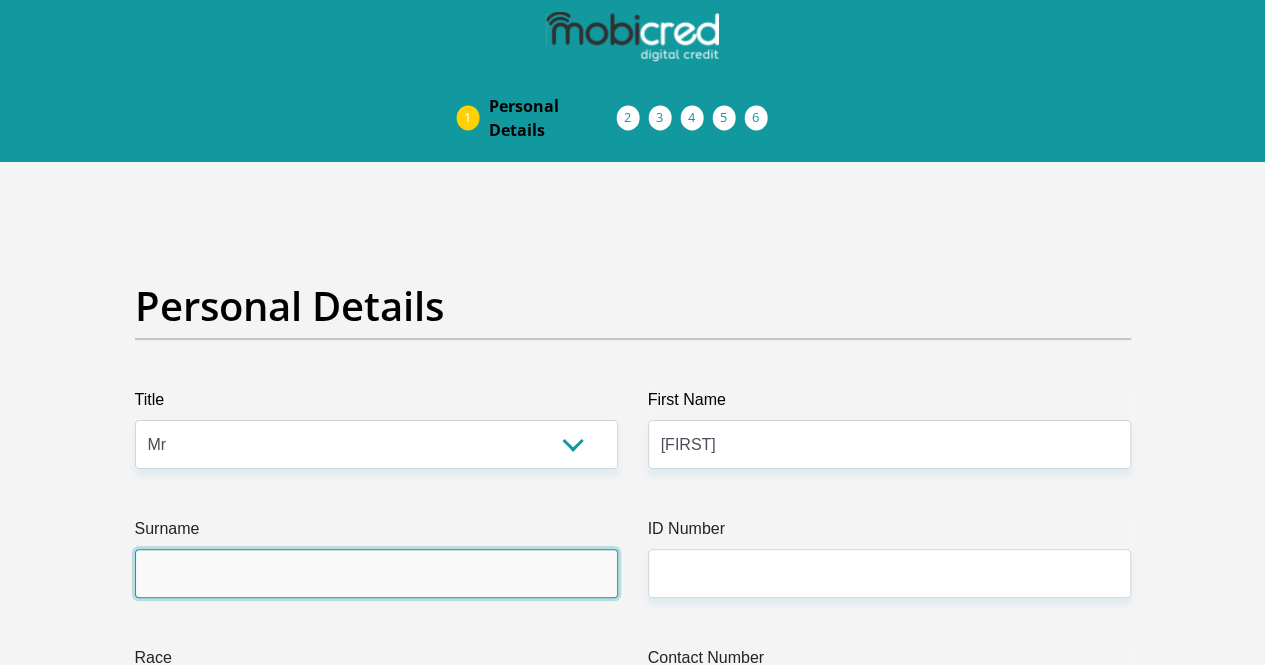 click on "Surname" at bounding box center [376, 573] 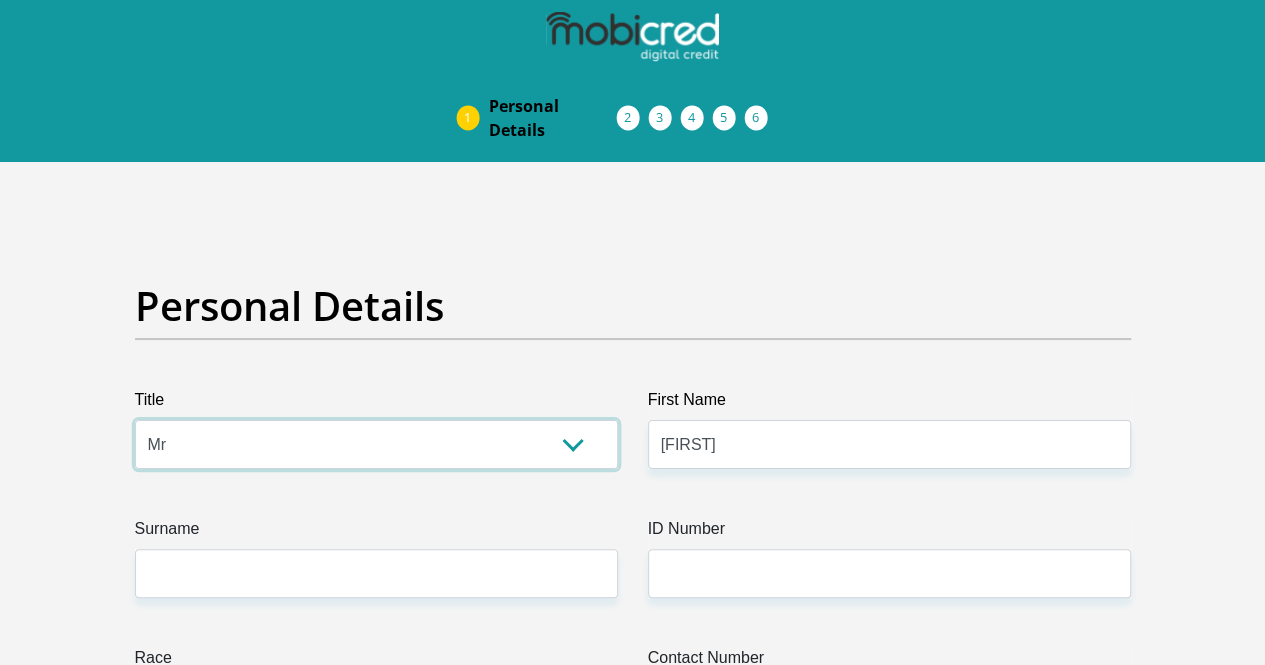 click on "Mr
Ms
Mrs
Dr
Other" at bounding box center [376, 444] 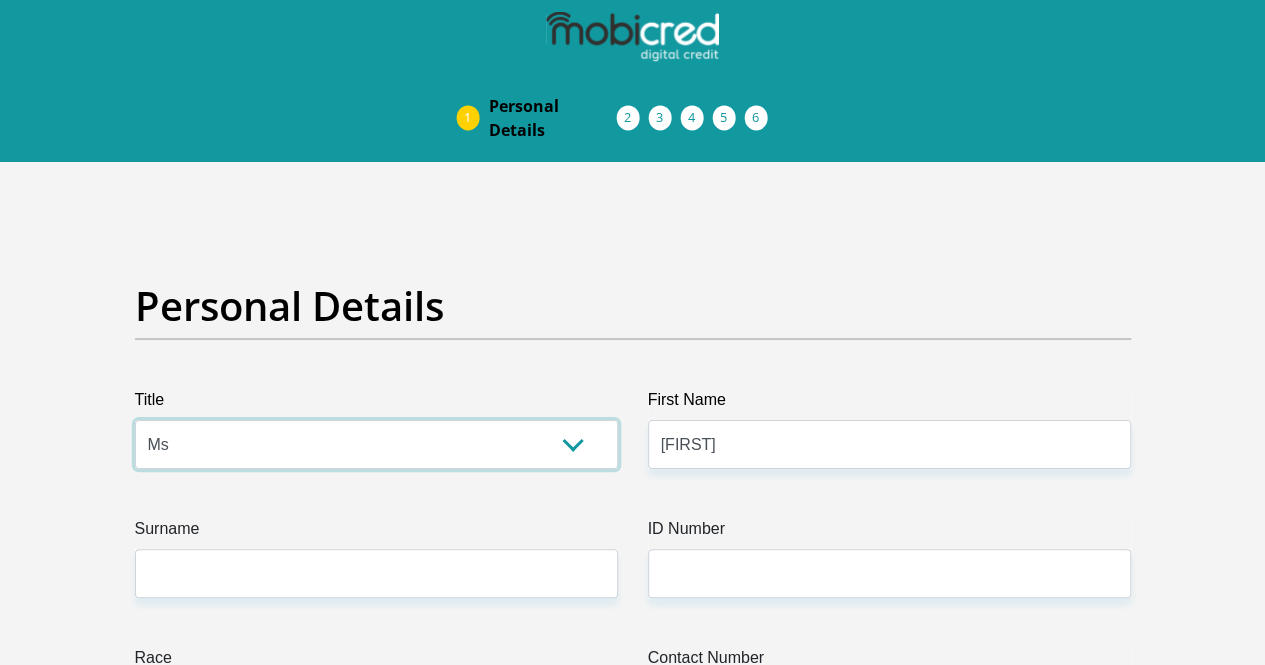 click on "Mr
Ms
Mrs
Dr
Other" at bounding box center [376, 444] 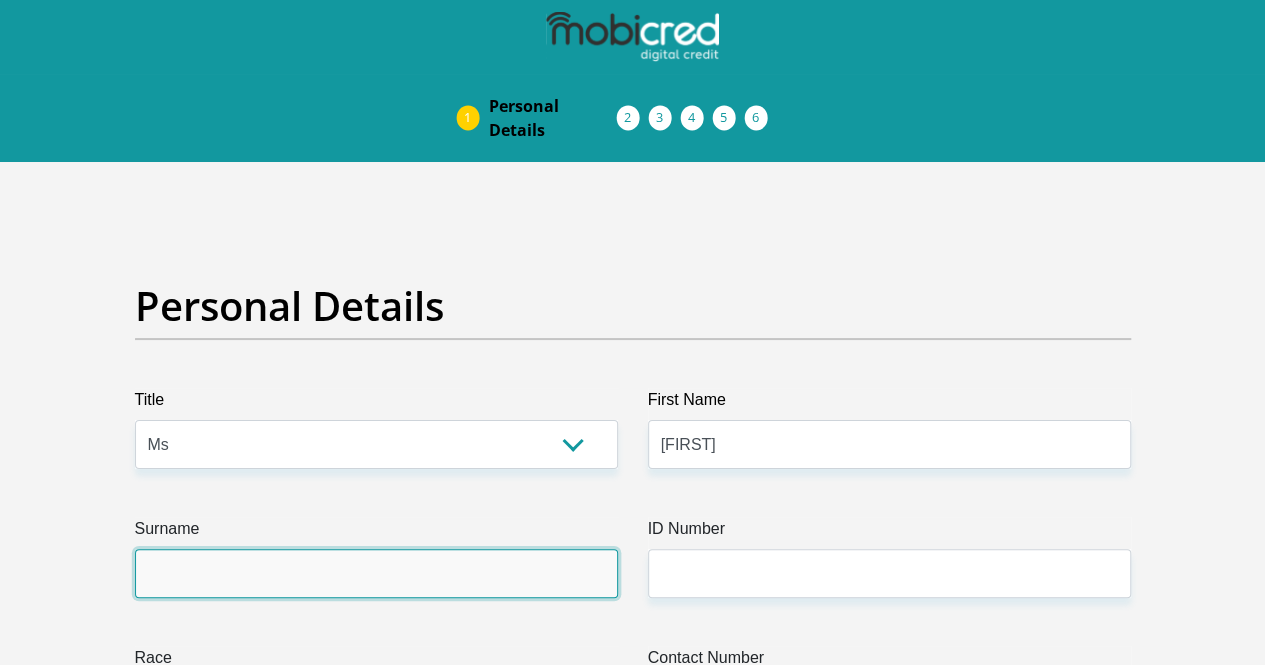 click on "Surname" at bounding box center (376, 573) 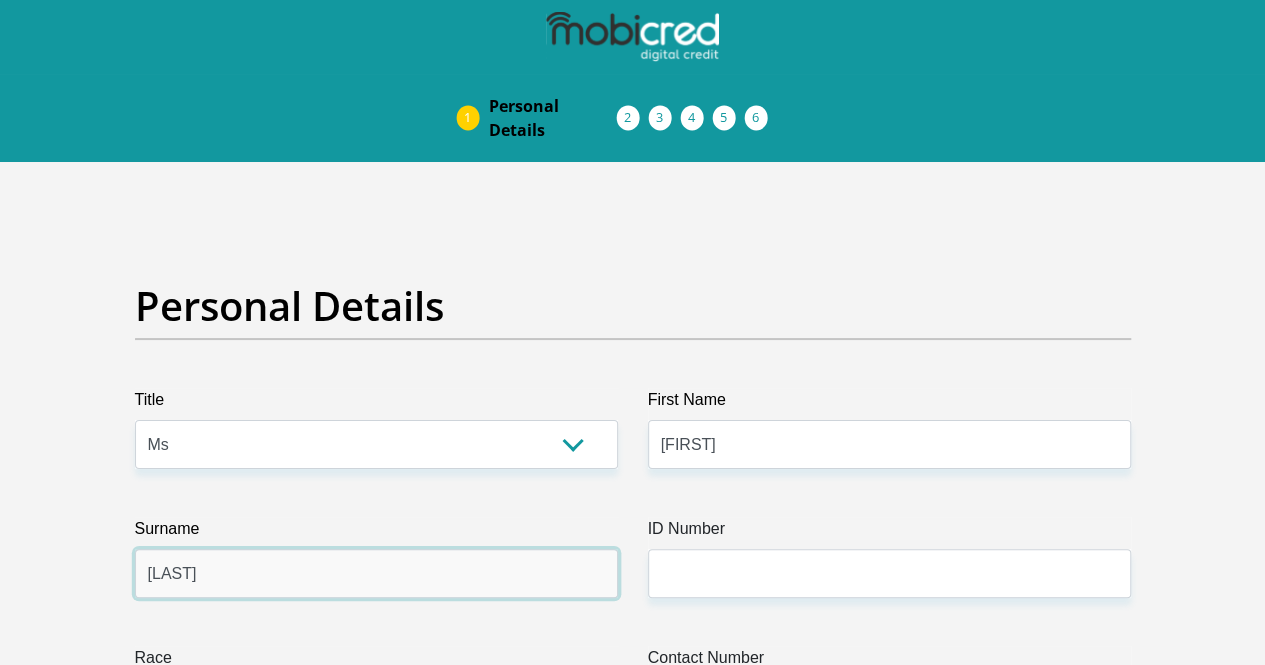 type on "[LAST]" 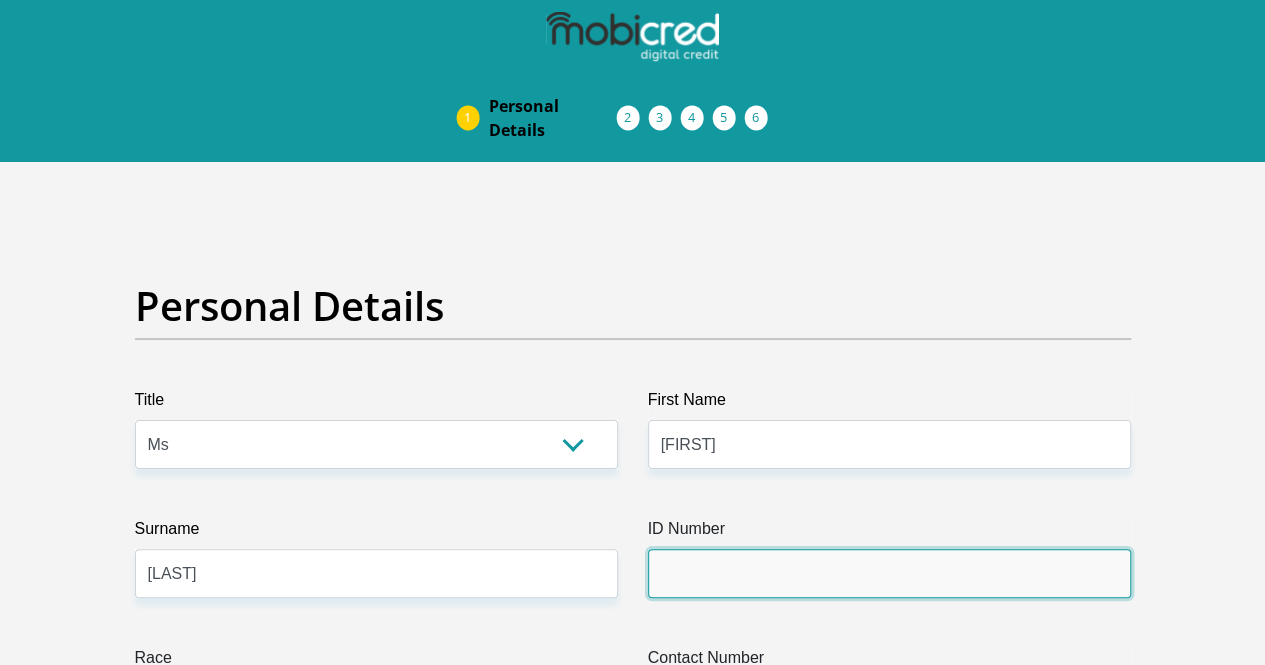 click on "ID Number" at bounding box center (889, 573) 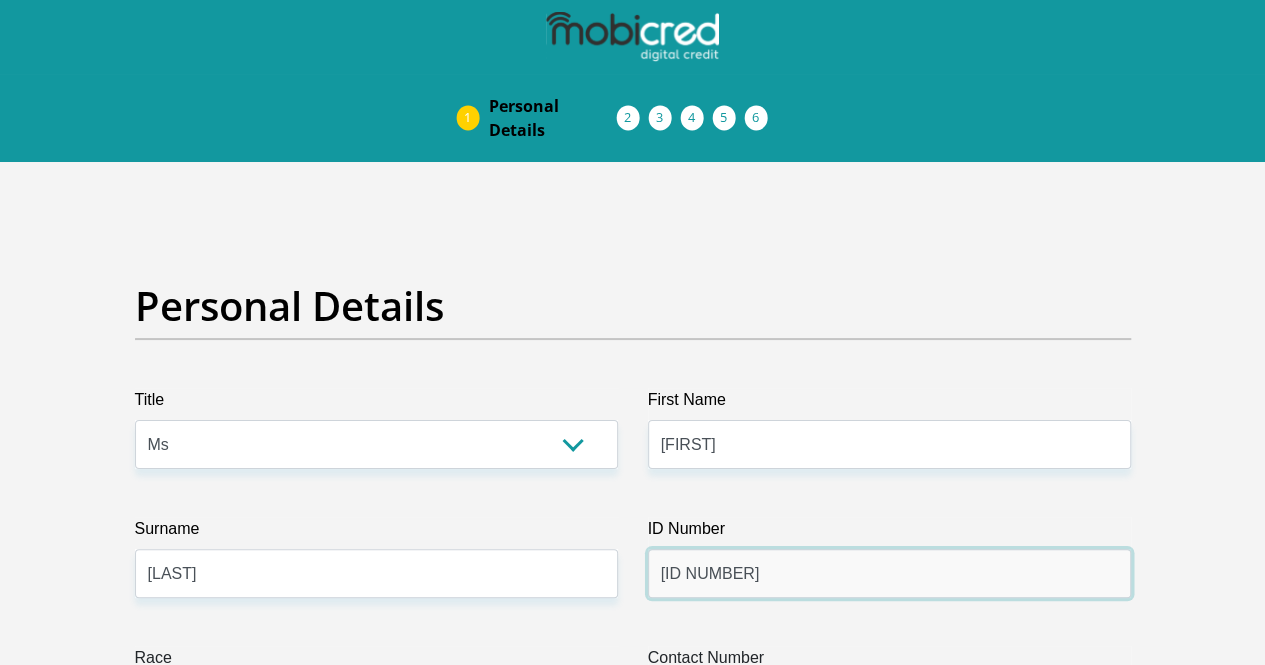 click on "[ID NUMBER]" at bounding box center (889, 573) 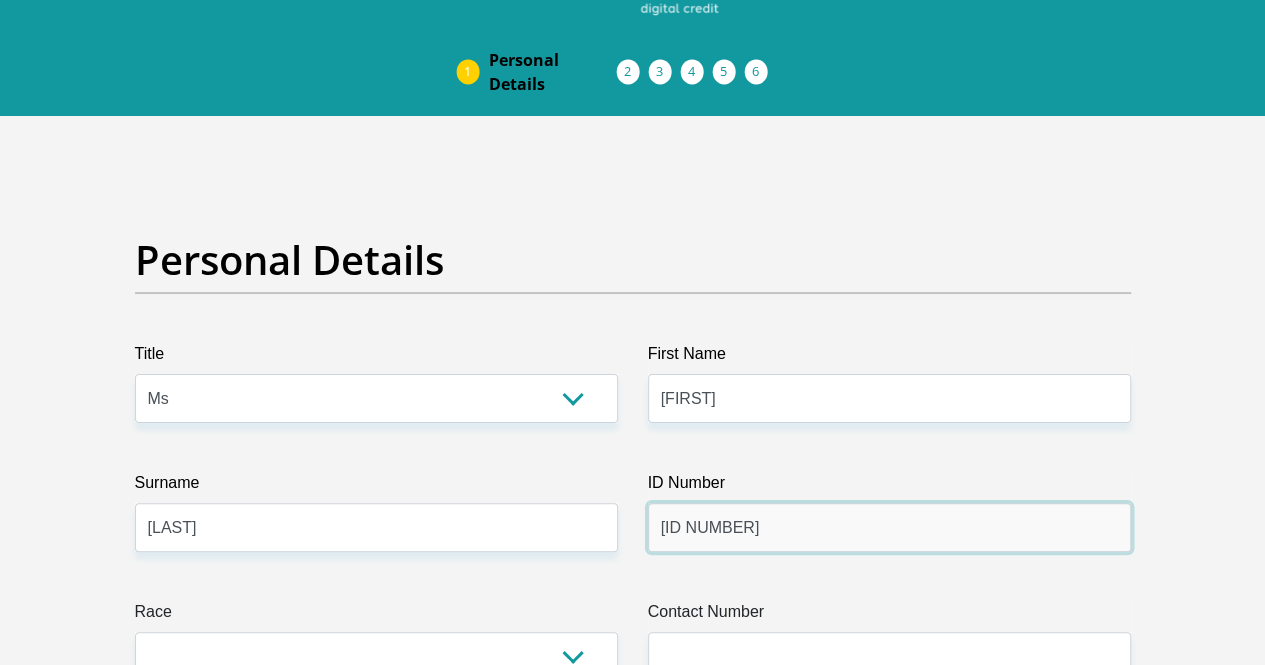 scroll, scrollTop: 60, scrollLeft: 0, axis: vertical 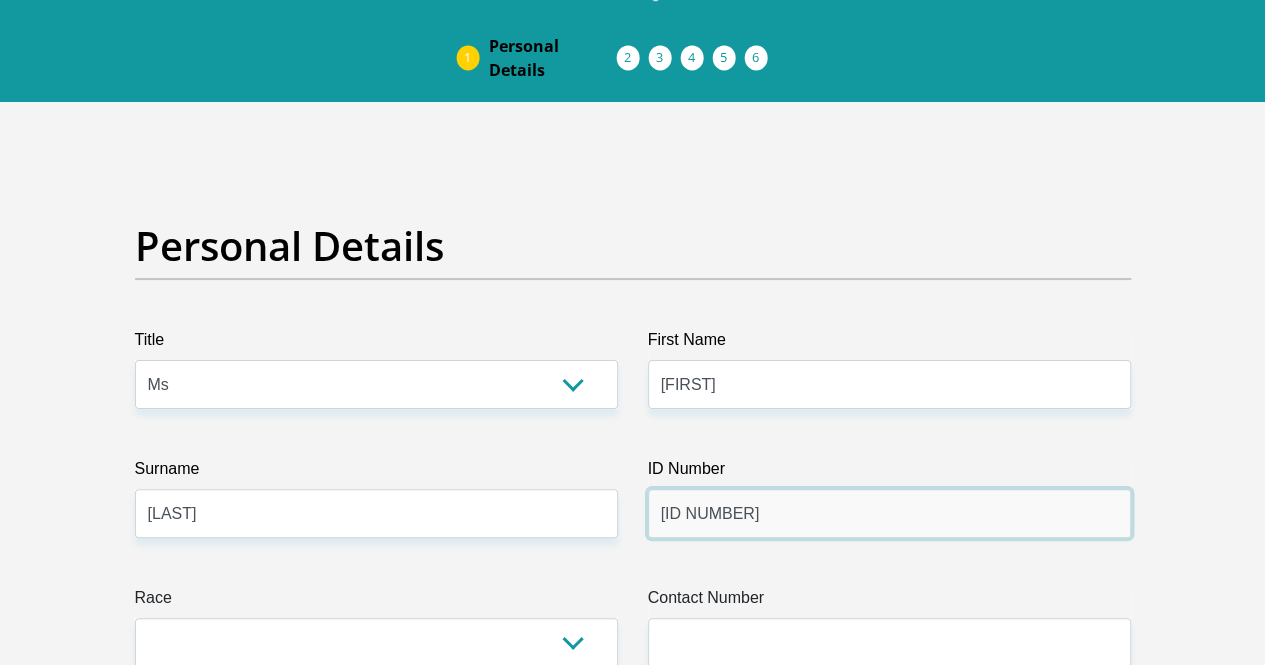 type on "[ID NUMBER]" 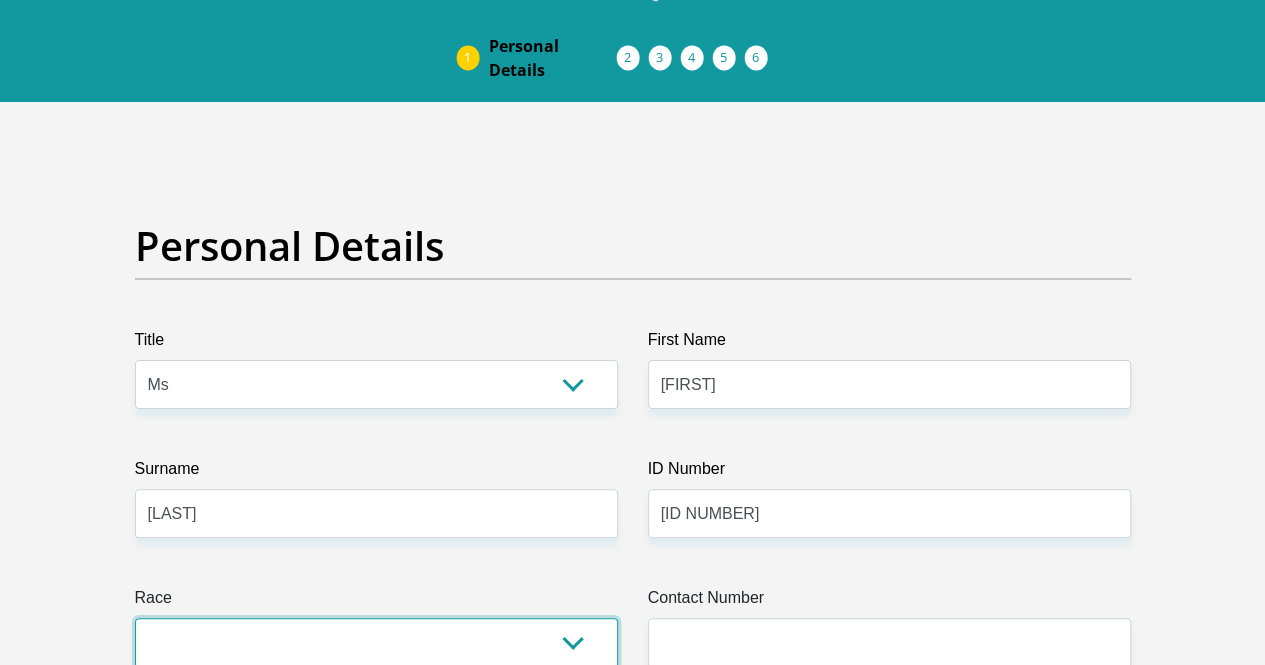 click on "Black
Coloured
Indian
White
Other" at bounding box center (376, 642) 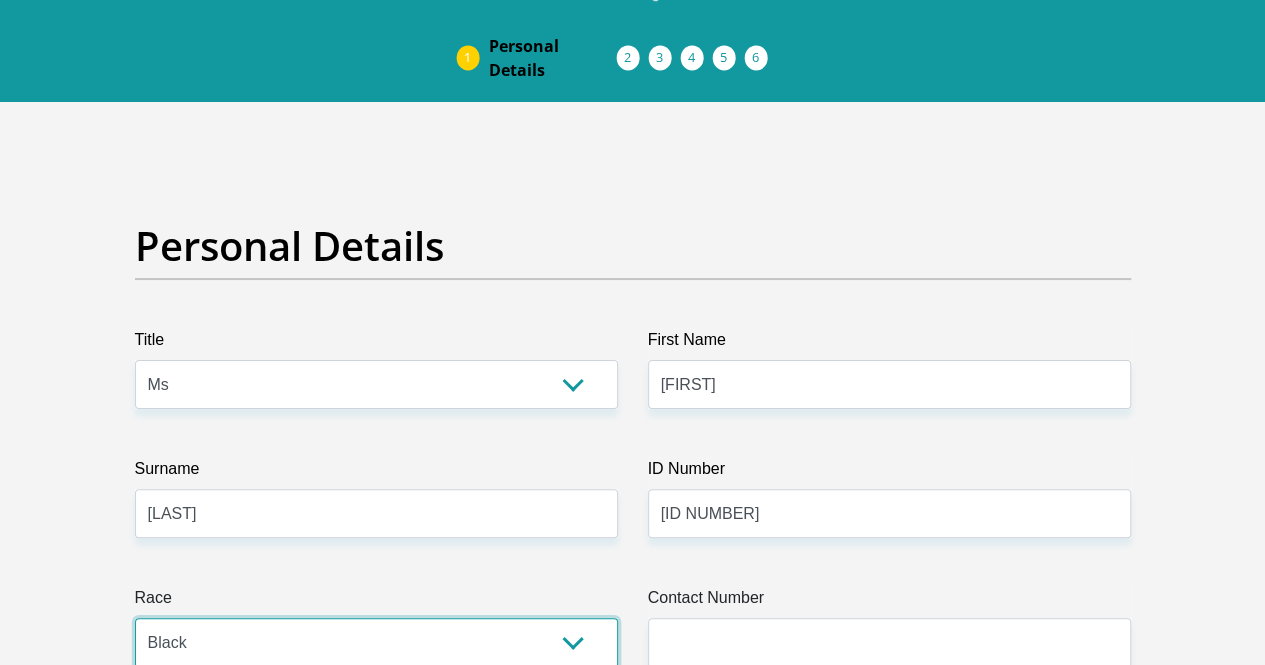 click on "Black
Coloured
Indian
White
Other" at bounding box center [376, 642] 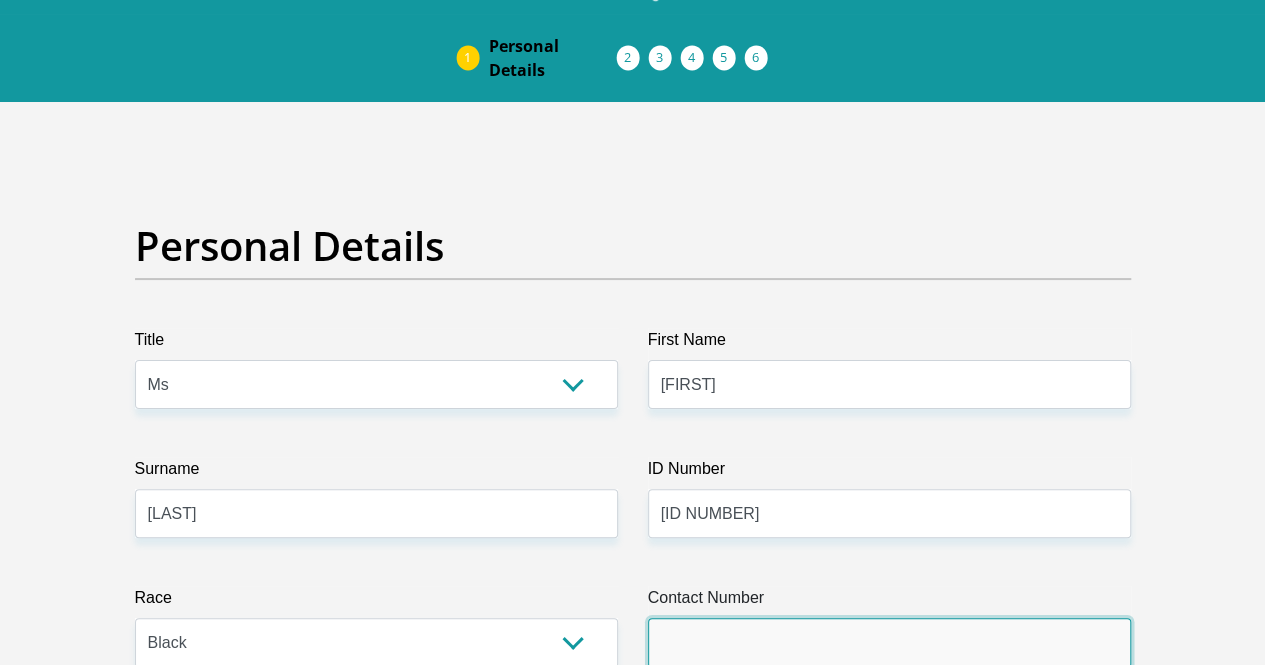 click on "Contact Number" at bounding box center [889, 642] 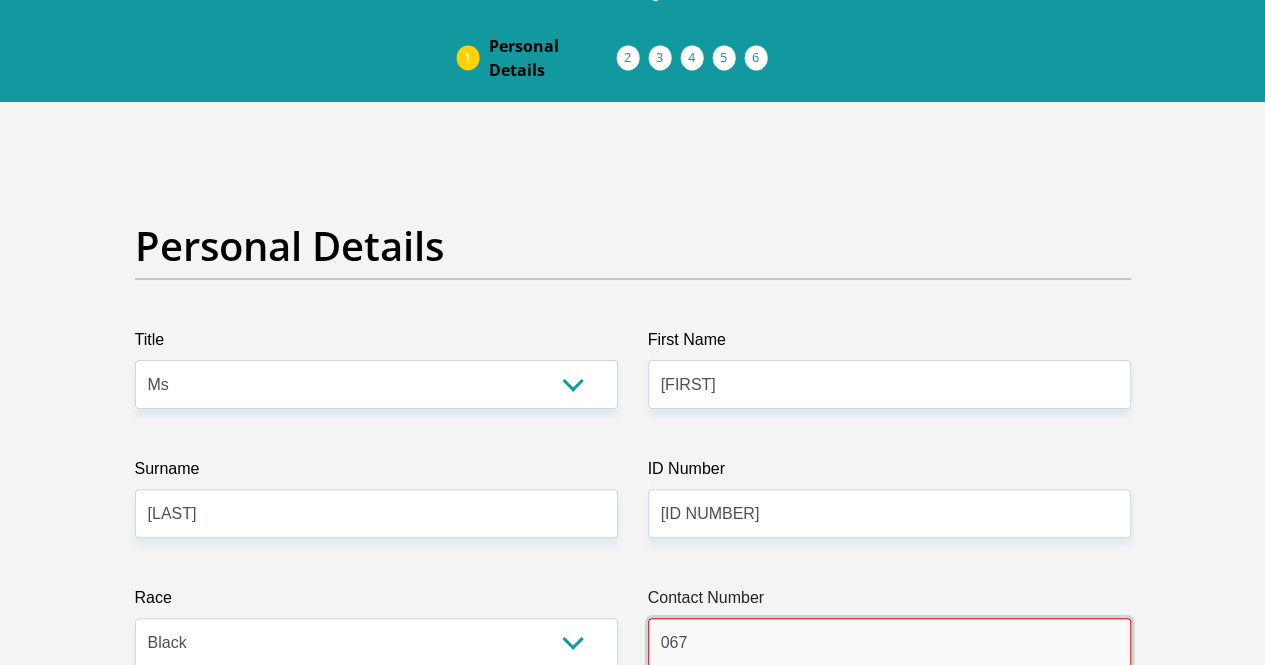 type on "[PHONE]" 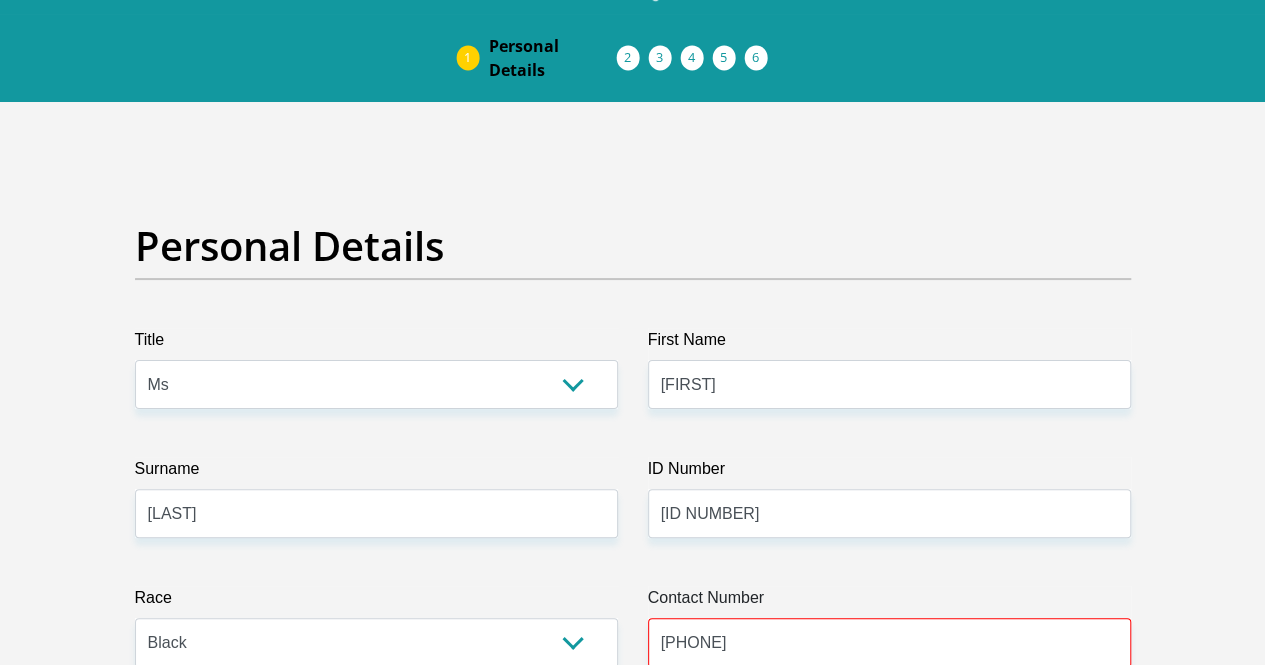 select on "ZAF" 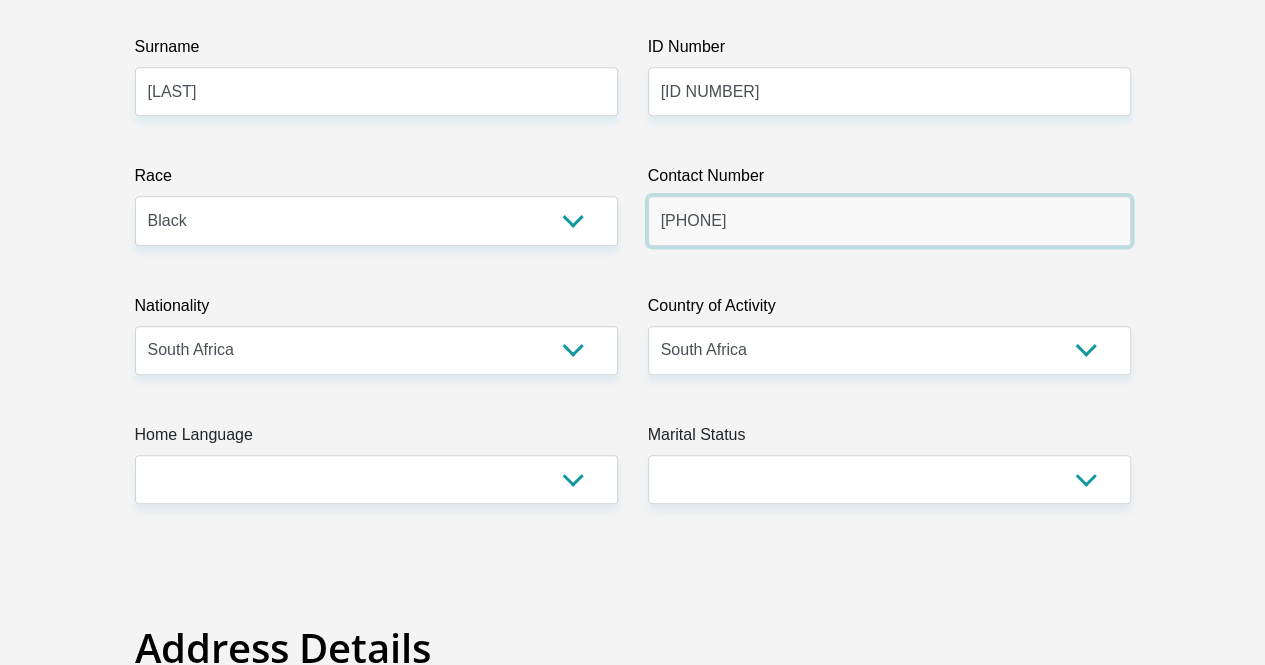 scroll, scrollTop: 552, scrollLeft: 0, axis: vertical 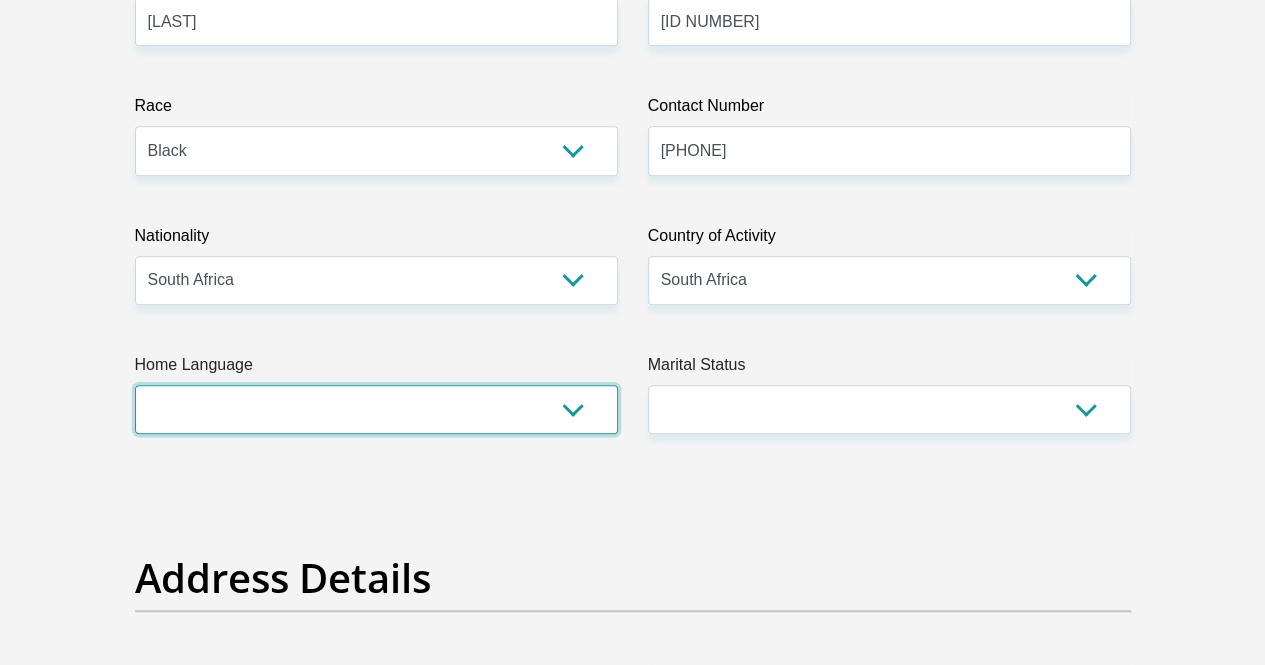 click on "Afrikaans
English
Sepedi
South Ndebele
Southern Sotho
Swati
Tsonga
Tswana
Venda
Xhosa
Zulu
Other" at bounding box center (376, 409) 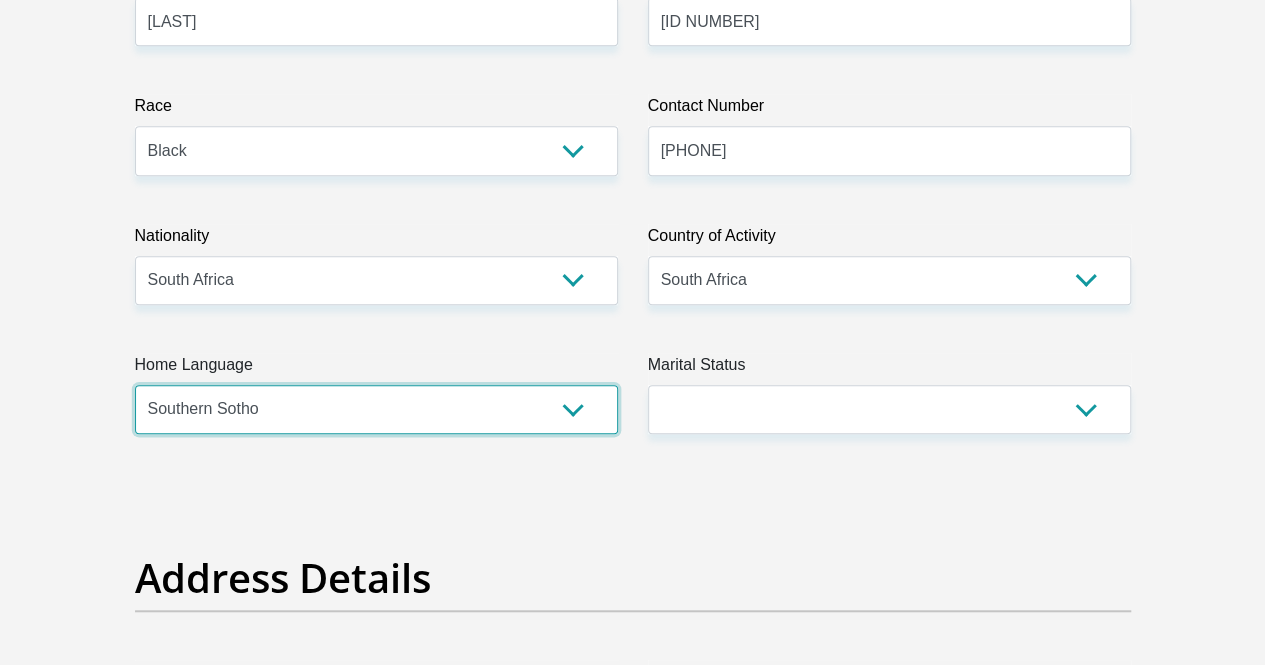 click on "Afrikaans
English
Sepedi
South Ndebele
Southern Sotho
Swati
Tsonga
Tswana
Venda
Xhosa
Zulu
Other" at bounding box center [376, 409] 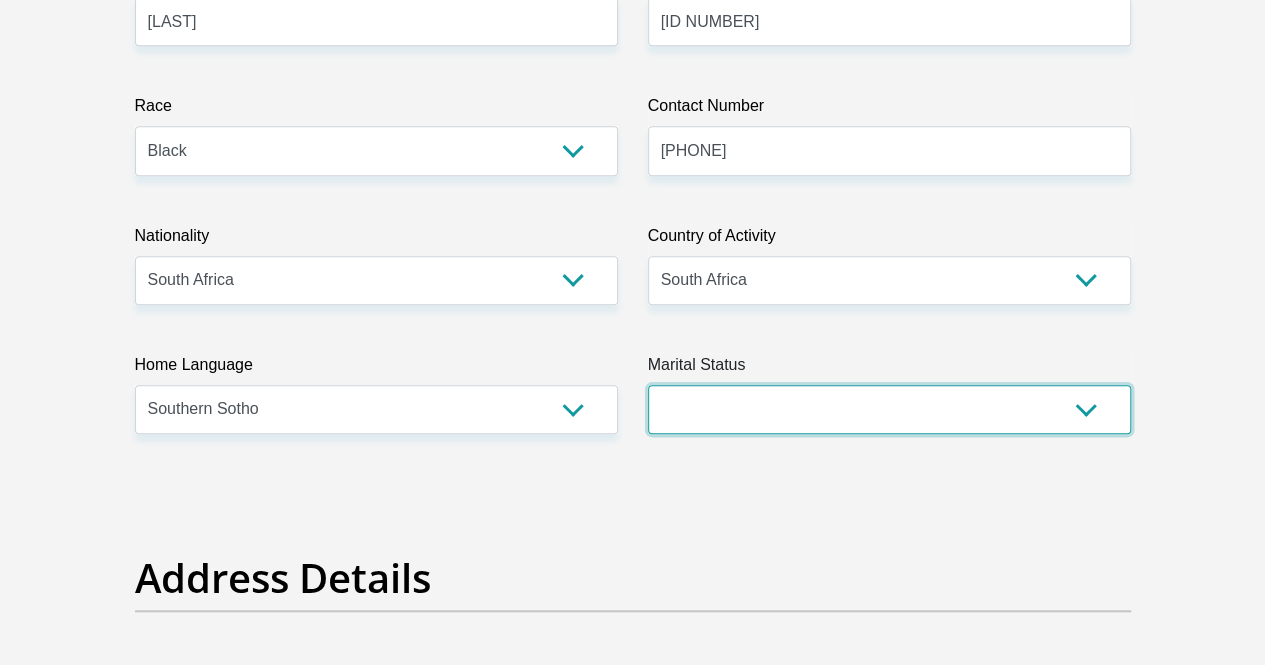 click on "Married ANC
Single
Divorced
Widowed
Married COP or Customary Law" at bounding box center [889, 409] 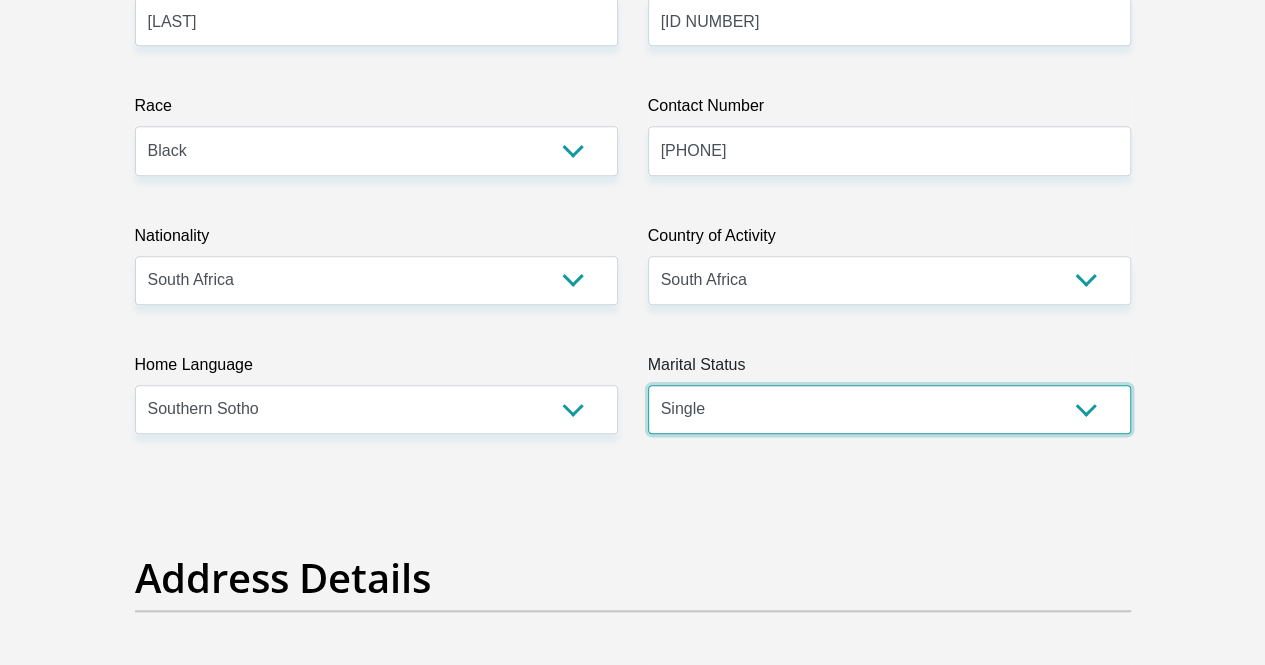 click on "Married ANC
Single
Divorced
Widowed
Married COP or Customary Law" at bounding box center (889, 409) 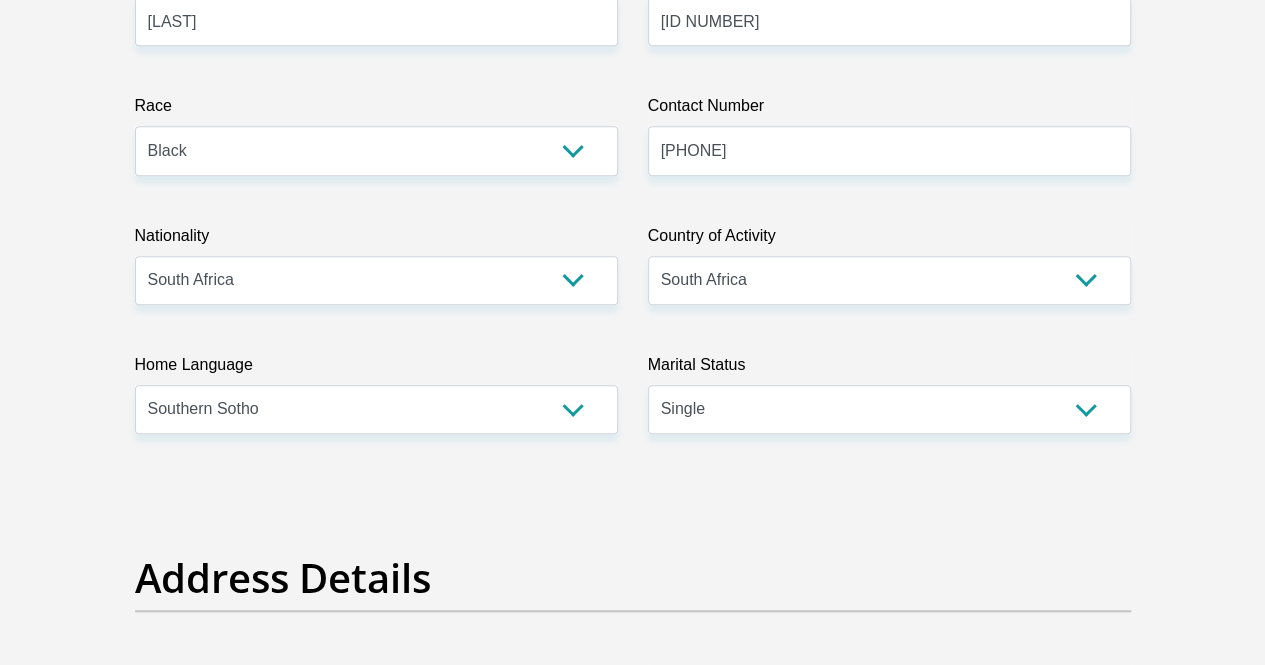 click on "Title
Mr
Ms
Mrs
Dr
Other
First Name
[FIRST]
Surname
[LAST]
ID Number
[ID NUMBER]
Please input valid ID number
Race
Black
Coloured
Indian
White
Other
Contact Number
[PHONE]
Please input valid contact number
Nationality
South Africa
Afghanistan
Aland Islands  Albania  Aruba" at bounding box center (633, 3089) 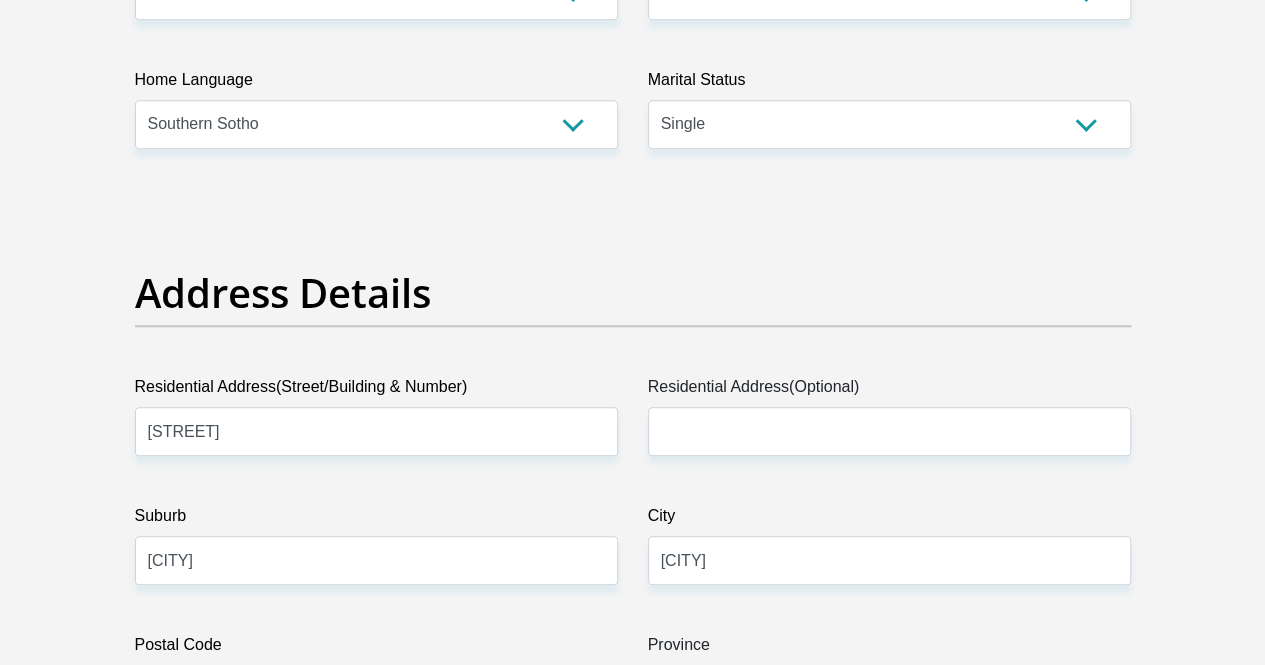 scroll, scrollTop: 1016, scrollLeft: 0, axis: vertical 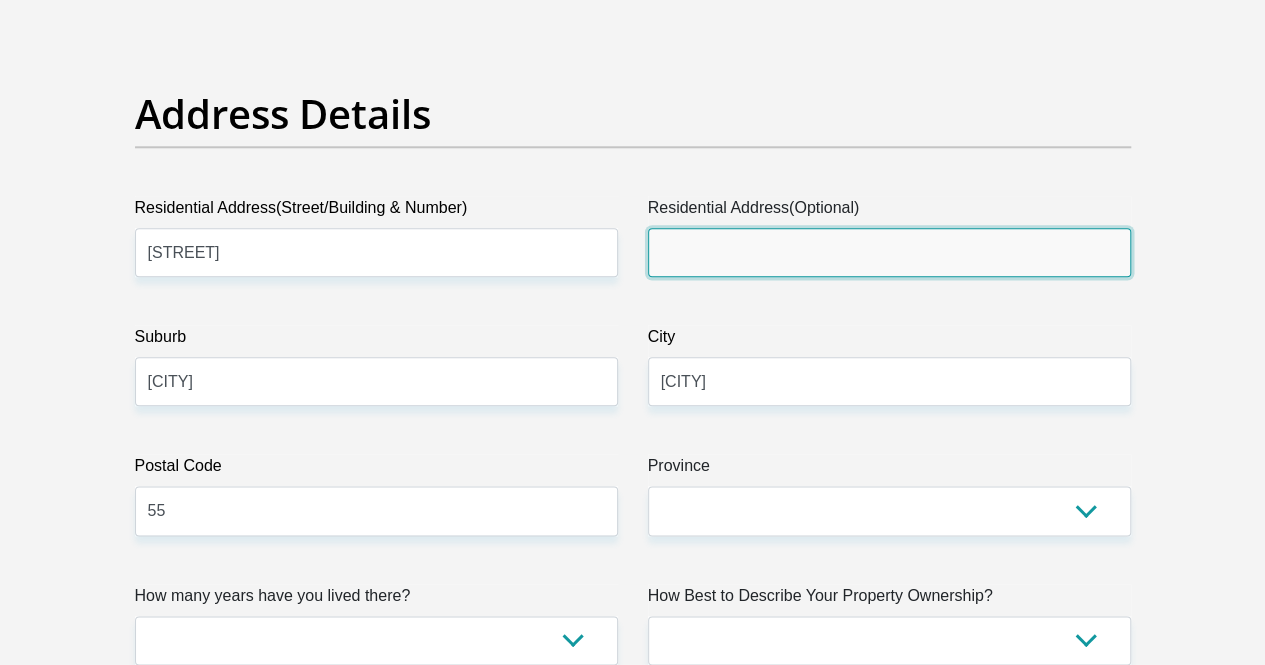 click on "Residential Address(Optional)" at bounding box center (889, 252) 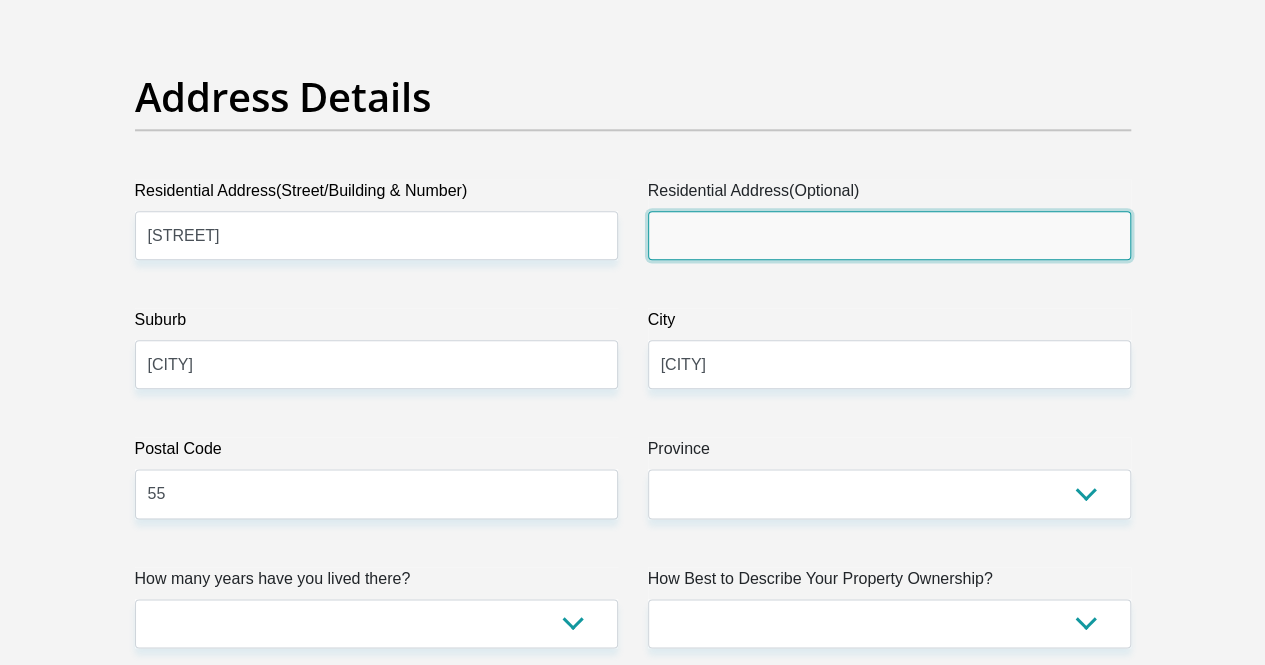 scroll, scrollTop: 1099, scrollLeft: 0, axis: vertical 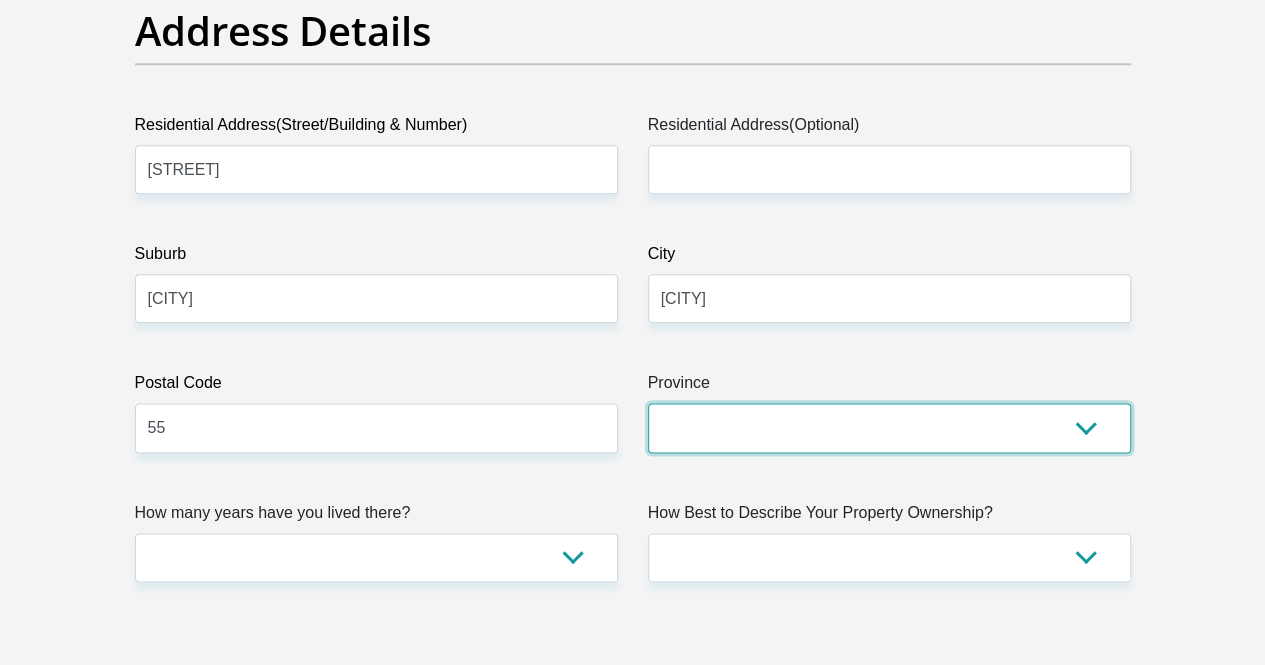 click on "Eastern Cape
Free State
Gauteng
KwaZulu-Natal
Limpopo
Mpumalanga
Northern Cape
North West
Western Cape" at bounding box center [889, 427] 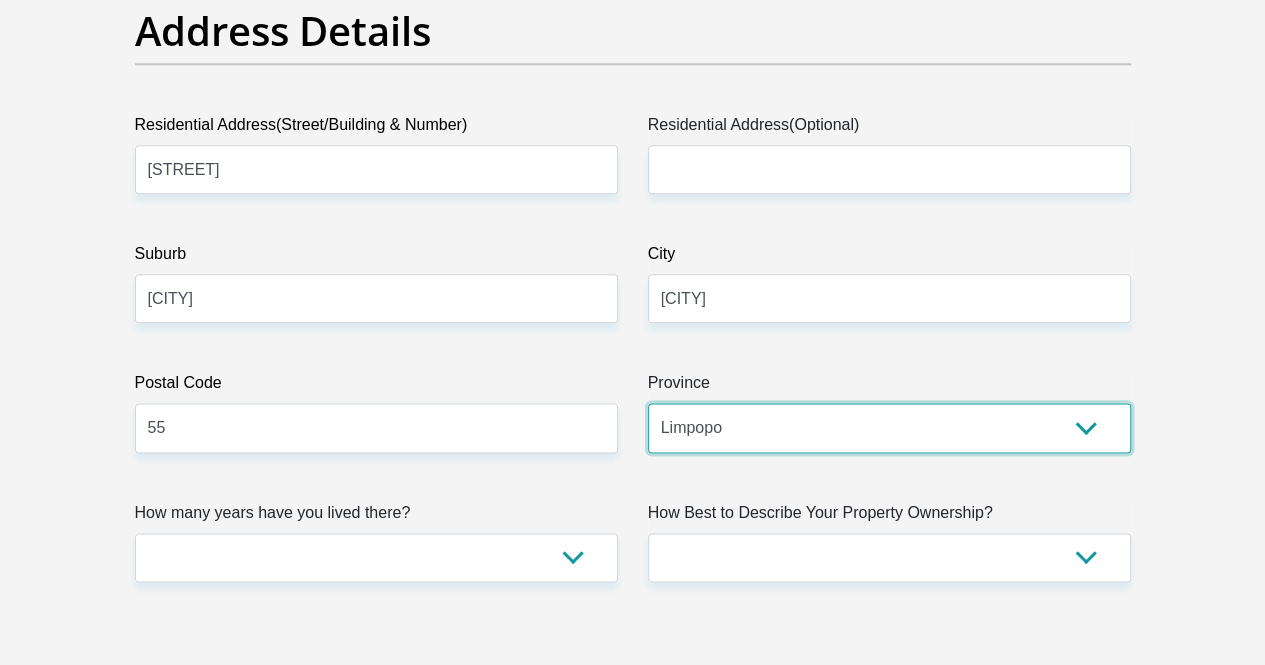 click on "Eastern Cape
Free State
Gauteng
KwaZulu-Natal
Limpopo
Mpumalanga
Northern Cape
North West
Western Cape" at bounding box center [889, 427] 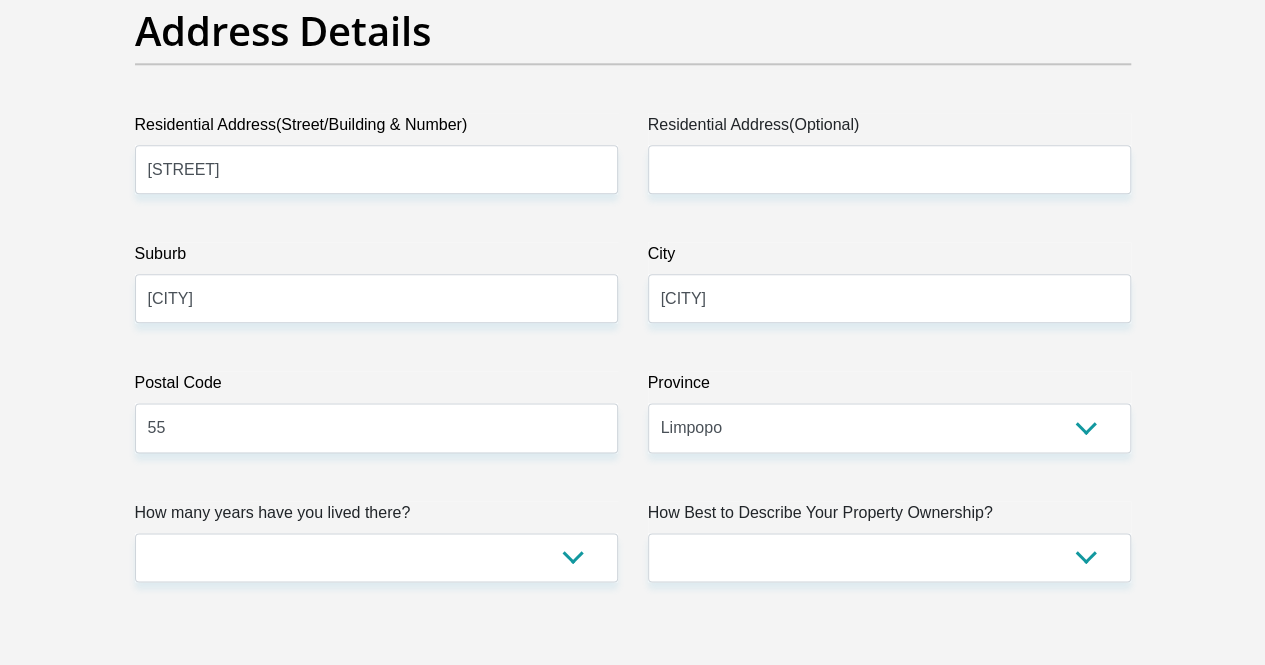 click on "Province" at bounding box center (889, 387) 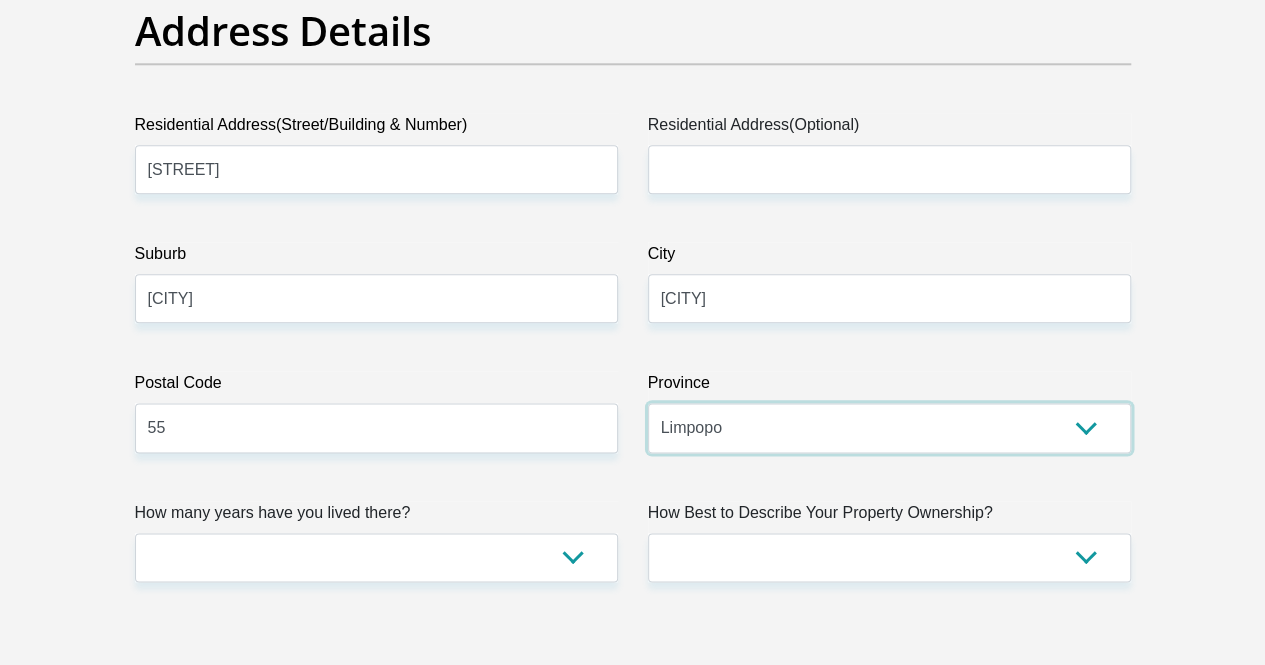 click on "Eastern Cape
Free State
Gauteng
KwaZulu-Natal
Limpopo
Mpumalanga
Northern Cape
North West
Western Cape" at bounding box center [889, 427] 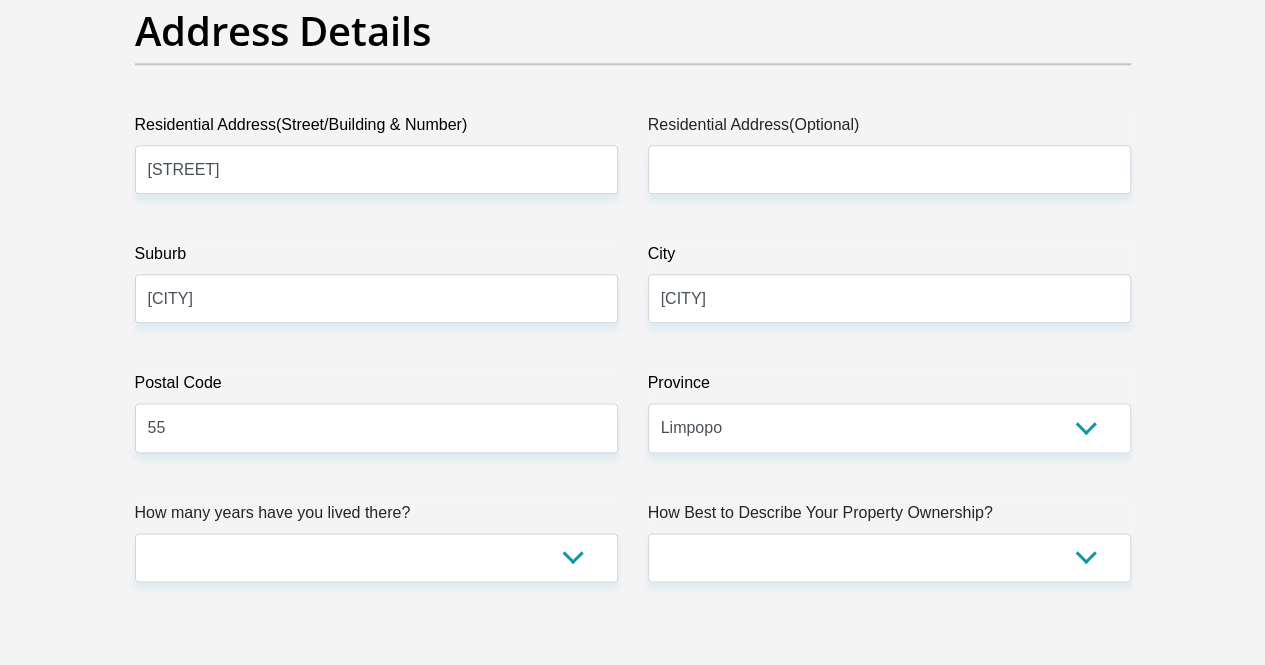 click on "City" at bounding box center [889, 258] 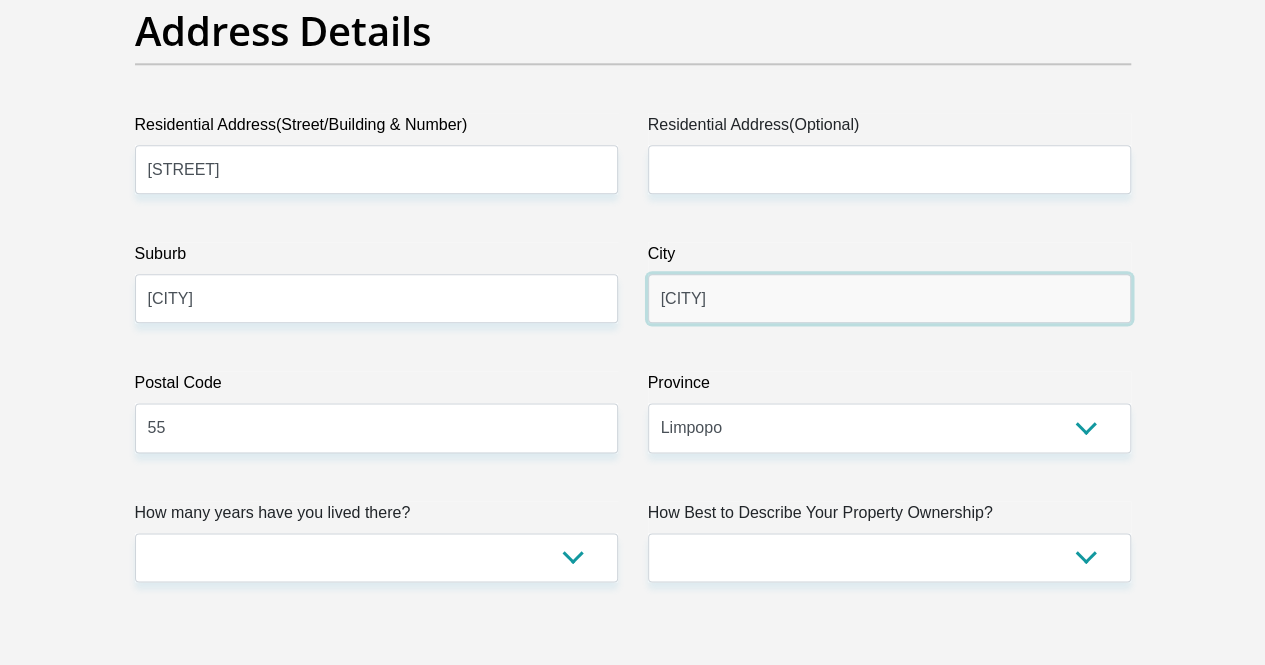 click on "[CITY]" at bounding box center [889, 298] 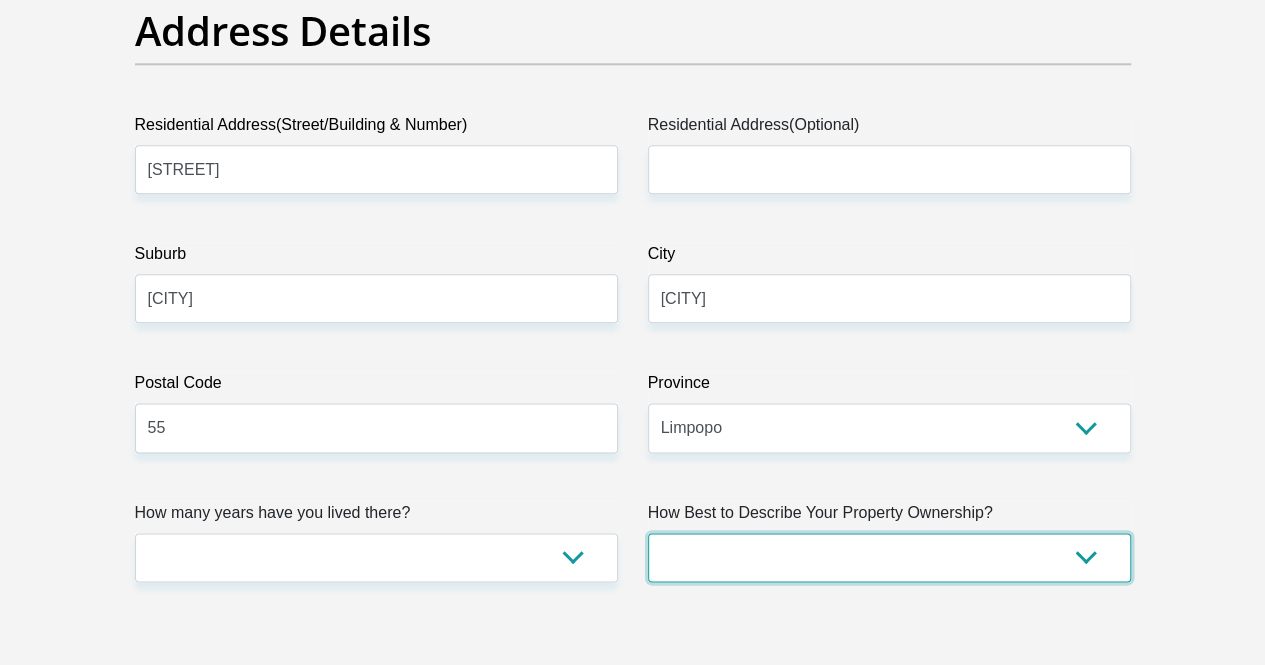 click on "Owned
Rented
Family Owned
Company Dwelling" at bounding box center (889, 557) 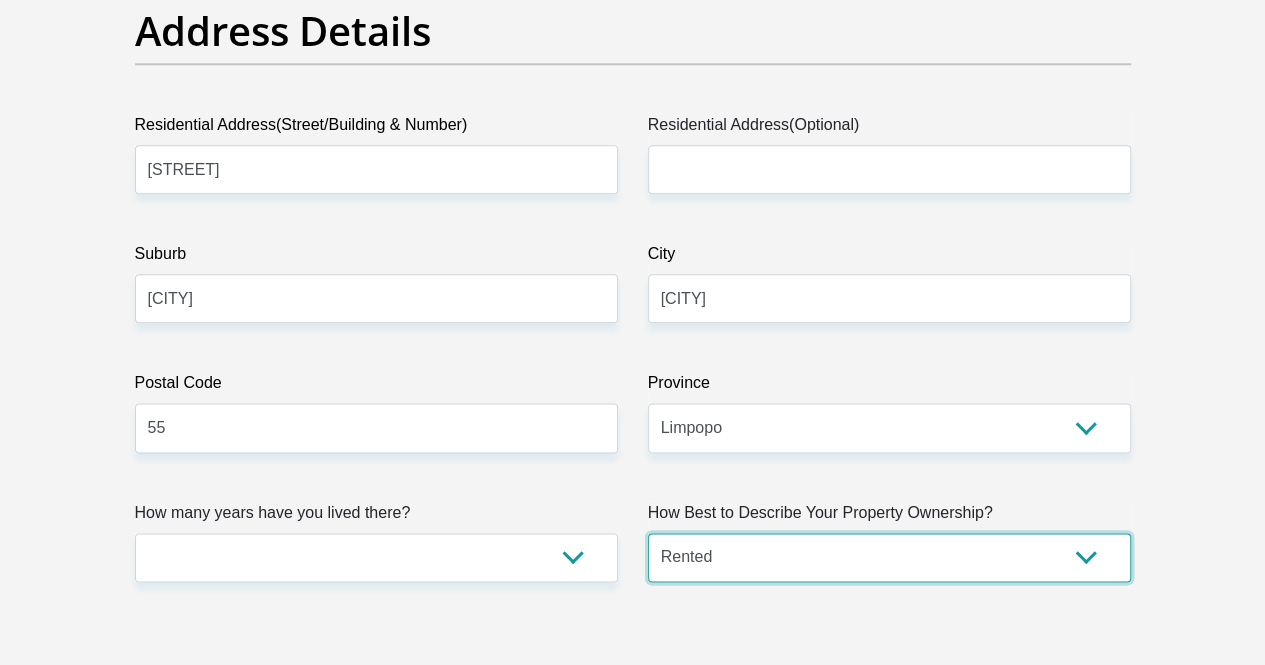 click on "Owned
Rented
Family Owned
Company Dwelling" at bounding box center (889, 557) 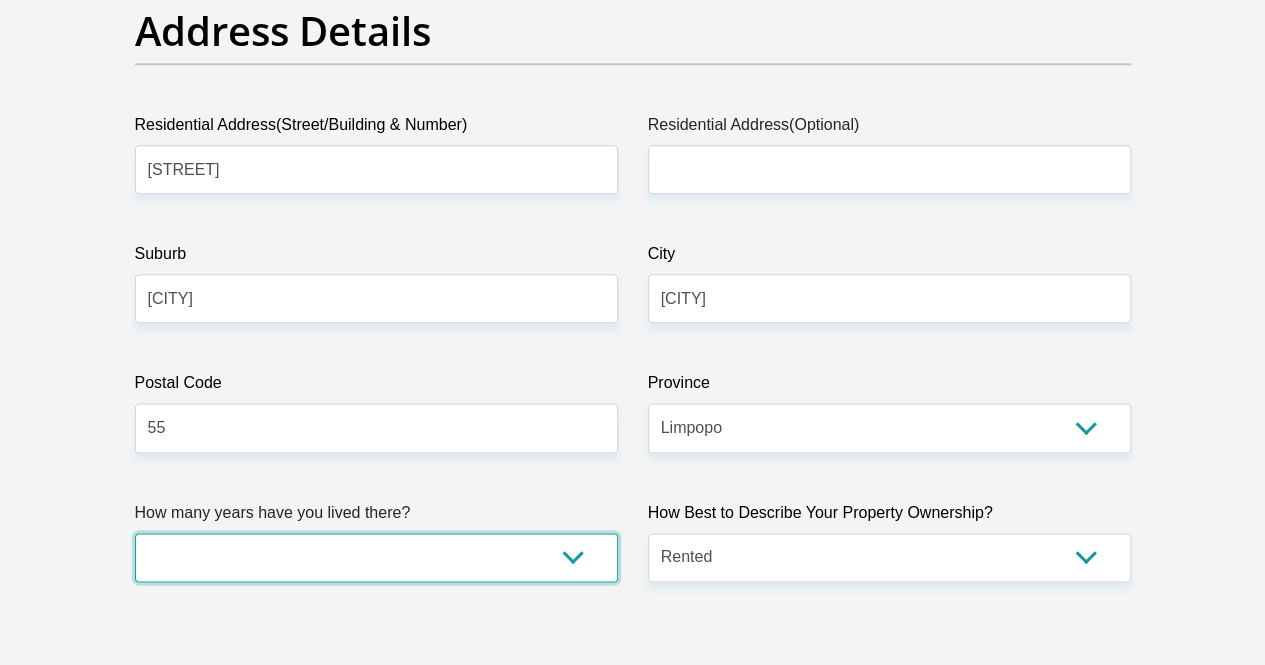 click on "less than 1 year
1-3 years
3-5 years
5+ years" at bounding box center [376, 557] 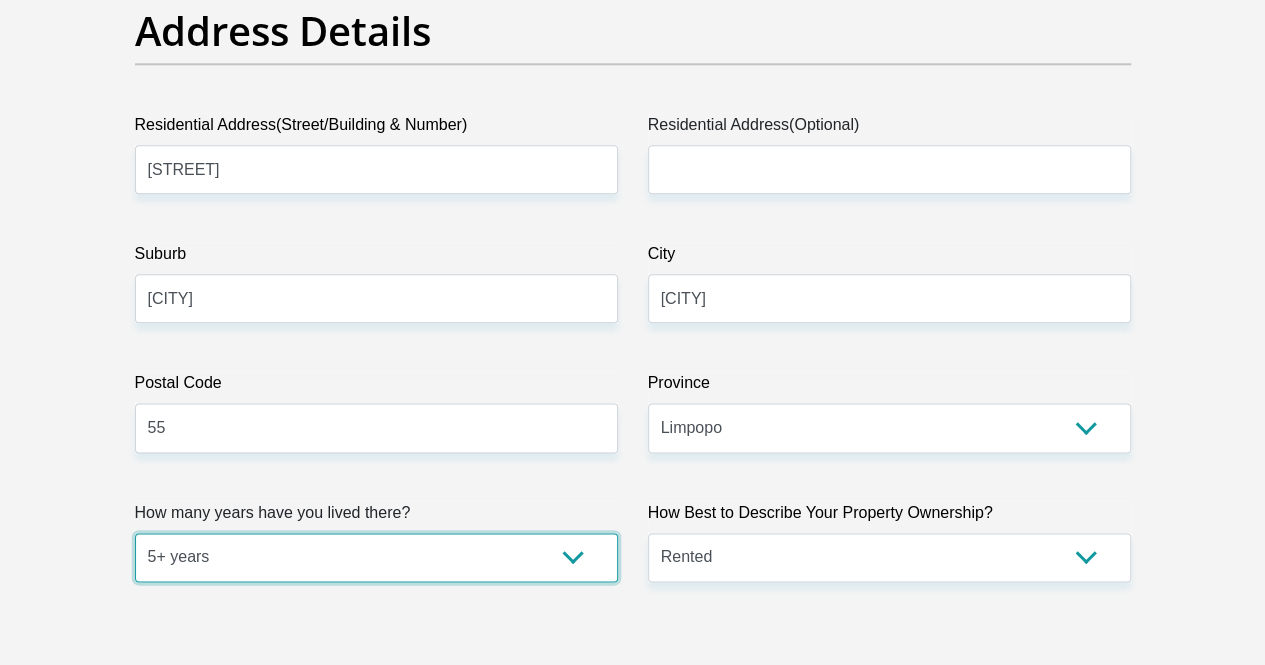 click on "less than 1 year
1-3 years
3-5 years
5+ years" at bounding box center (376, 557) 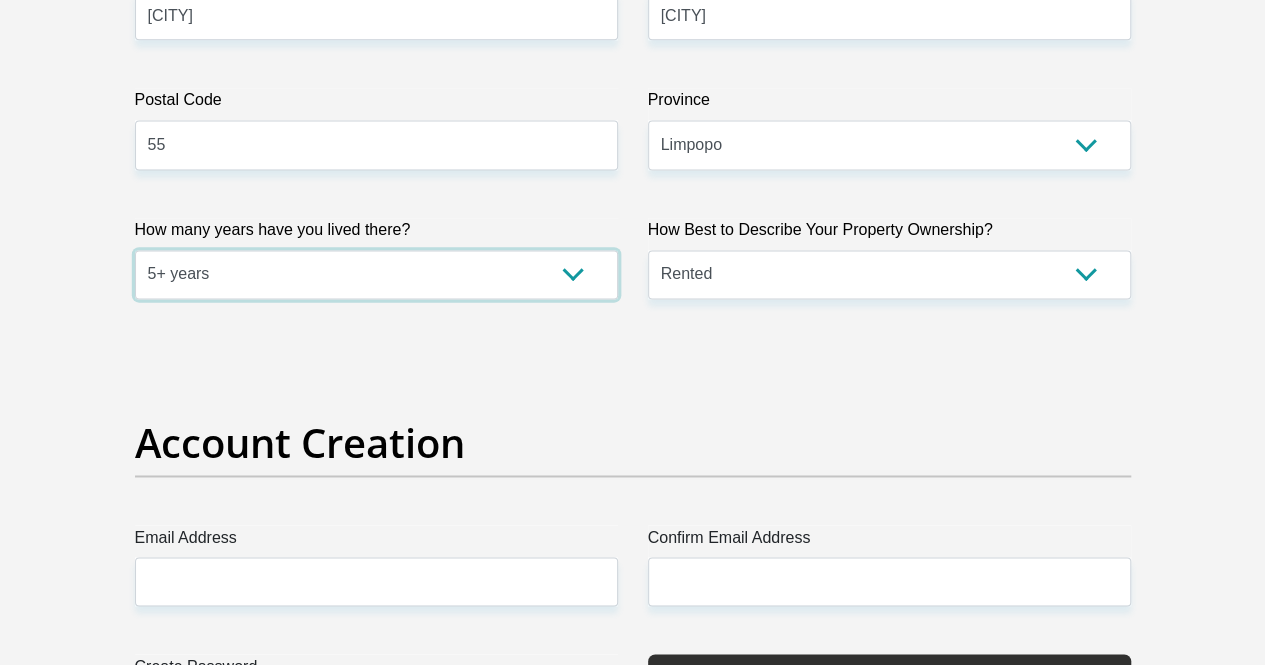 scroll, scrollTop: 1407, scrollLeft: 0, axis: vertical 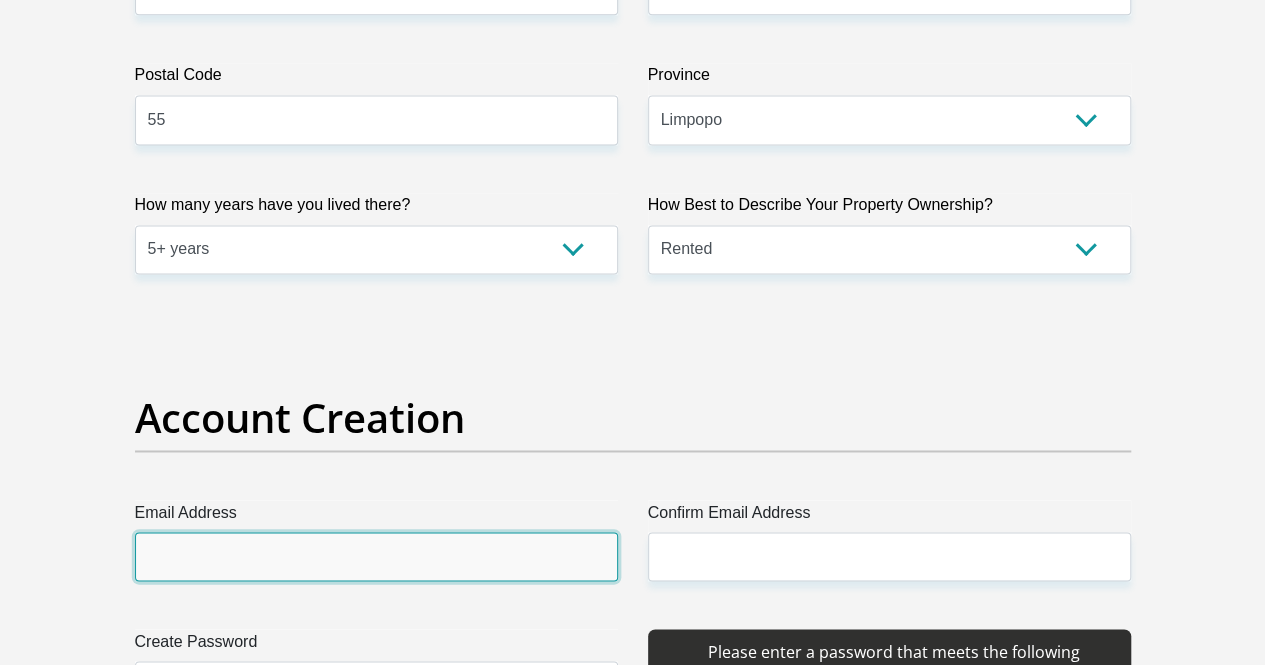 click on "Email Address" at bounding box center (376, 556) 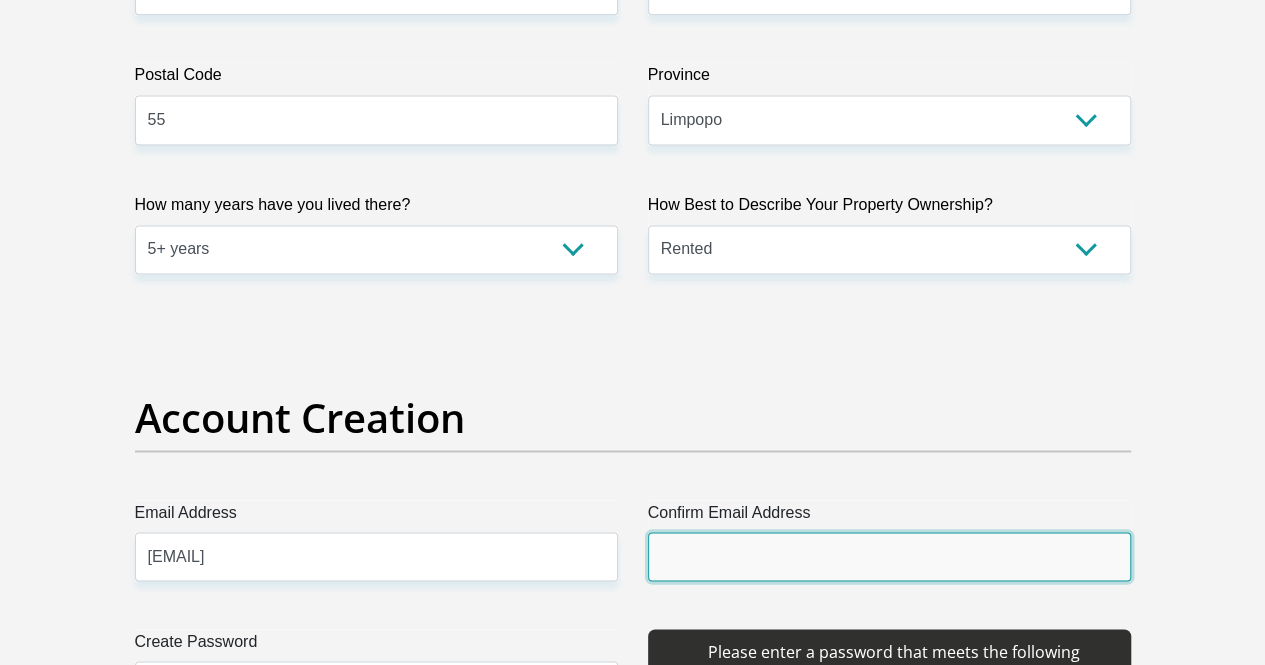 type on "[EMAIL]" 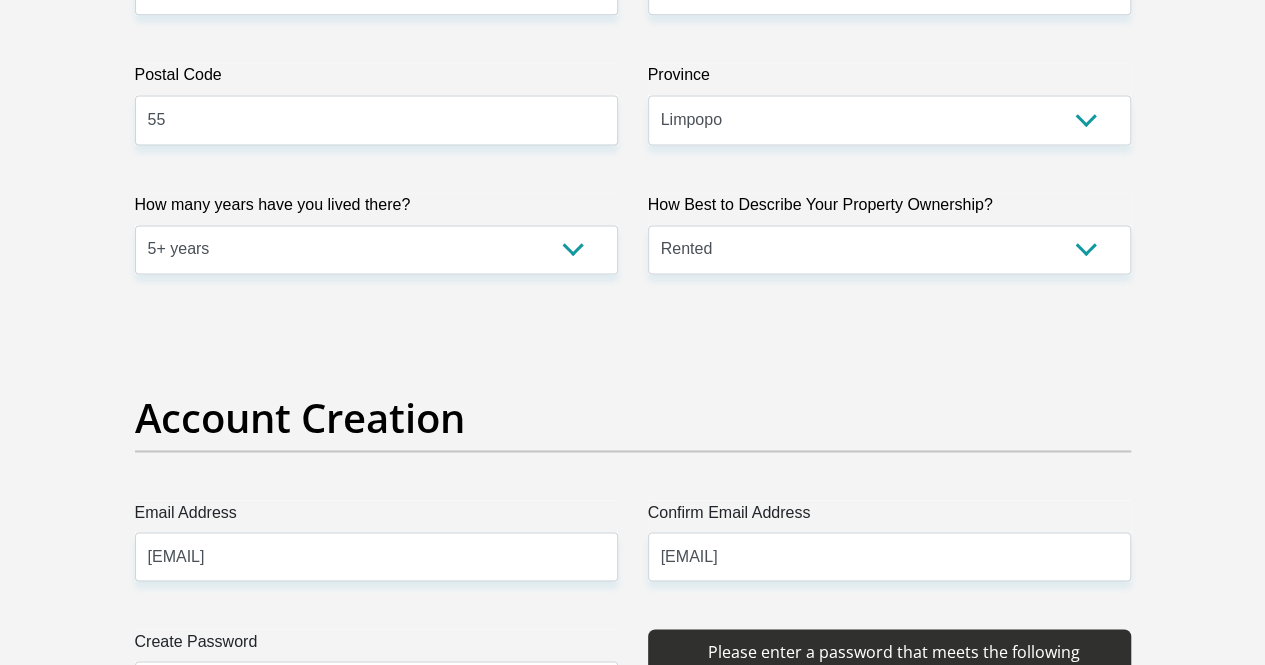 type 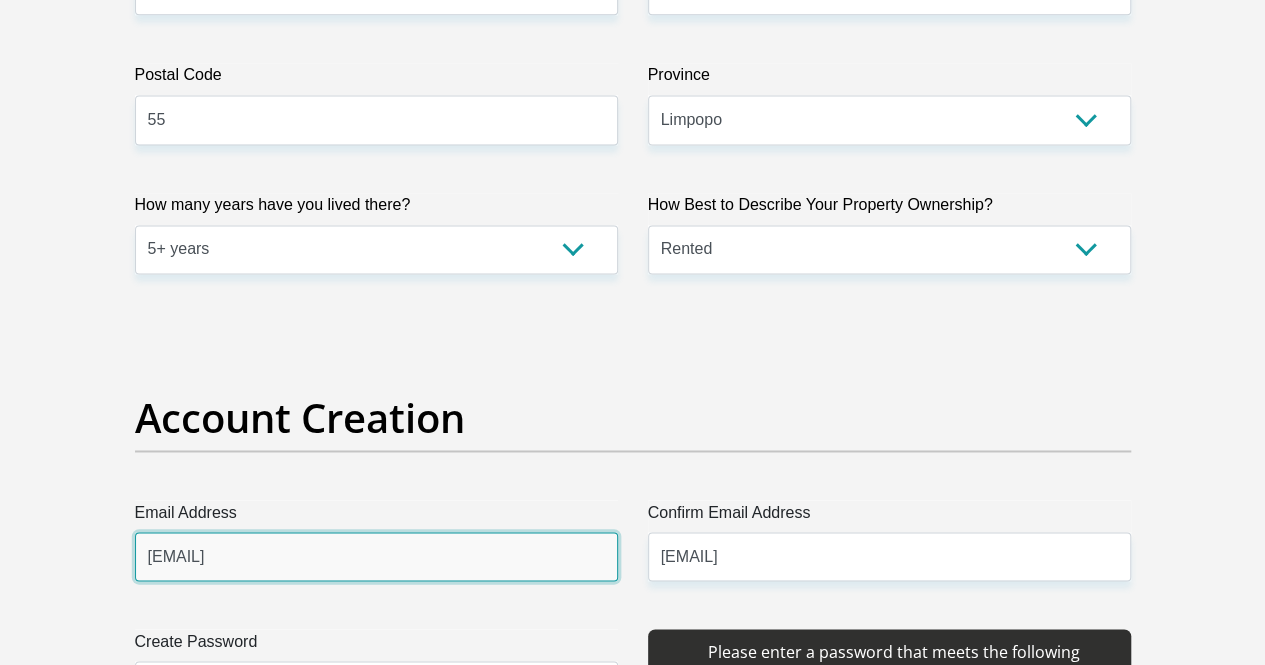 type 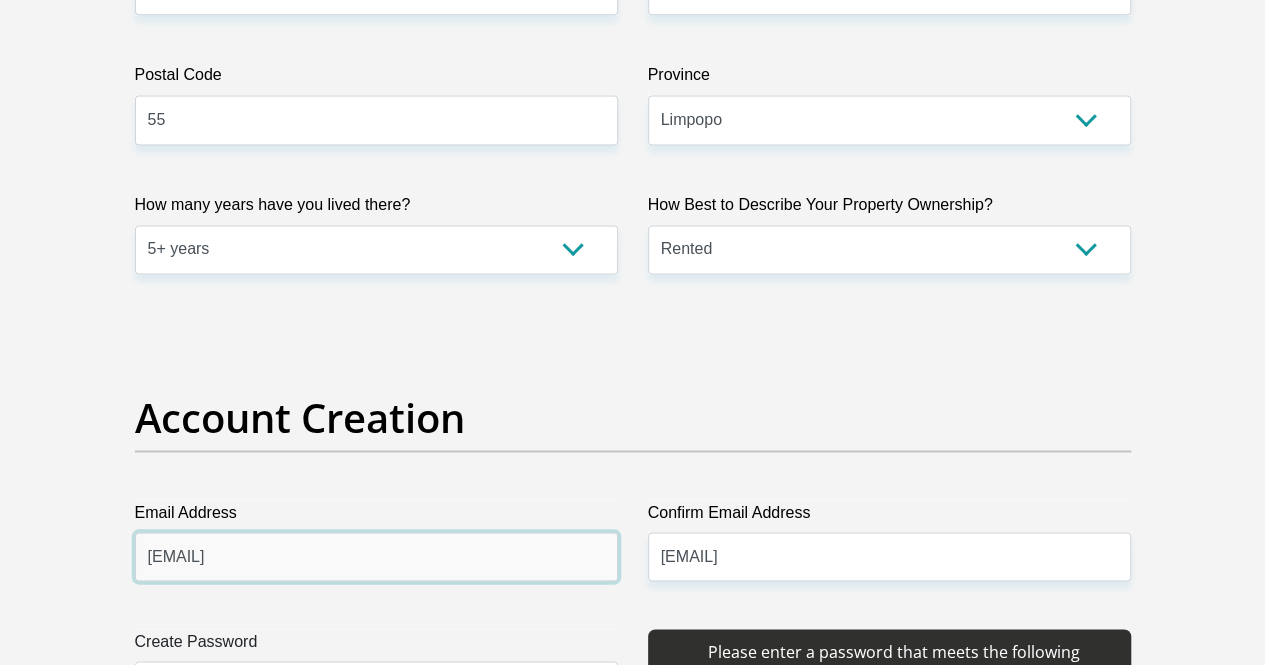 click on "[EMAIL]" at bounding box center (376, 556) 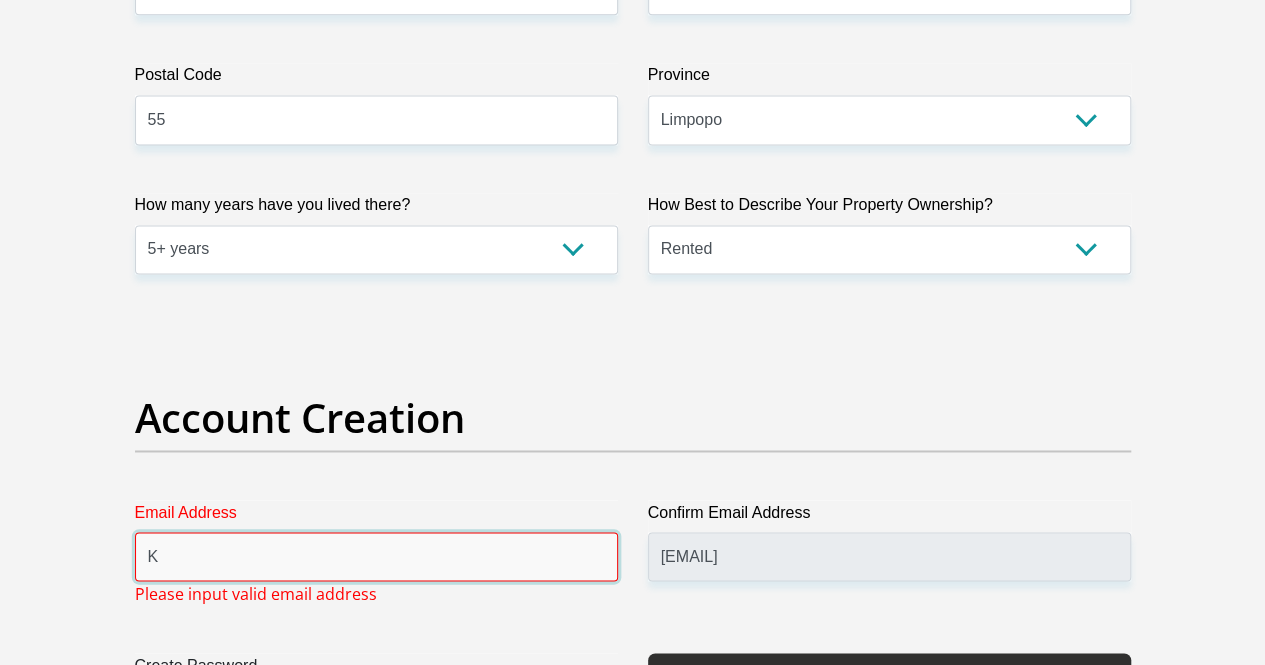 type on "[EMAIL]" 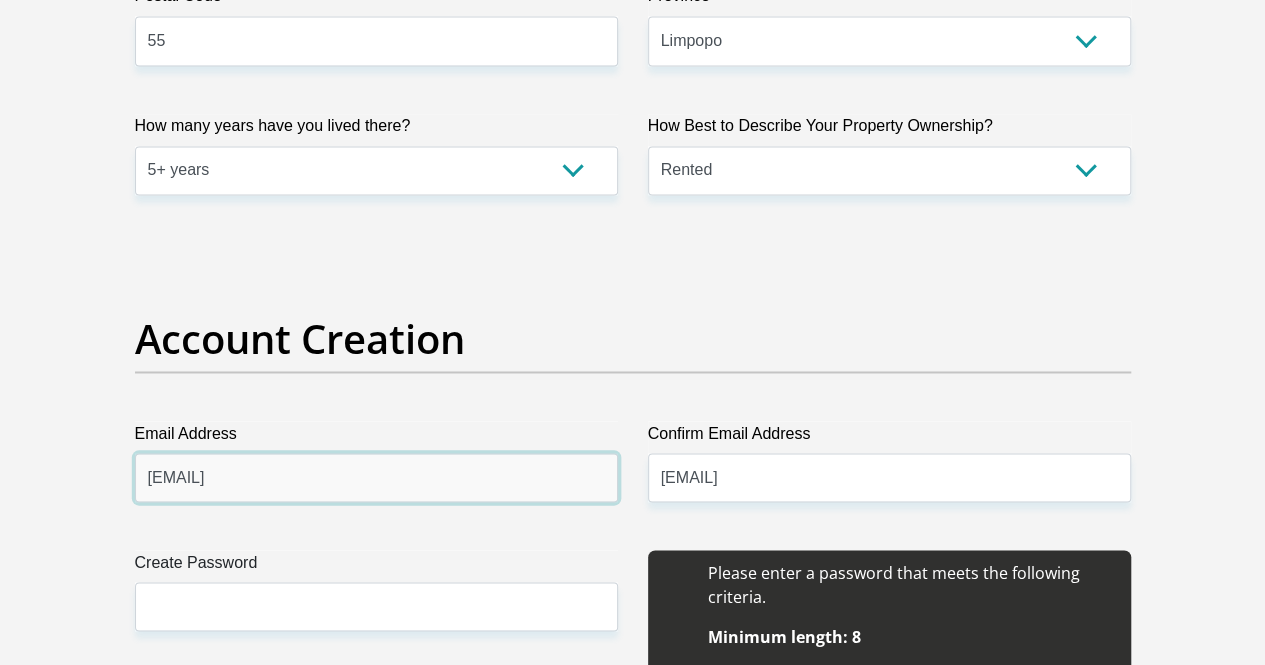 scroll, scrollTop: 1610, scrollLeft: 0, axis: vertical 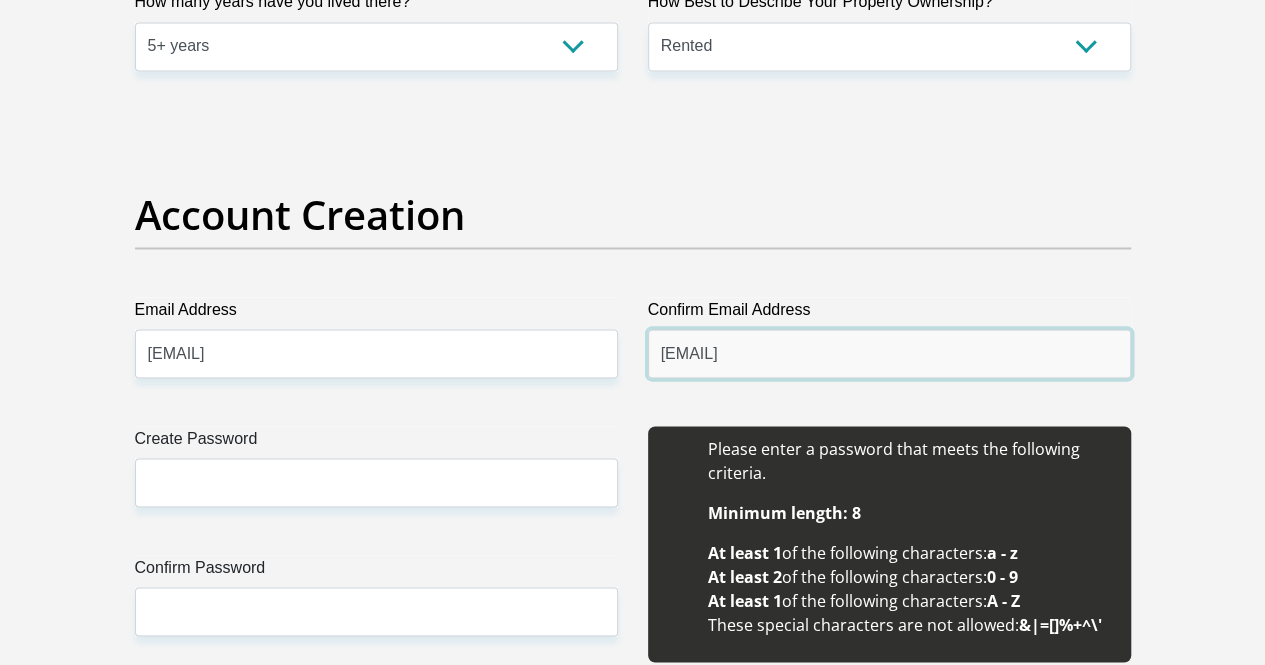 click on "[EMAIL]" at bounding box center (889, 353) 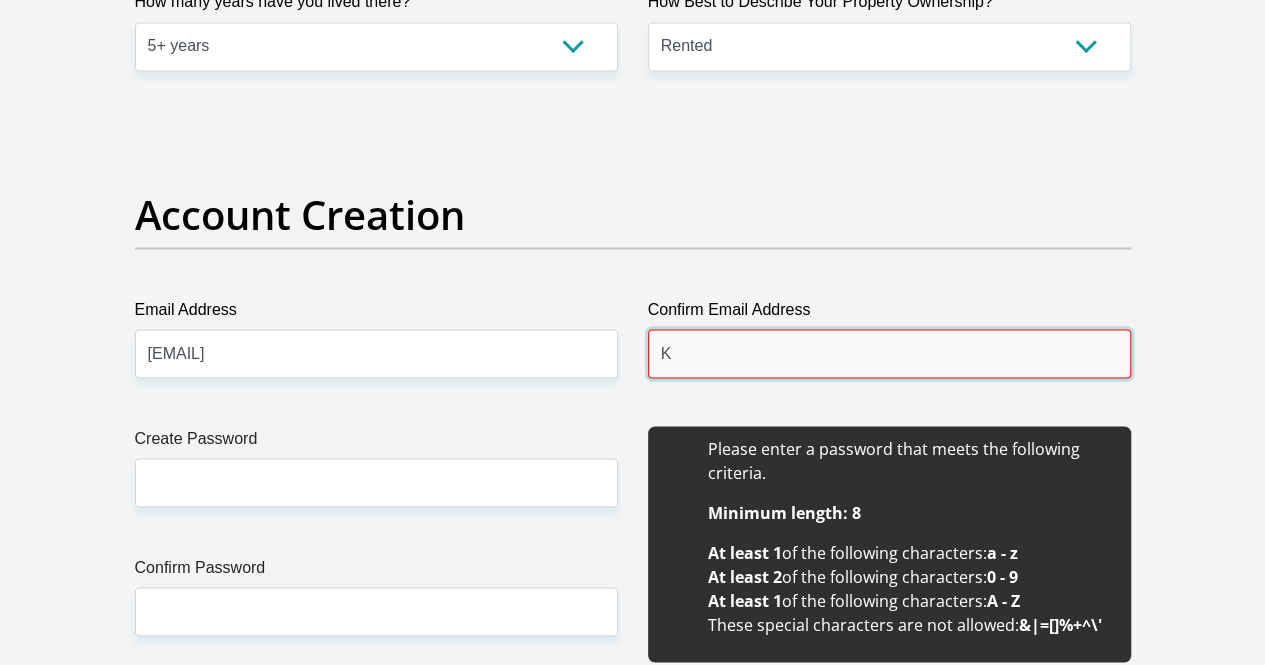 type on "[EMAIL]" 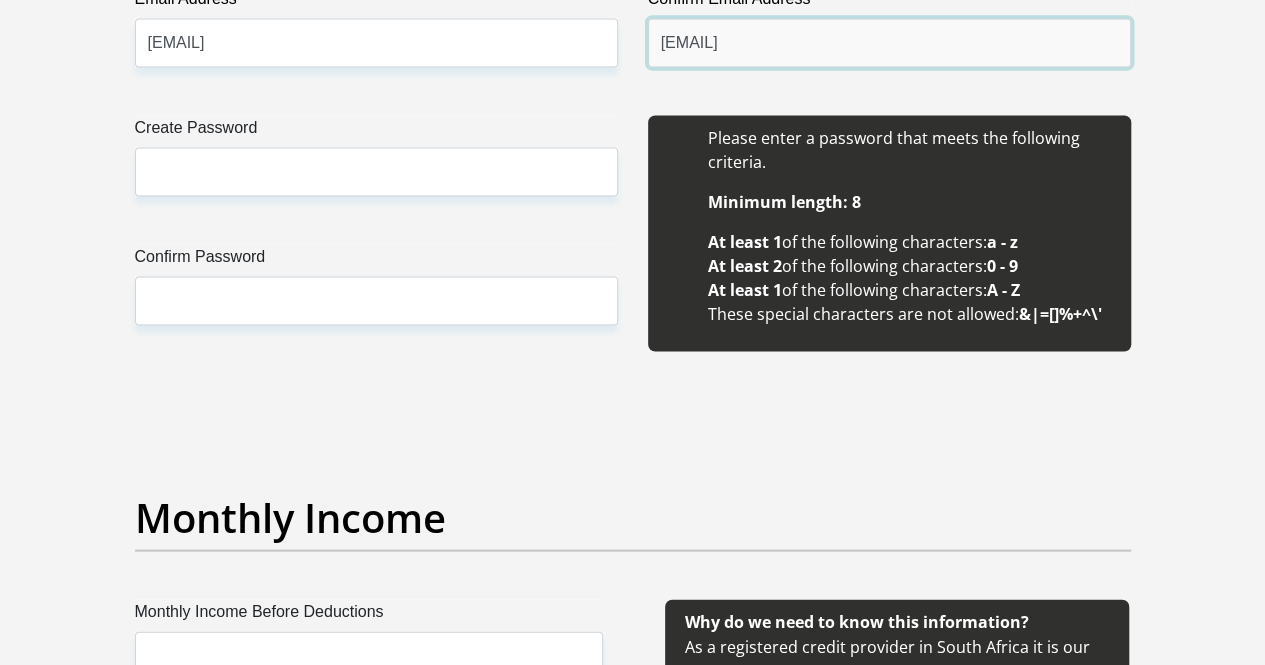 scroll, scrollTop: 1929, scrollLeft: 0, axis: vertical 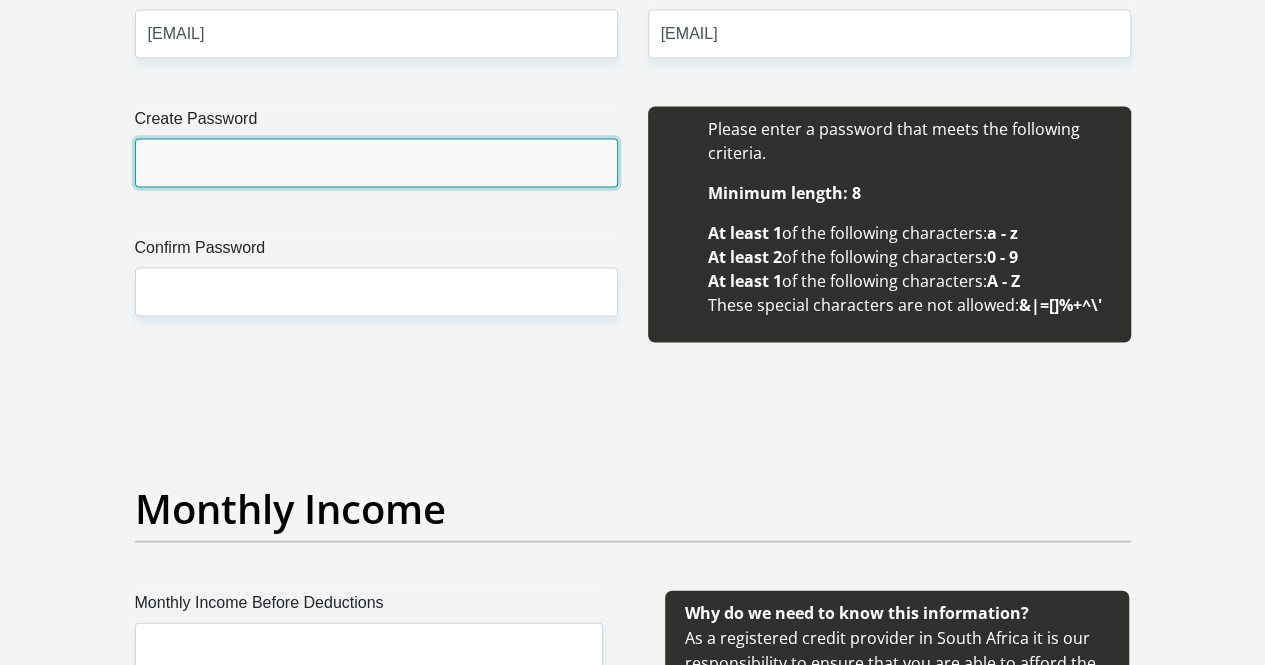 click on "Create Password" at bounding box center (376, 163) 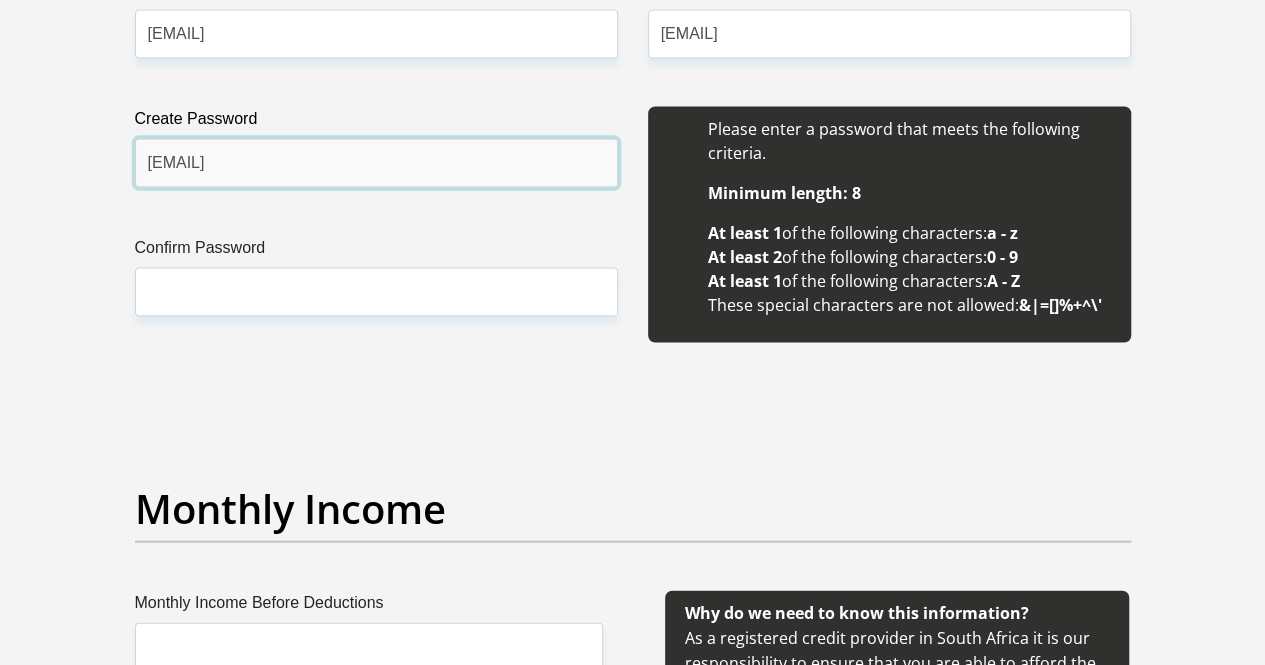 type on "[EMAIL]" 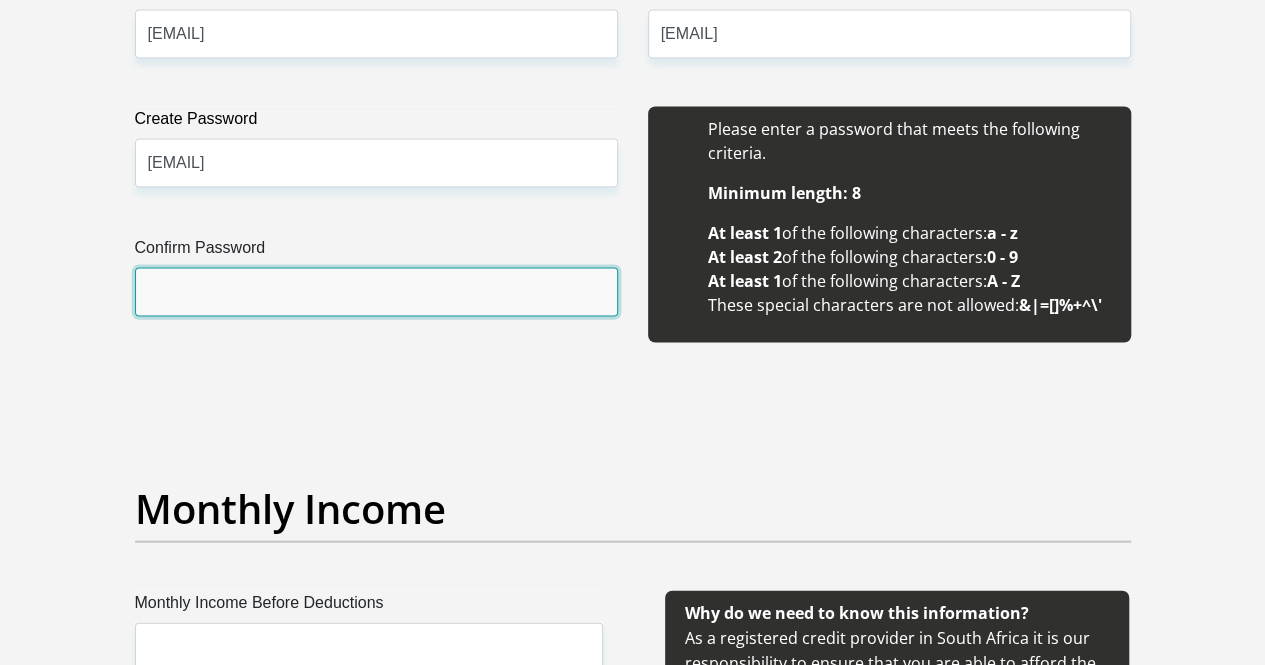 click on "Confirm Password" at bounding box center [376, 292] 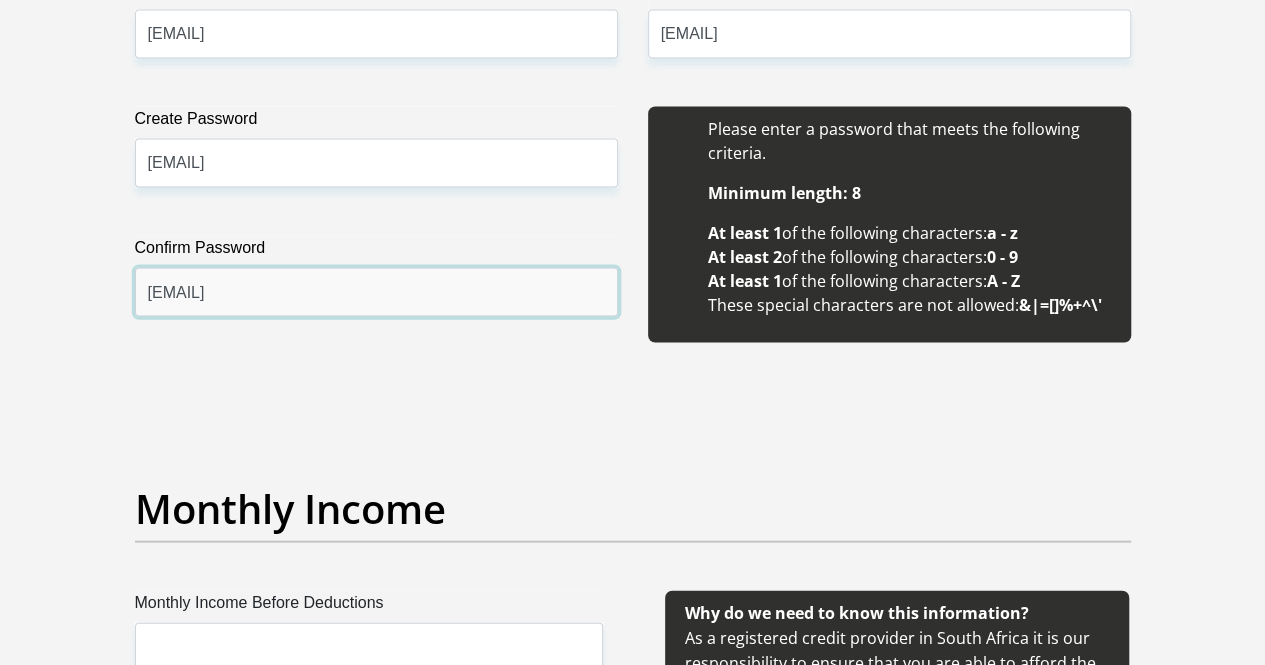 type on "[EMAIL]" 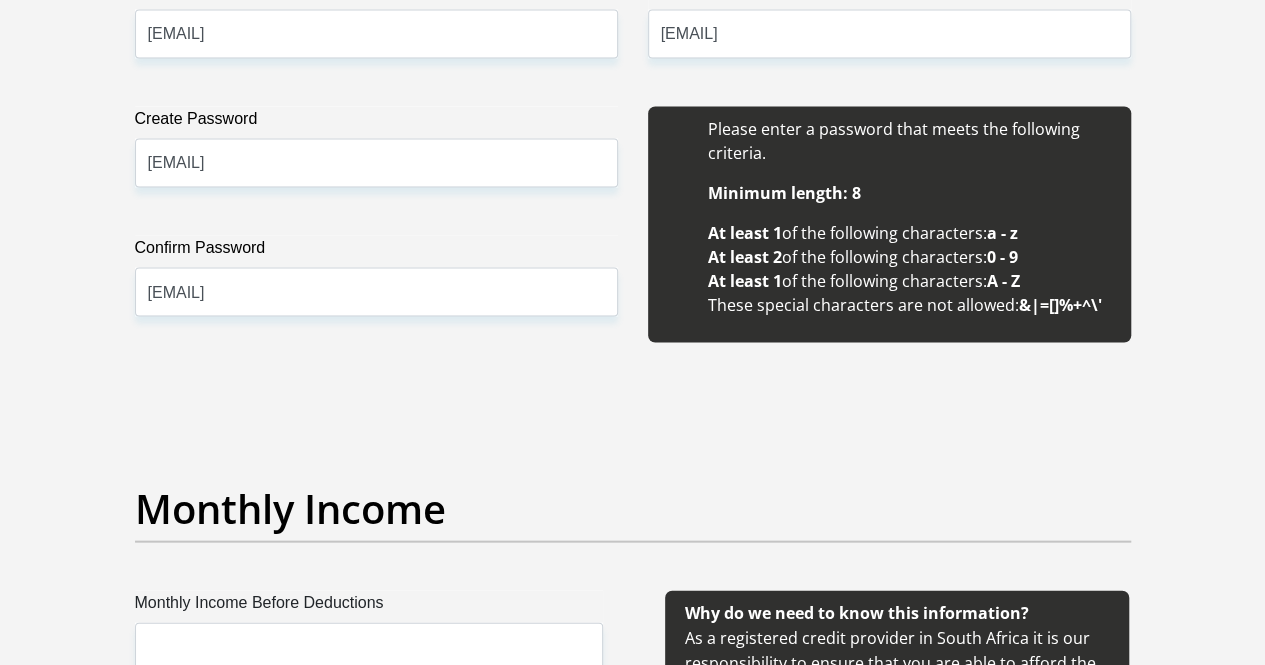 click on "At least 1" at bounding box center (745, 233) 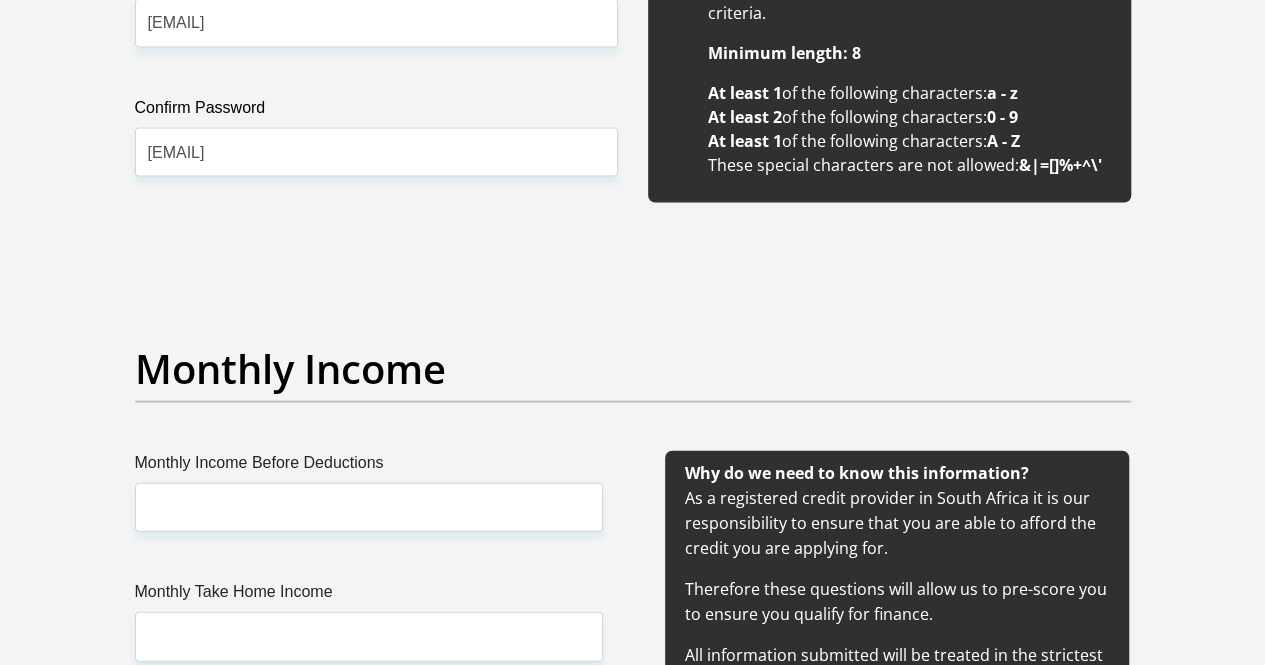 scroll, scrollTop: 2113, scrollLeft: 0, axis: vertical 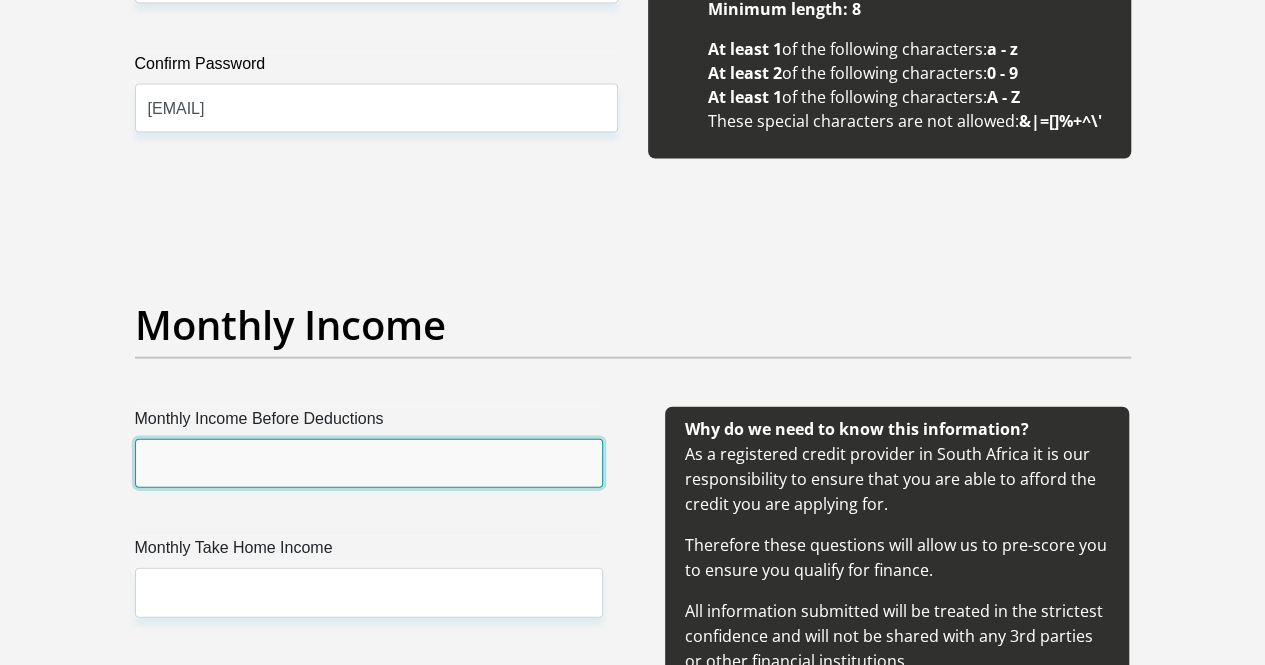 click on "Monthly Income Before Deductions" at bounding box center (369, 463) 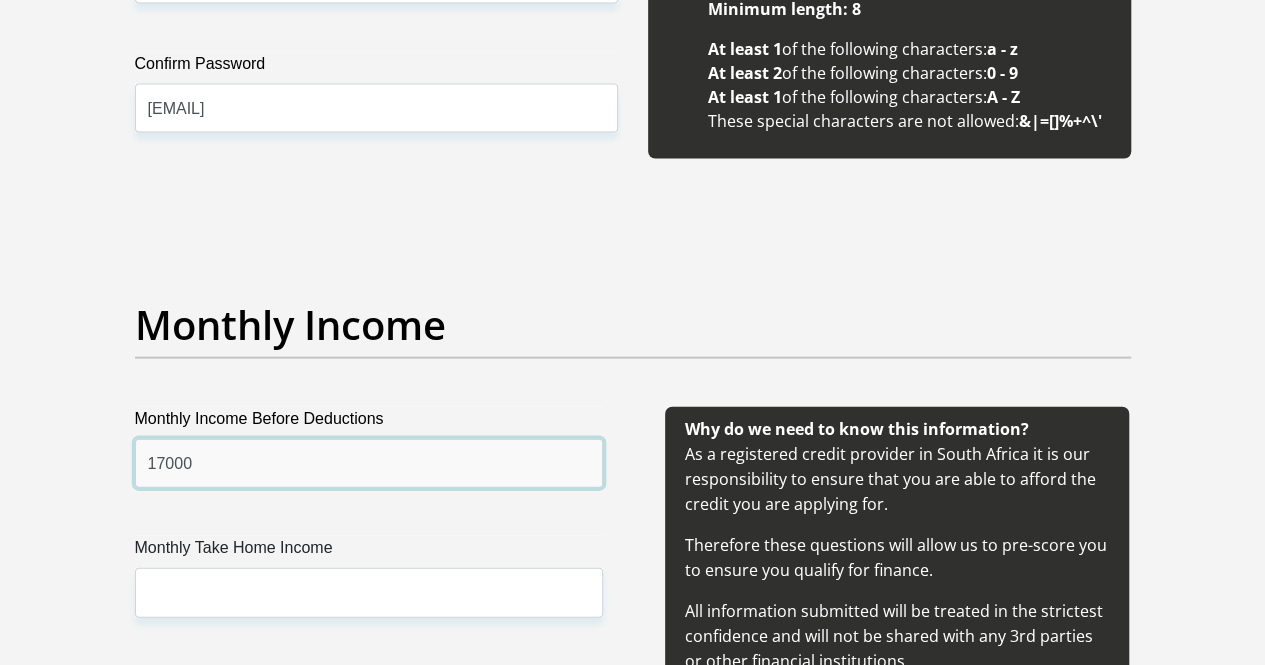 type on "17000" 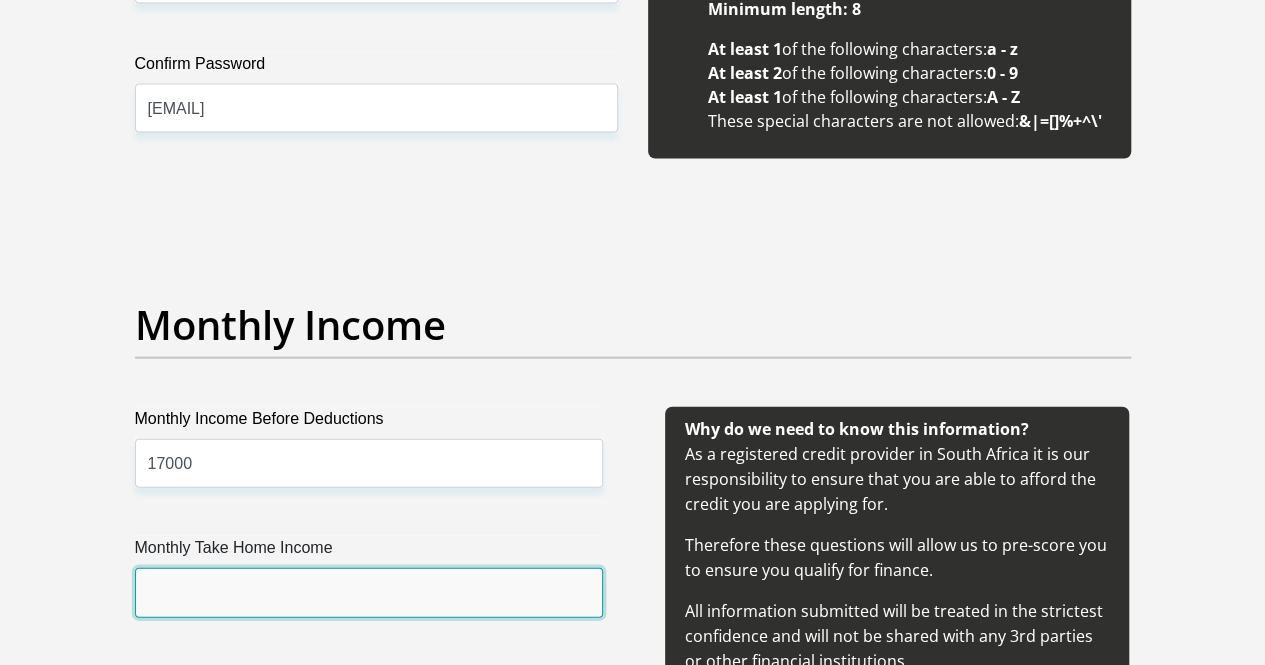 click on "Monthly Take Home Income" at bounding box center [369, 592] 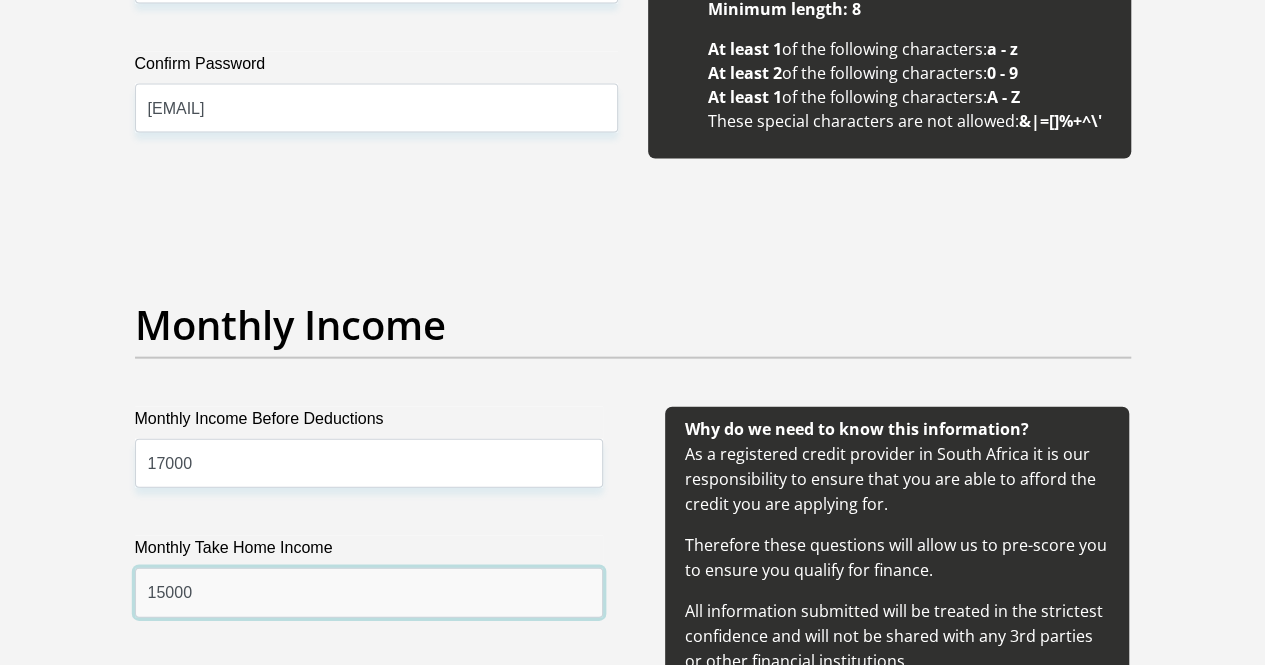 type on "15000" 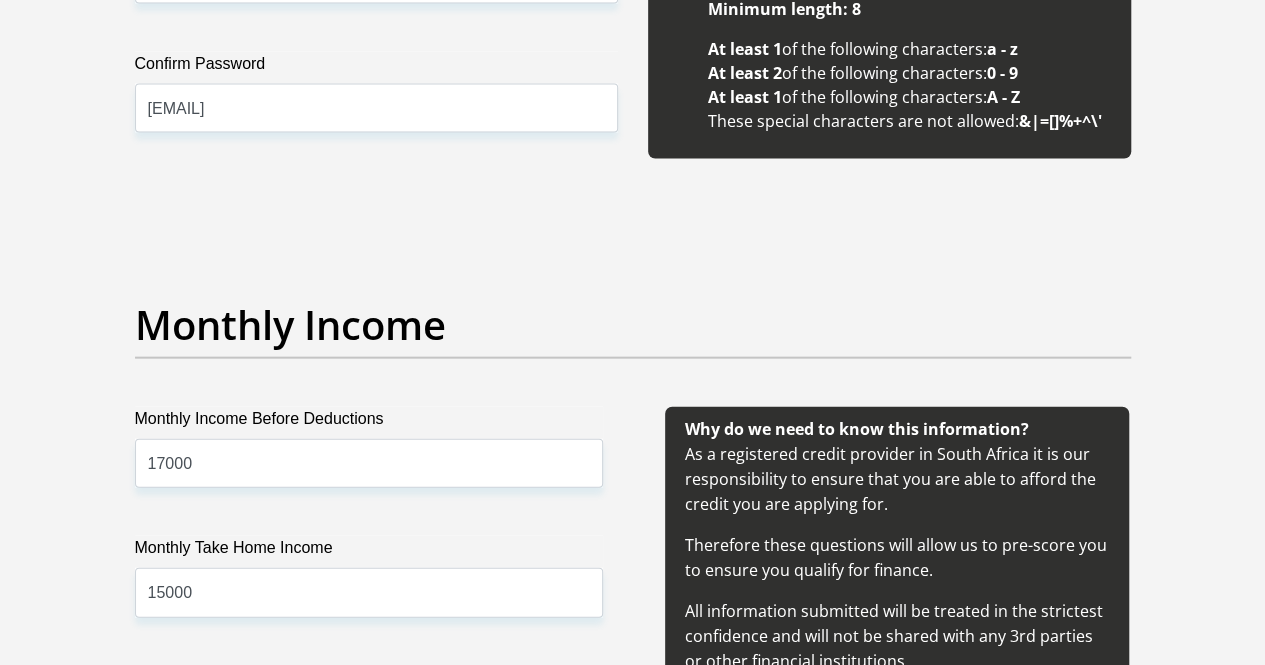 click on "Monthly Income Before Deductions
[NUMBER]
Monthly Take Home Income
[NUMBER]
Other Income" at bounding box center (369, 601) 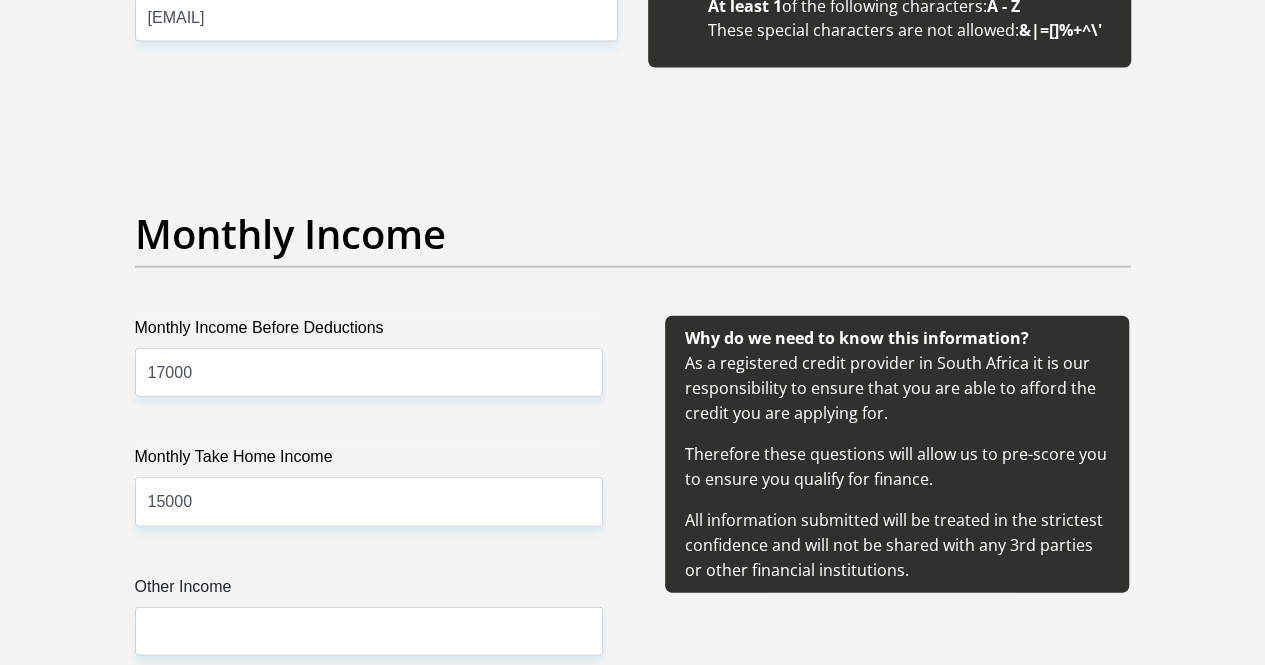 scroll, scrollTop: 2232, scrollLeft: 0, axis: vertical 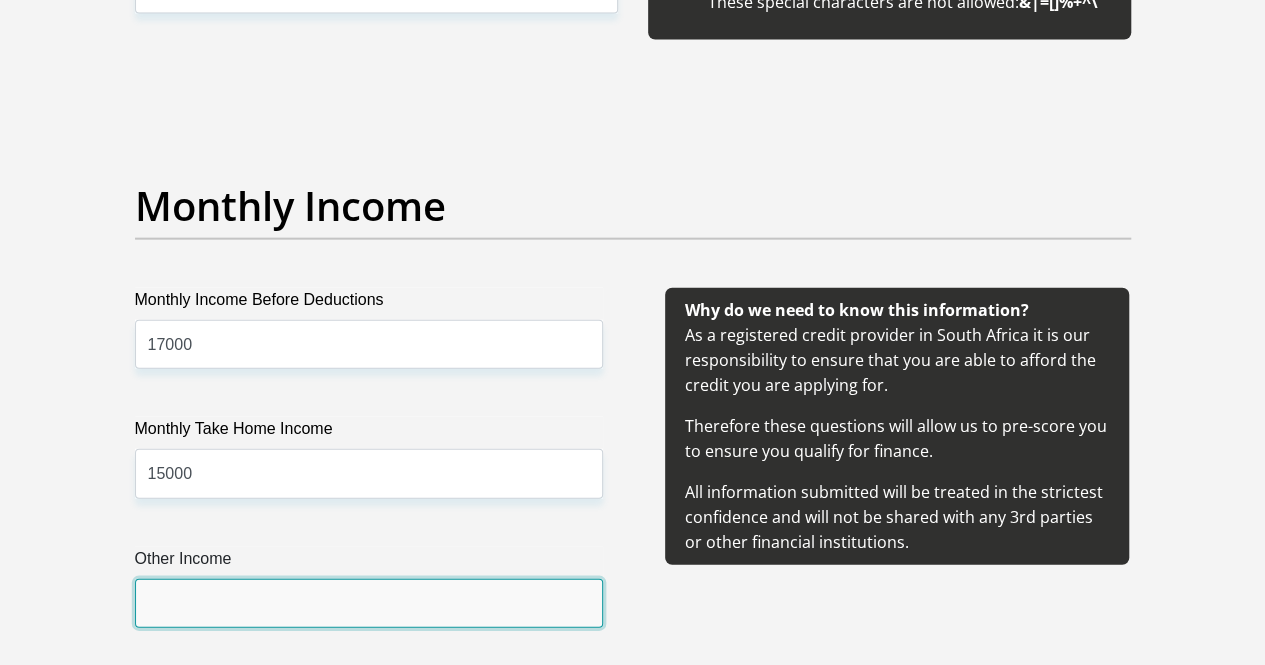 click on "Other Income" at bounding box center (369, 603) 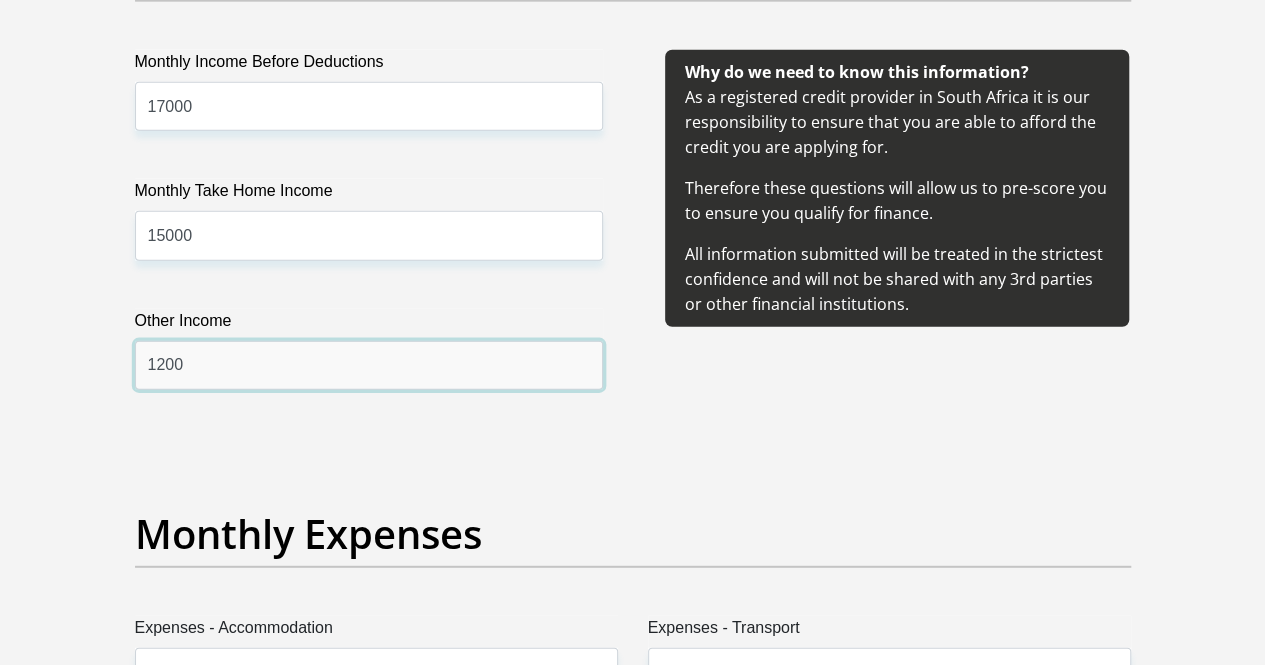 scroll, scrollTop: 2586, scrollLeft: 0, axis: vertical 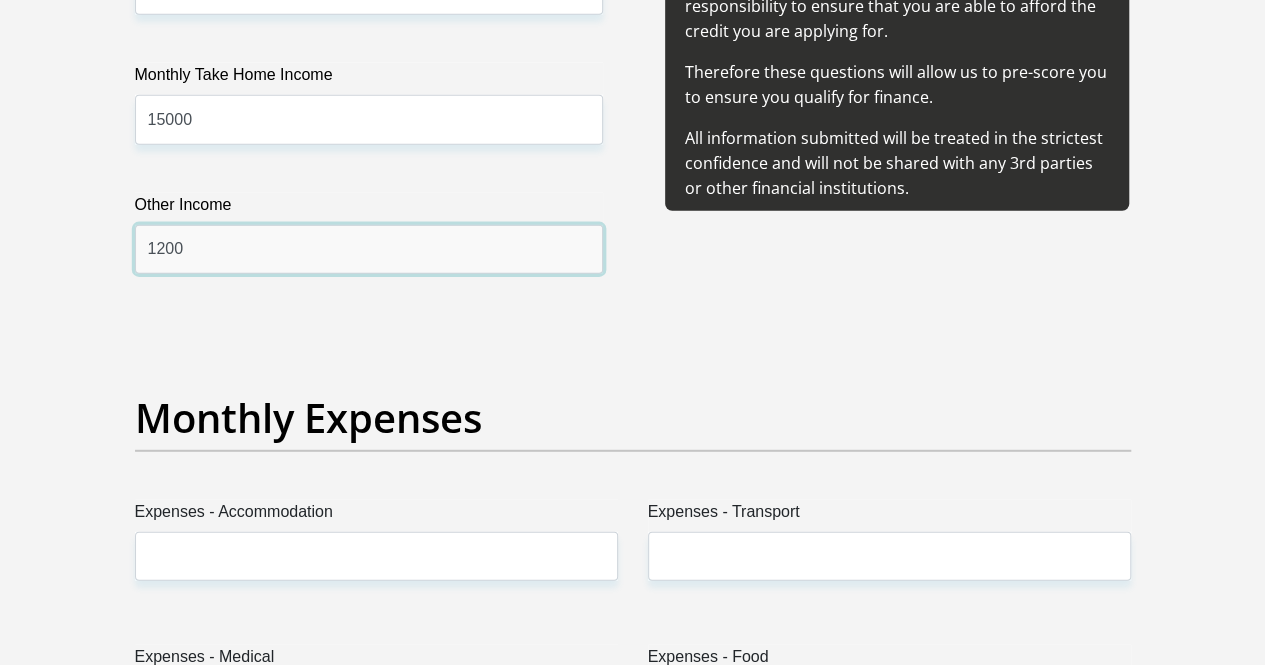 type on "1200" 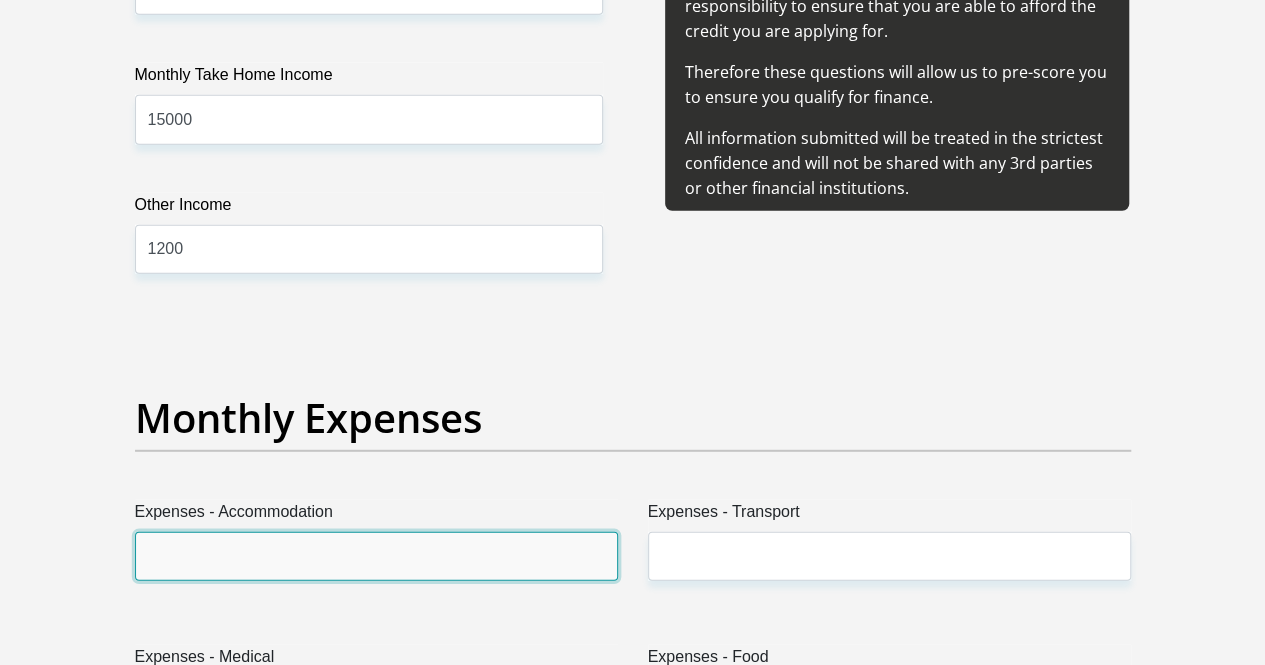 click on "Expenses - Accommodation" at bounding box center [376, 556] 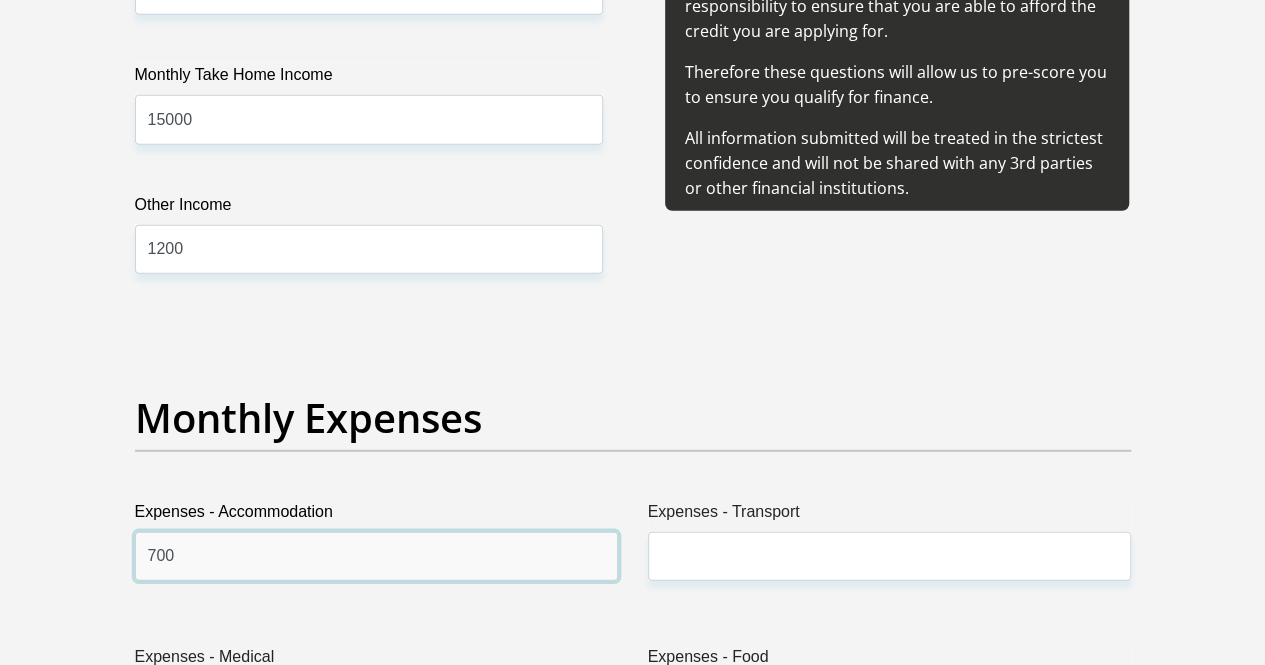 type on "700" 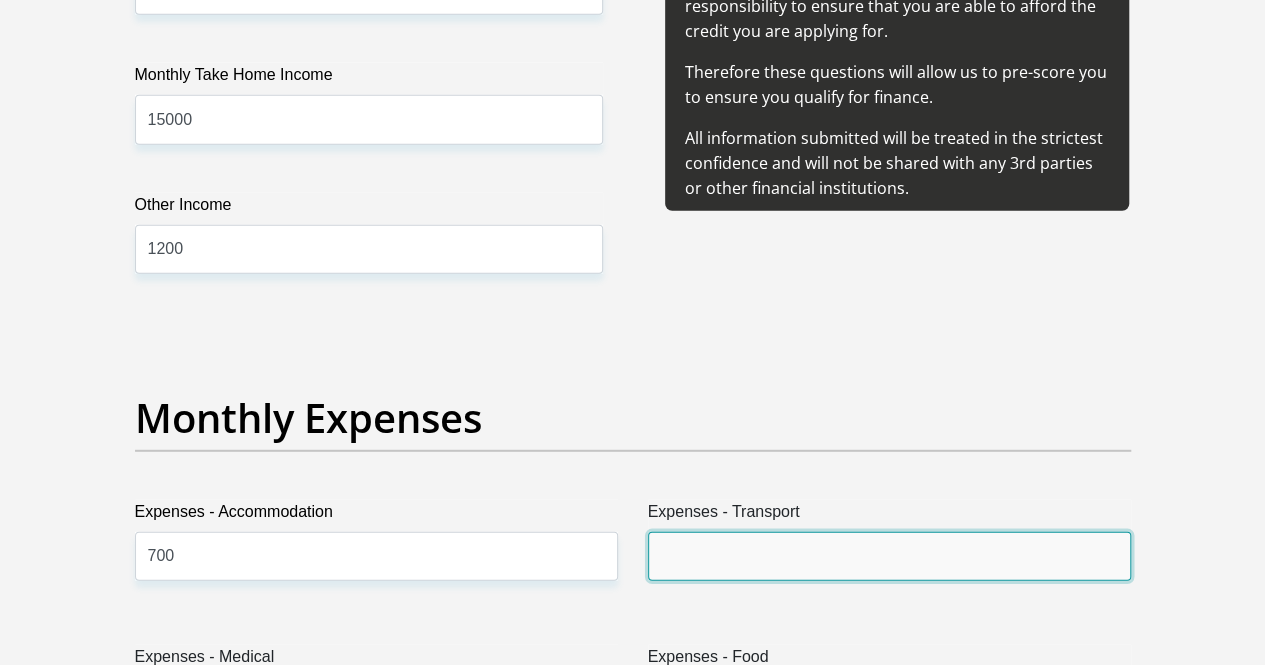 click on "Expenses - Transport" at bounding box center [889, 556] 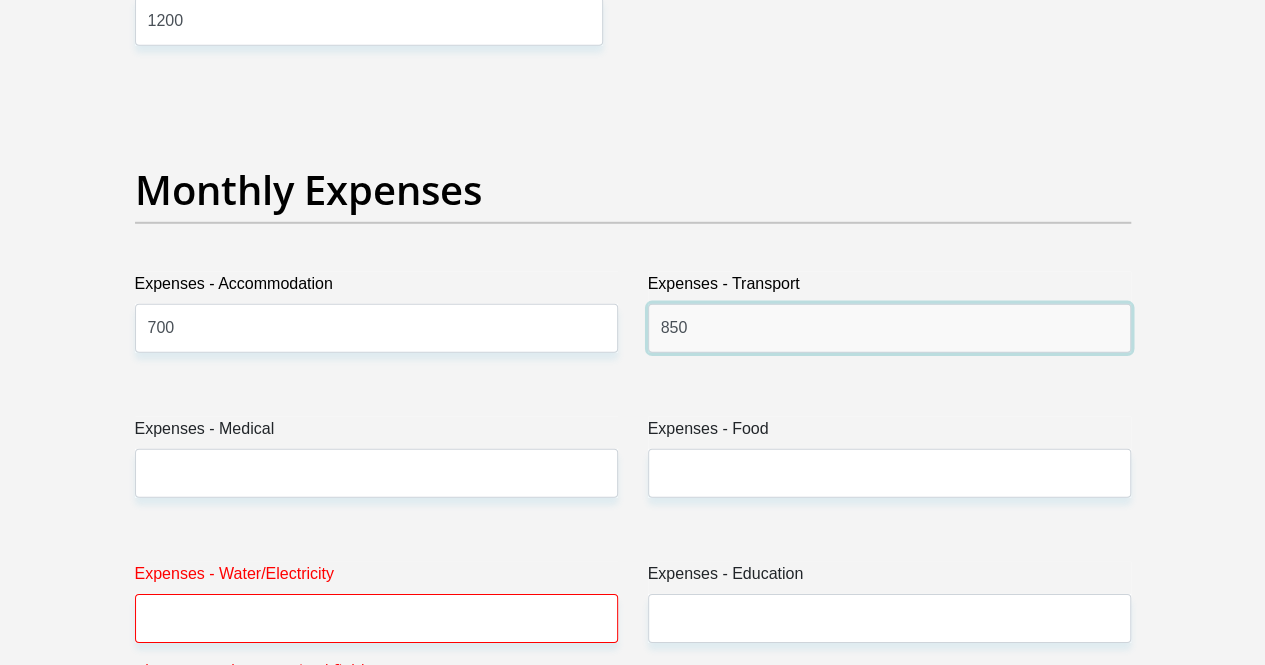 scroll, scrollTop: 2815, scrollLeft: 0, axis: vertical 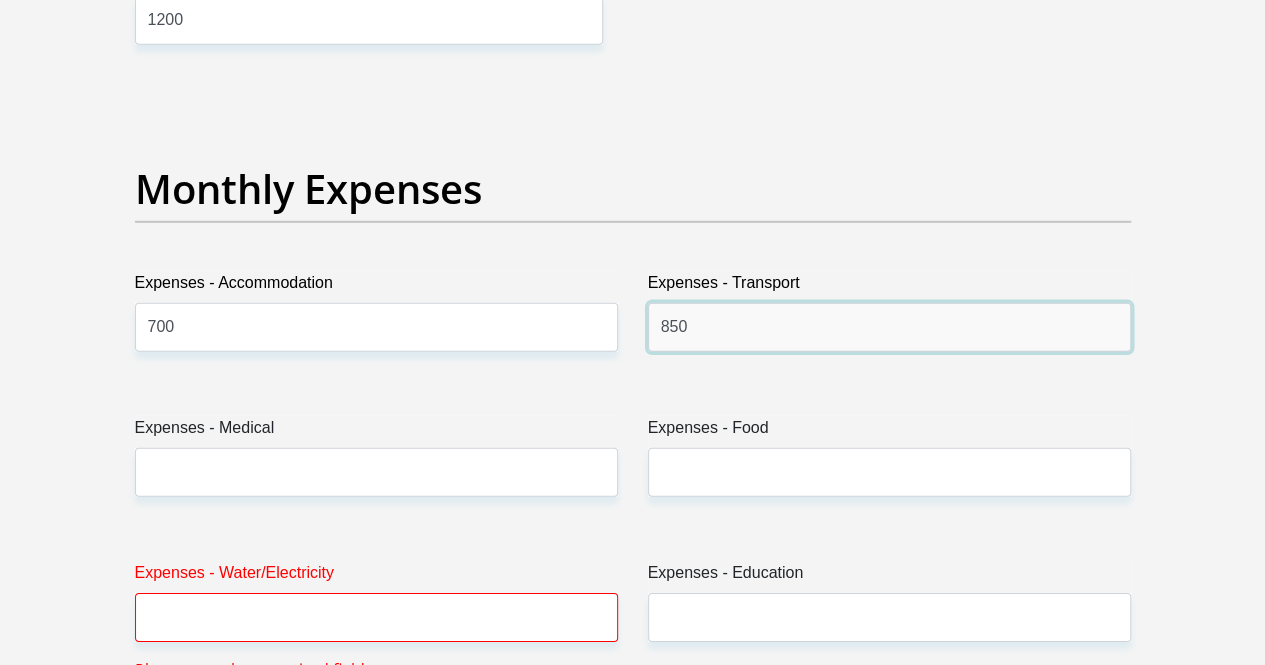 type on "850" 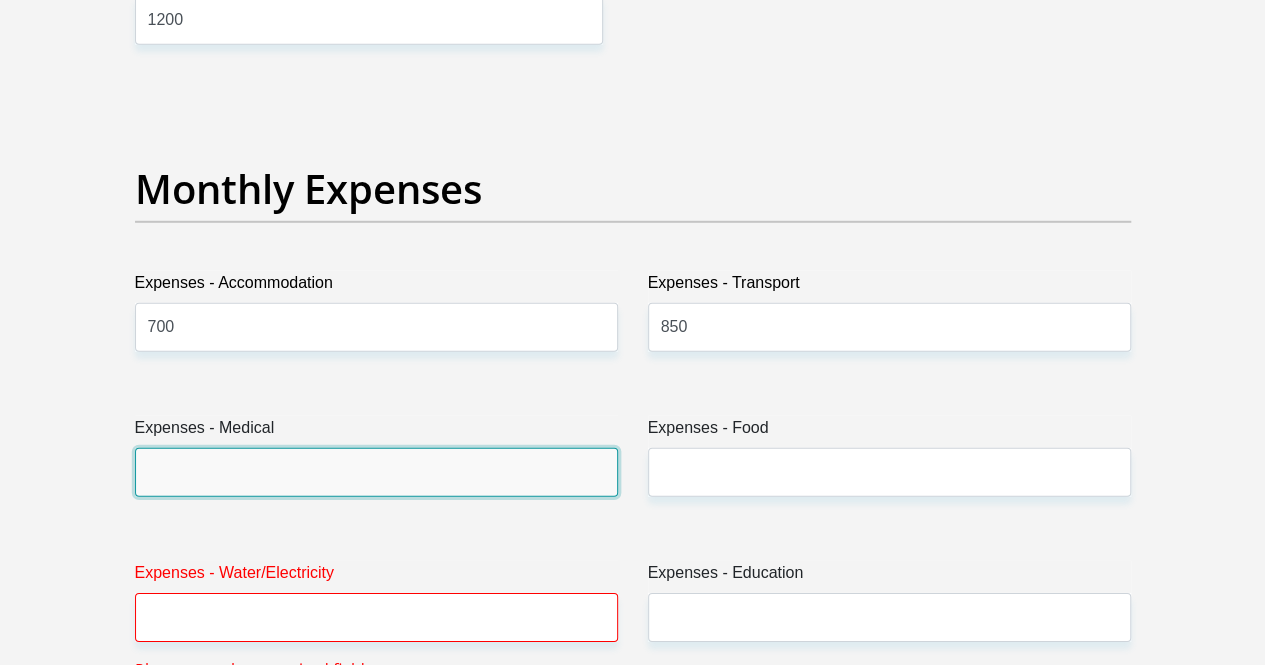 click on "Expenses - Medical" at bounding box center (376, 472) 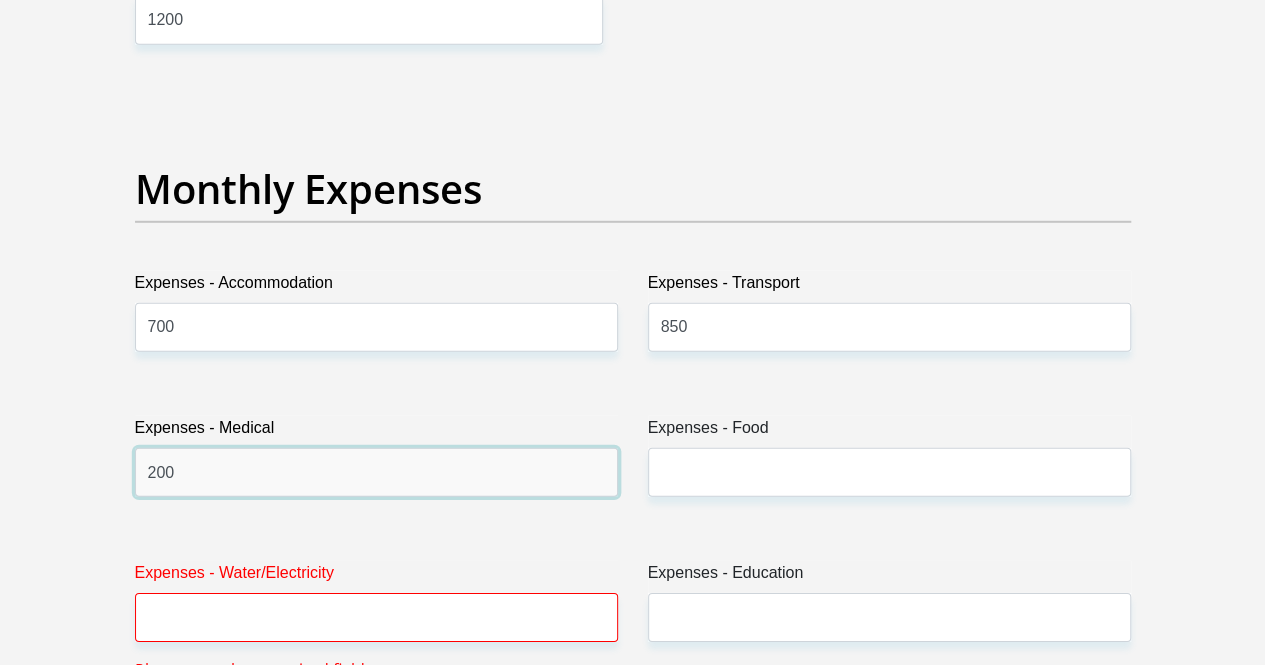 type on "200" 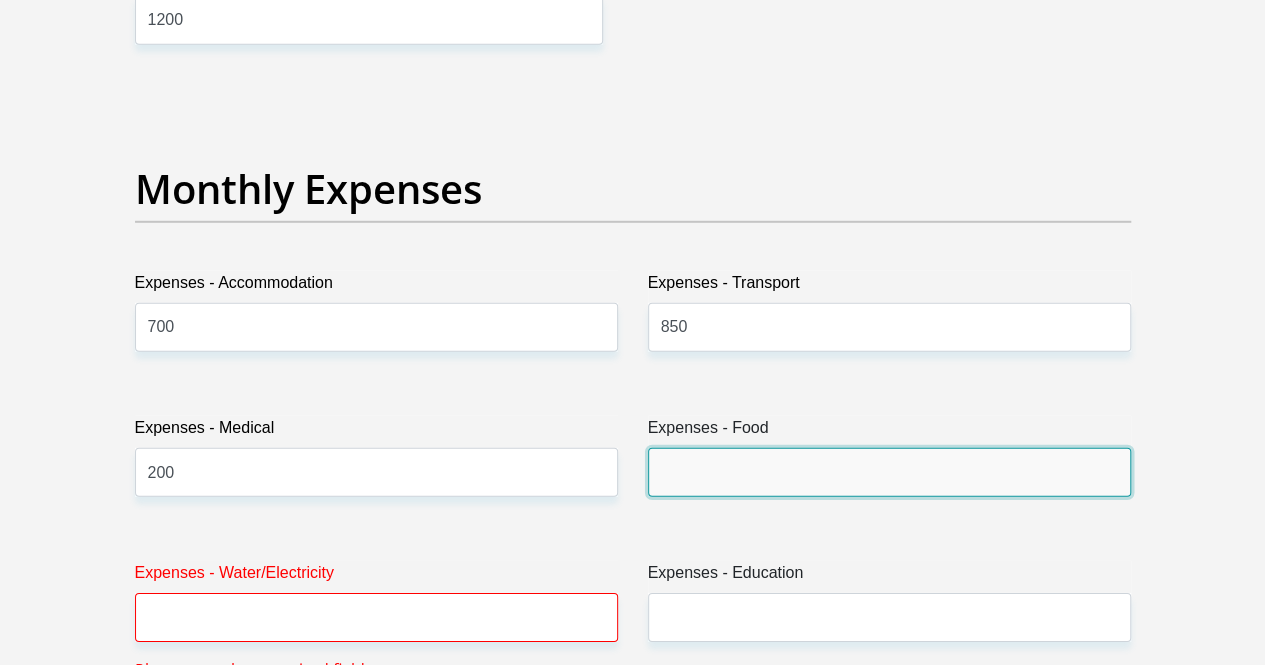 click on "Expenses - Food" at bounding box center (889, 472) 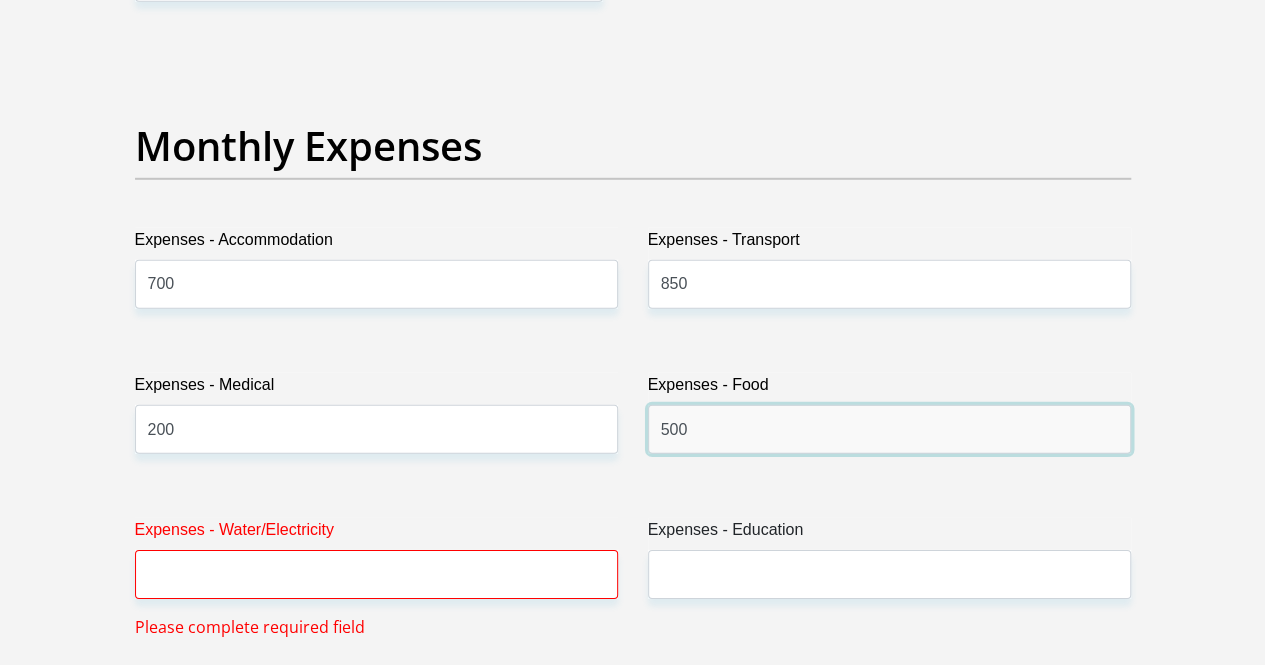 scroll, scrollTop: 2907, scrollLeft: 0, axis: vertical 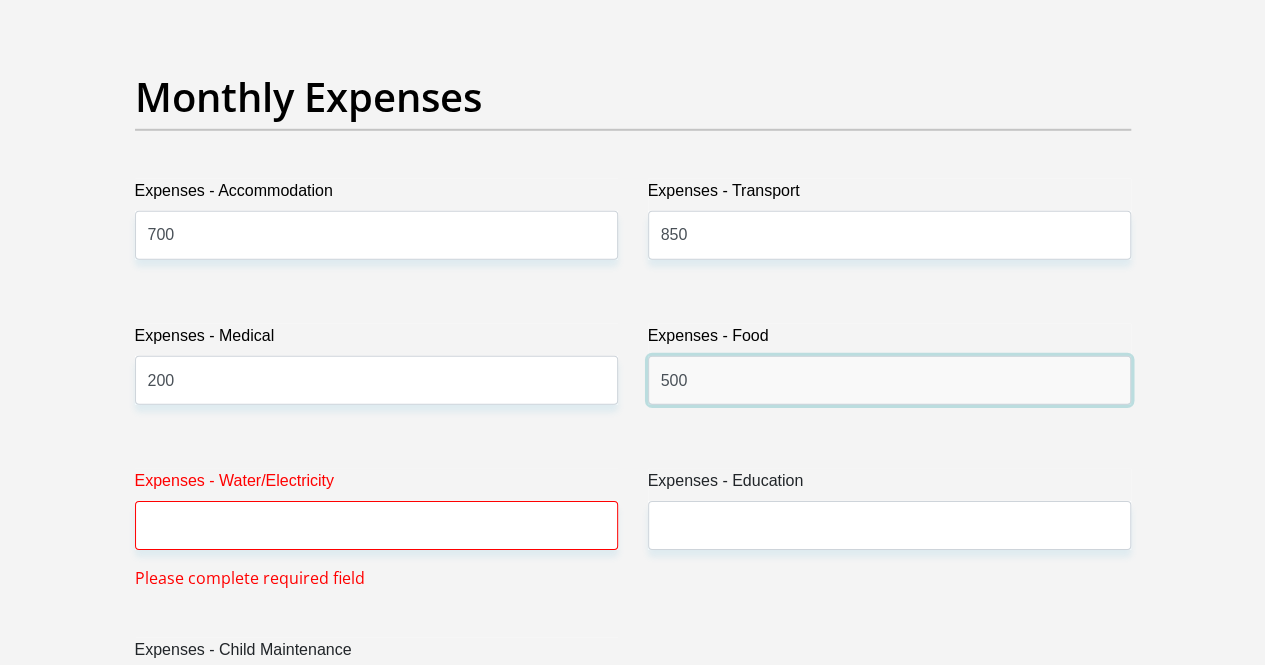 type on "500" 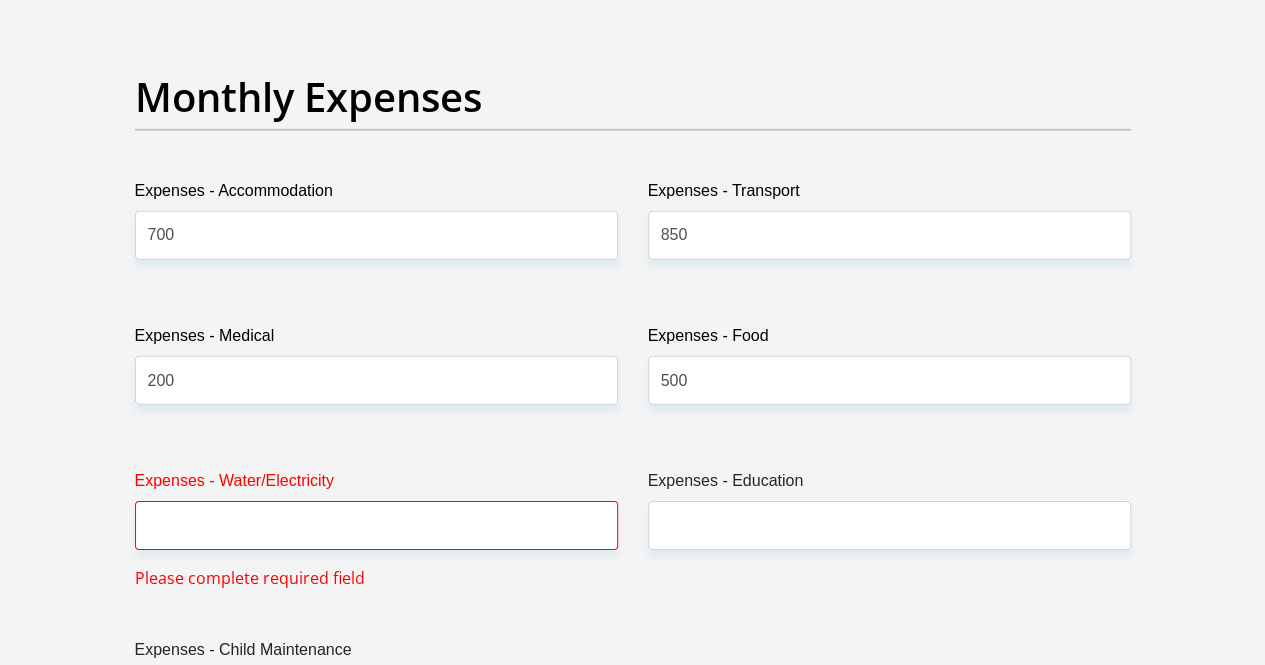 click on "Expenses - Water/Electricity" at bounding box center (376, 485) 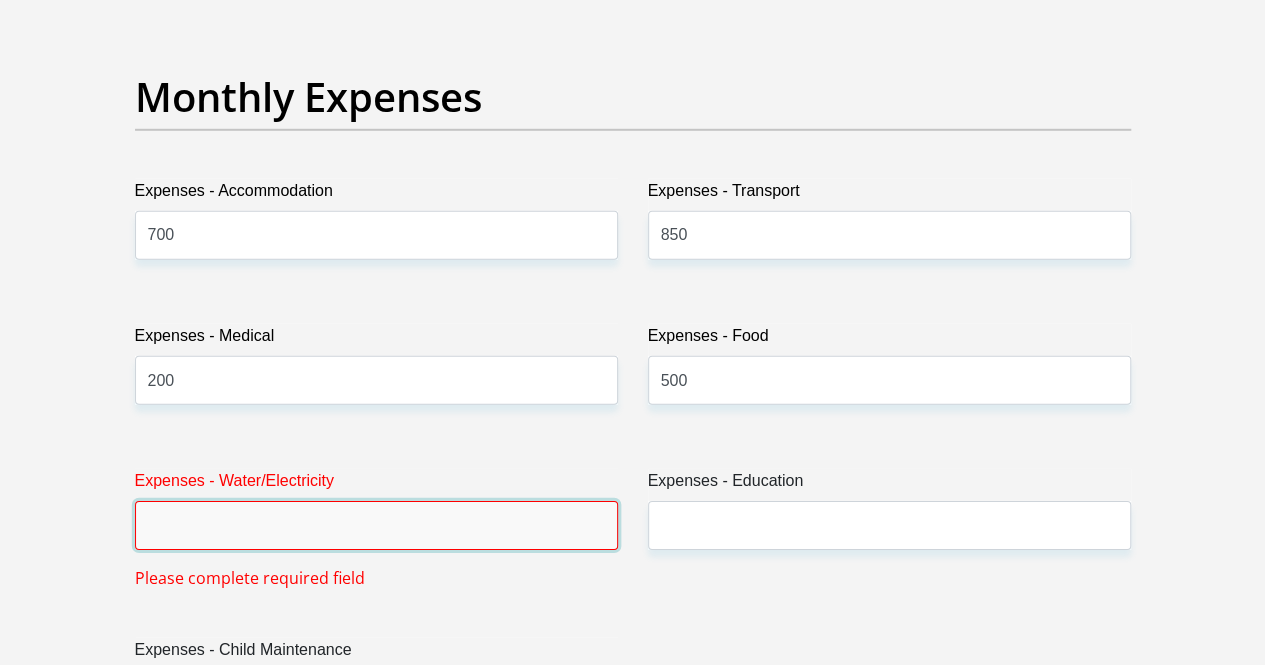 click on "Expenses - Water/Electricity" at bounding box center [376, 525] 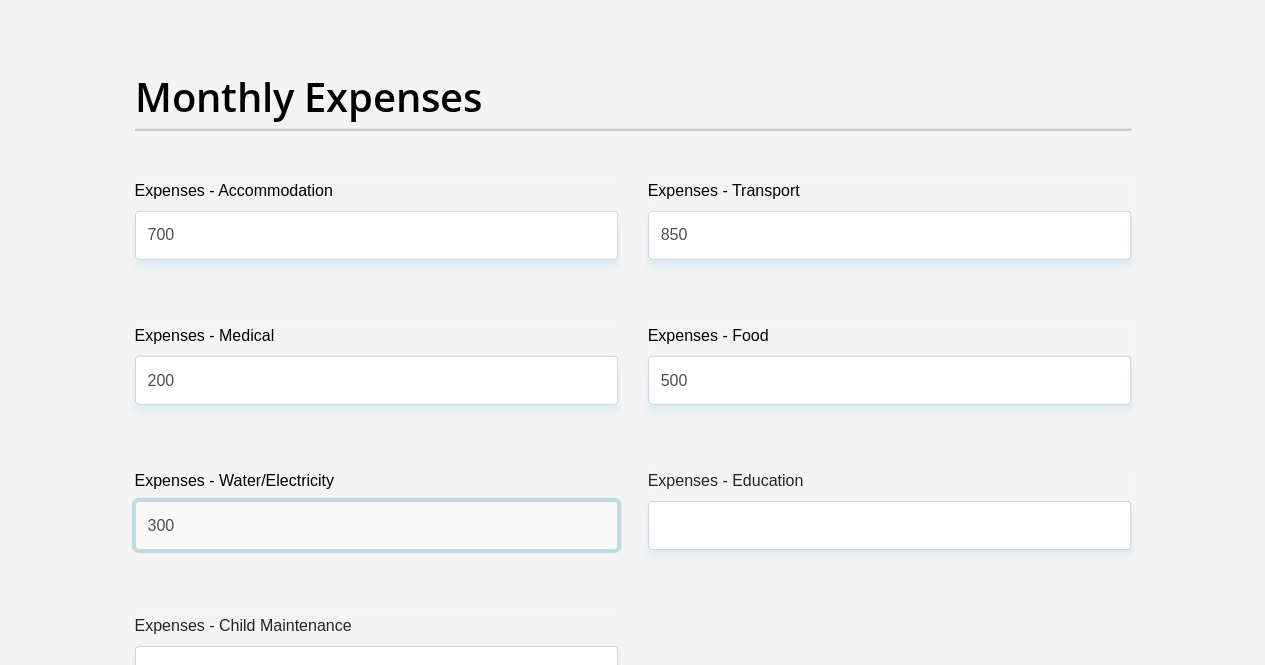 type on "300" 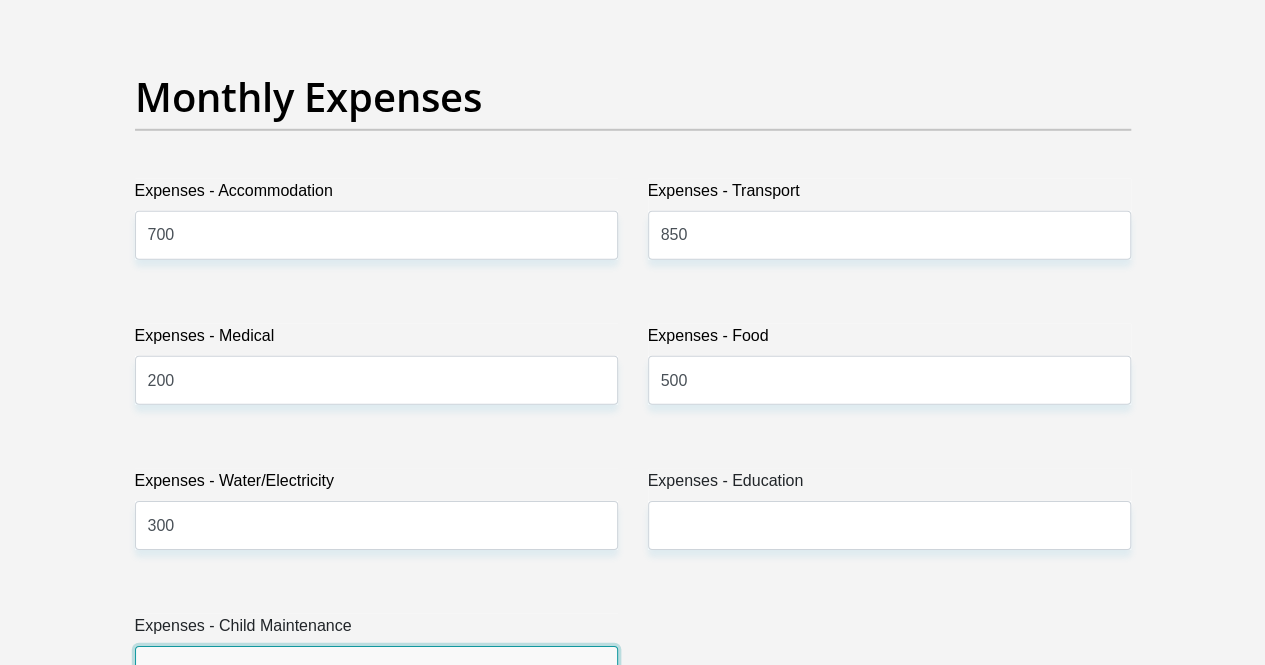 click on "Expenses - Child Maintenance" at bounding box center (376, 670) 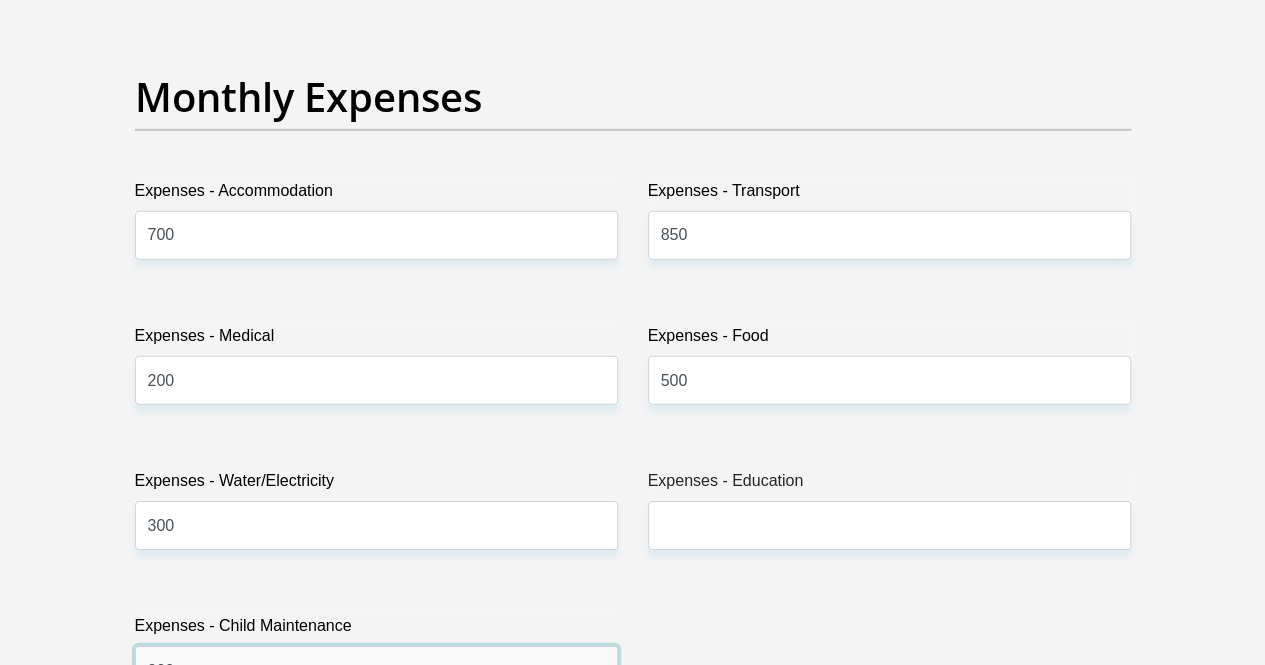 type on "200" 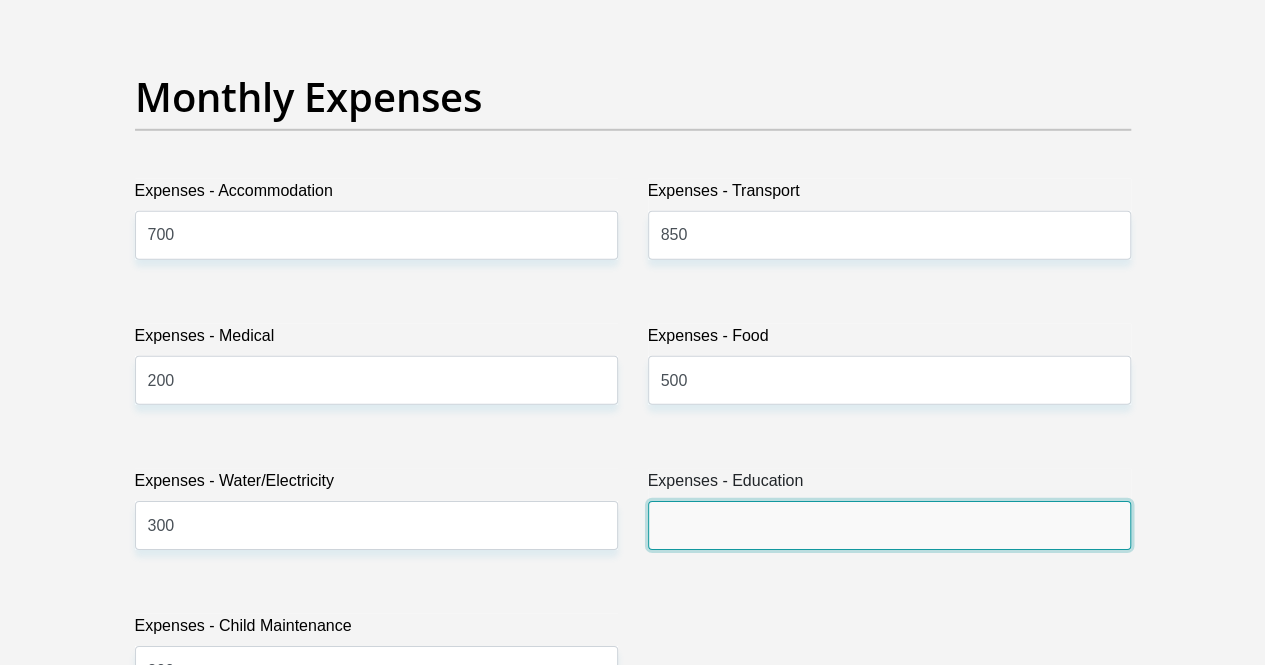 click on "Expenses - Education" at bounding box center (889, 525) 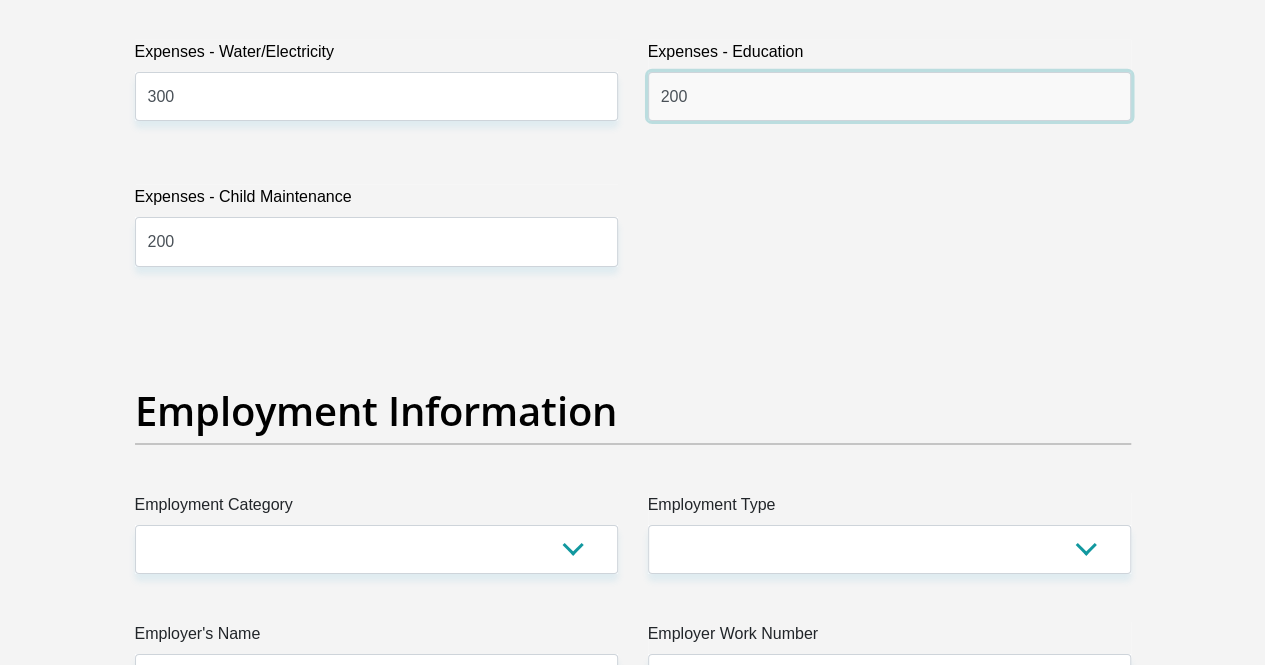scroll, scrollTop: 3418, scrollLeft: 0, axis: vertical 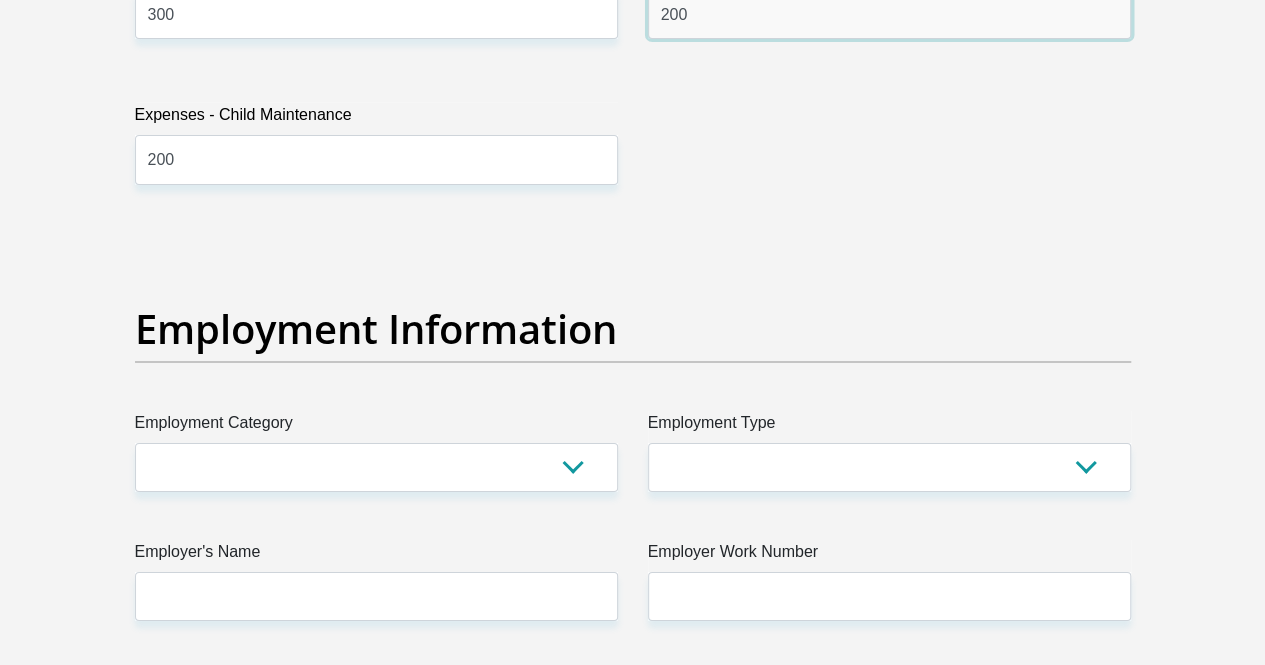 type on "200" 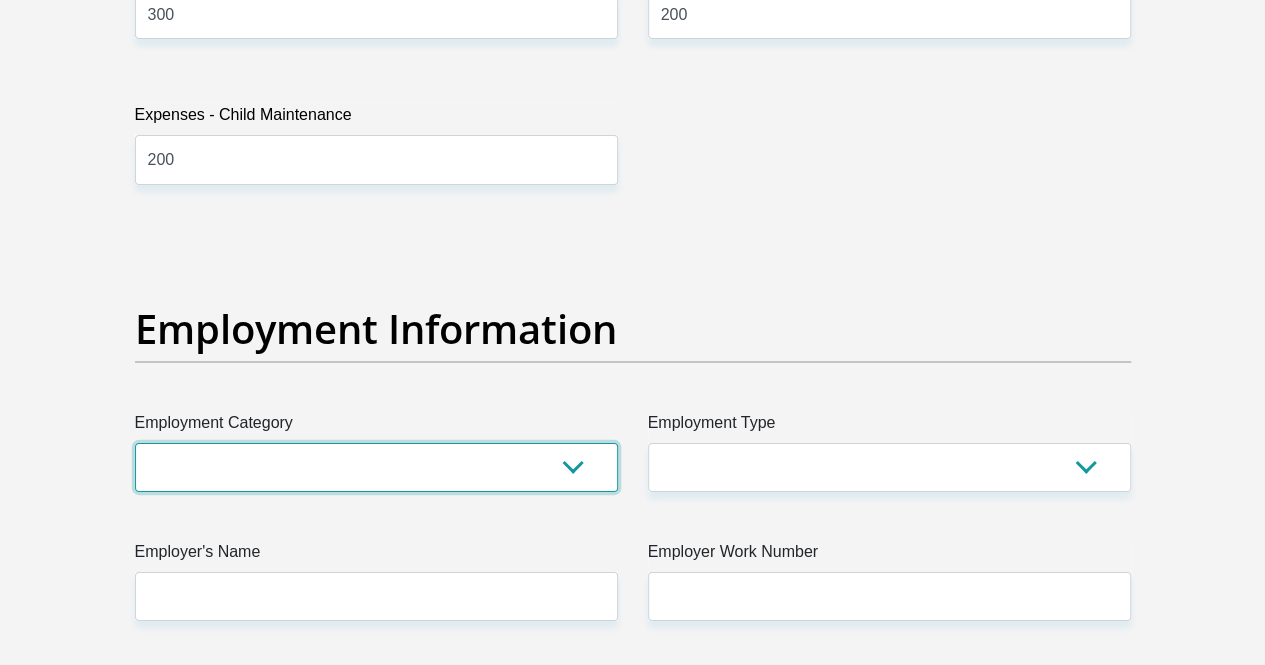 click on "AGRICULTURE
ALCOHOL & TOBACCO
CONSTRUCTION MATERIALS
METALLURGY
EQUIPMENT FOR RENEWABLE ENERGY
SPECIALIZED CONTRACTORS
CAR
GAMING (INCL. INTERNET
OTHER WHOLESALE
UNLICENSED PHARMACEUTICALS
CURRENCY EXCHANGE HOUSES
OTHER FINANCIAL INSTITUTIONS & INSURANCE
REAL ESTATE AGENTS
OIL & GAS
OTHER MATERIALS (E.G. IRON ORE)
PRECIOUS STONES & PRECIOUS METALS
POLITICAL ORGANIZATIONS
RELIGIOUS ORGANIZATIONS(NOT SECTS)
ACTI. HAVING BUSINESS DEAL WITH PUBLIC ADMINISTRATION
LAUNDROMATS" at bounding box center (376, 467) 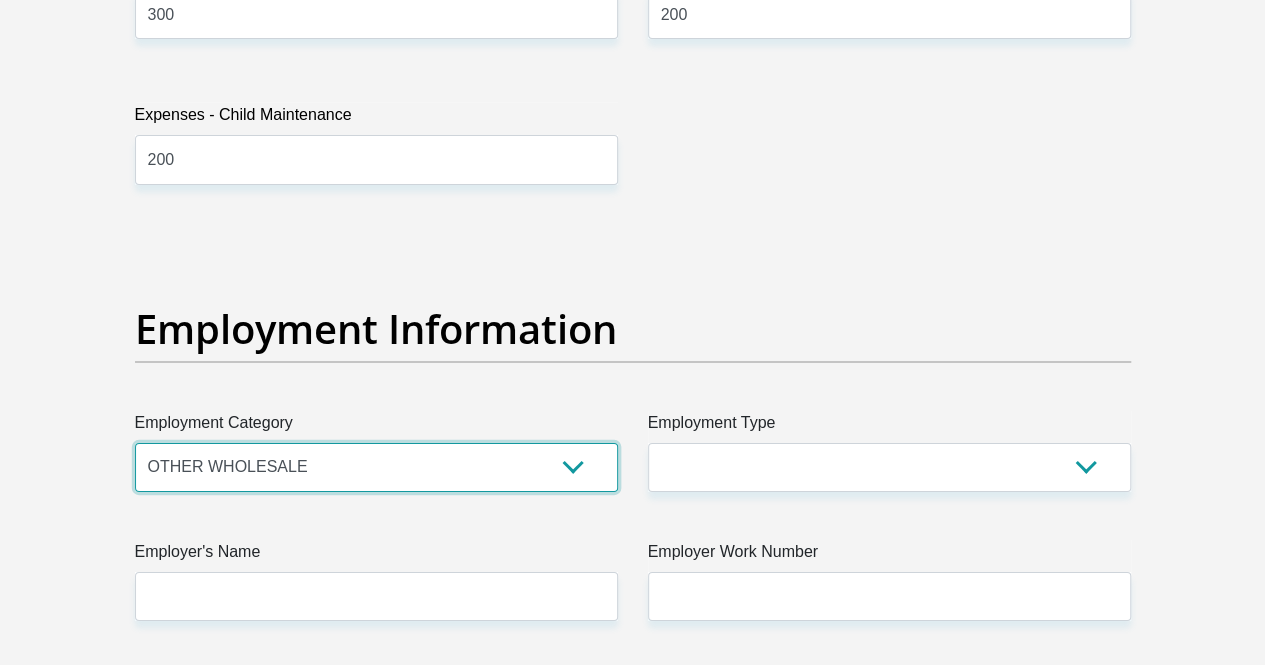 click on "AGRICULTURE
ALCOHOL & TOBACCO
CONSTRUCTION MATERIALS
METALLURGY
EQUIPMENT FOR RENEWABLE ENERGY
SPECIALIZED CONTRACTORS
CAR
GAMING (INCL. INTERNET
OTHER WHOLESALE
UNLICENSED PHARMACEUTICALS
CURRENCY EXCHANGE HOUSES
OTHER FINANCIAL INSTITUTIONS & INSURANCE
REAL ESTATE AGENTS
OIL & GAS
OTHER MATERIALS (E.G. IRON ORE)
PRECIOUS STONES & PRECIOUS METALS
POLITICAL ORGANIZATIONS
RELIGIOUS ORGANIZATIONS(NOT SECTS)
ACTI. HAVING BUSINESS DEAL WITH PUBLIC ADMINISTRATION
LAUNDROMATS" at bounding box center (376, 467) 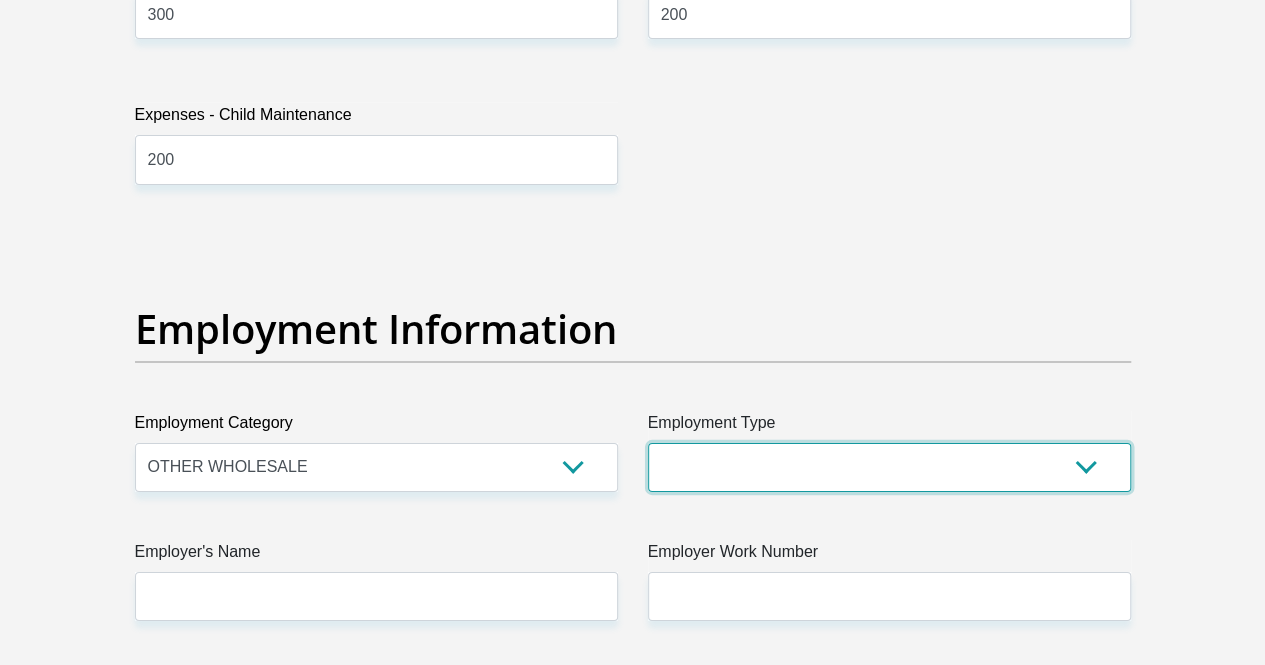 click on "College/Lecturer
Craft Seller
Creative
Driver
Executive
Farmer
Forces - Non Commissioned
Forces - Officer
Hawker
Housewife
Labourer
Licenced Professional
Manager
Miner
Non Licenced Professional
Office Staff/Clerk
Outside Worker
Pensioner
Permanent Teacher
Production/Manufacturing
Sales
Self-Employed
Semi-Professional Worker
Service Industry  Social Worker  Student" at bounding box center [889, 467] 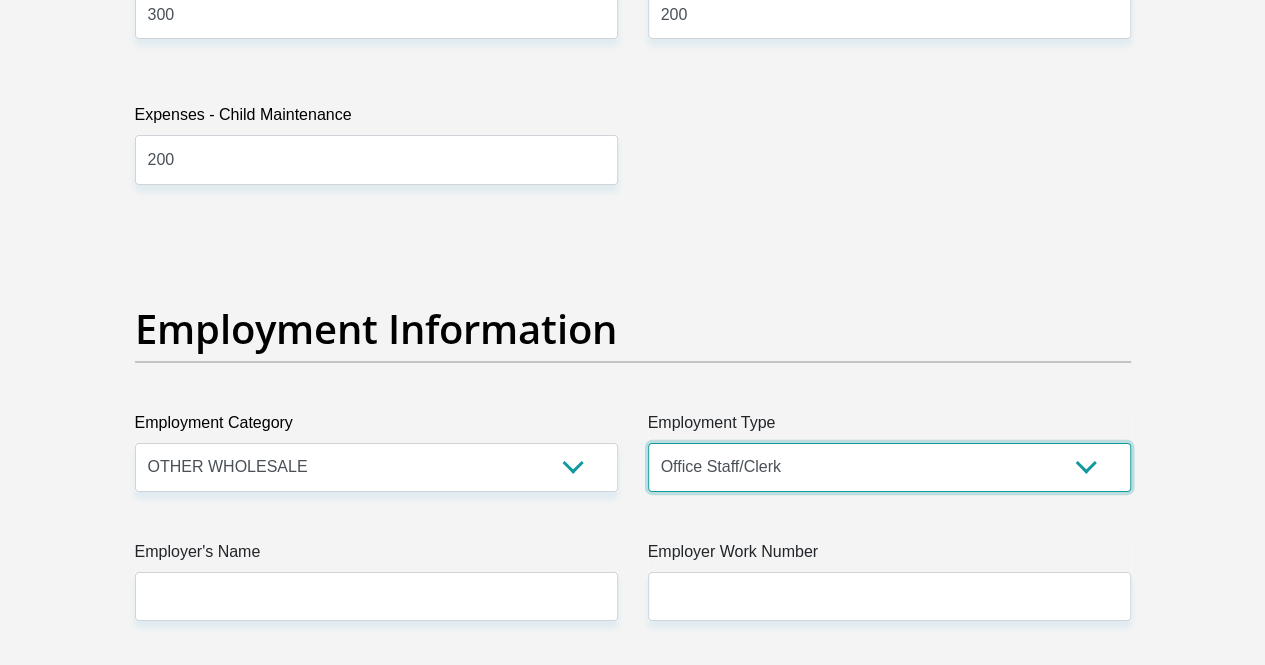 click on "College/Lecturer
Craft Seller
Creative
Driver
Executive
Farmer
Forces - Non Commissioned
Forces - Officer
Hawker
Housewife
Labourer
Licenced Professional
Manager
Miner
Non Licenced Professional
Office Staff/Clerk
Outside Worker
Pensioner
Permanent Teacher
Production/Manufacturing
Sales
Self-Employed
Semi-Professional Worker
Service Industry  Social Worker  Student" at bounding box center (889, 467) 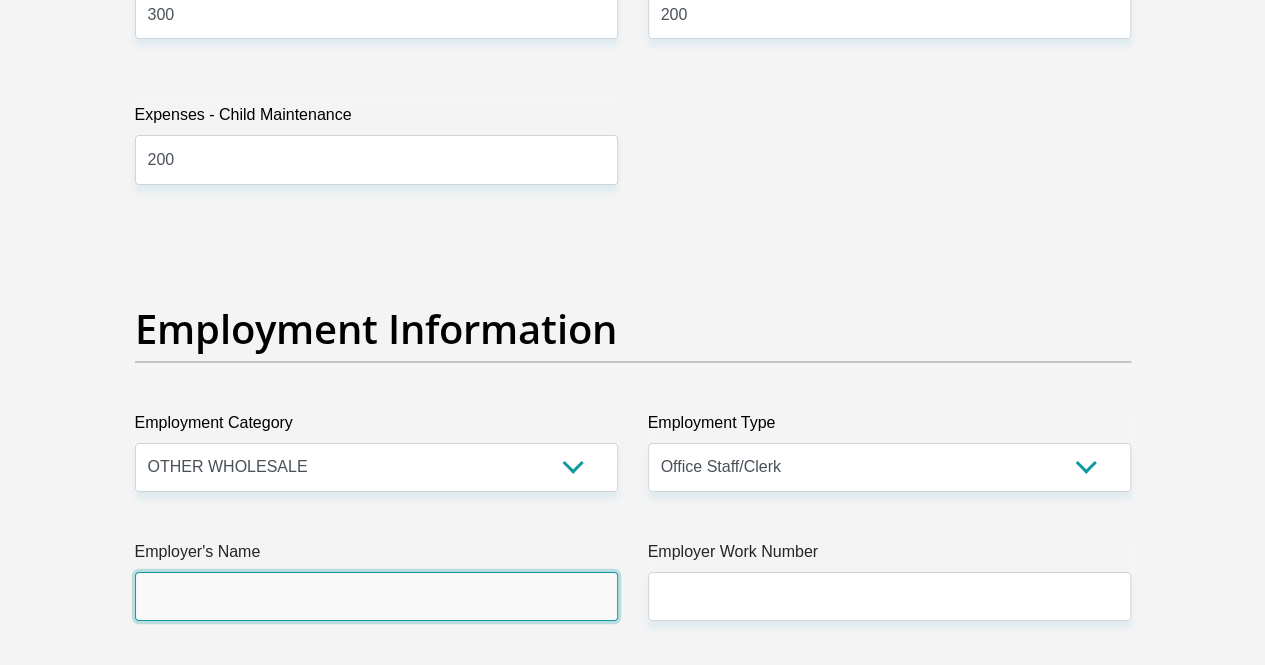 click on "Employer's Name" at bounding box center (376, 596) 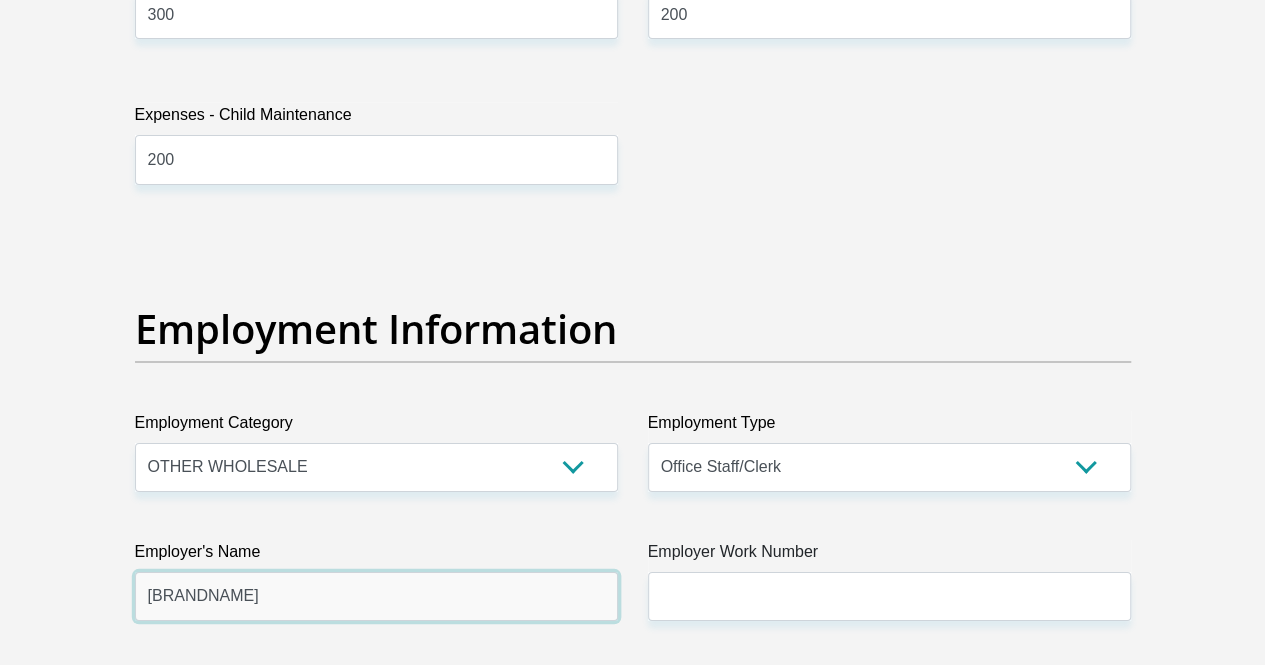 type on "[BRANDNAME]" 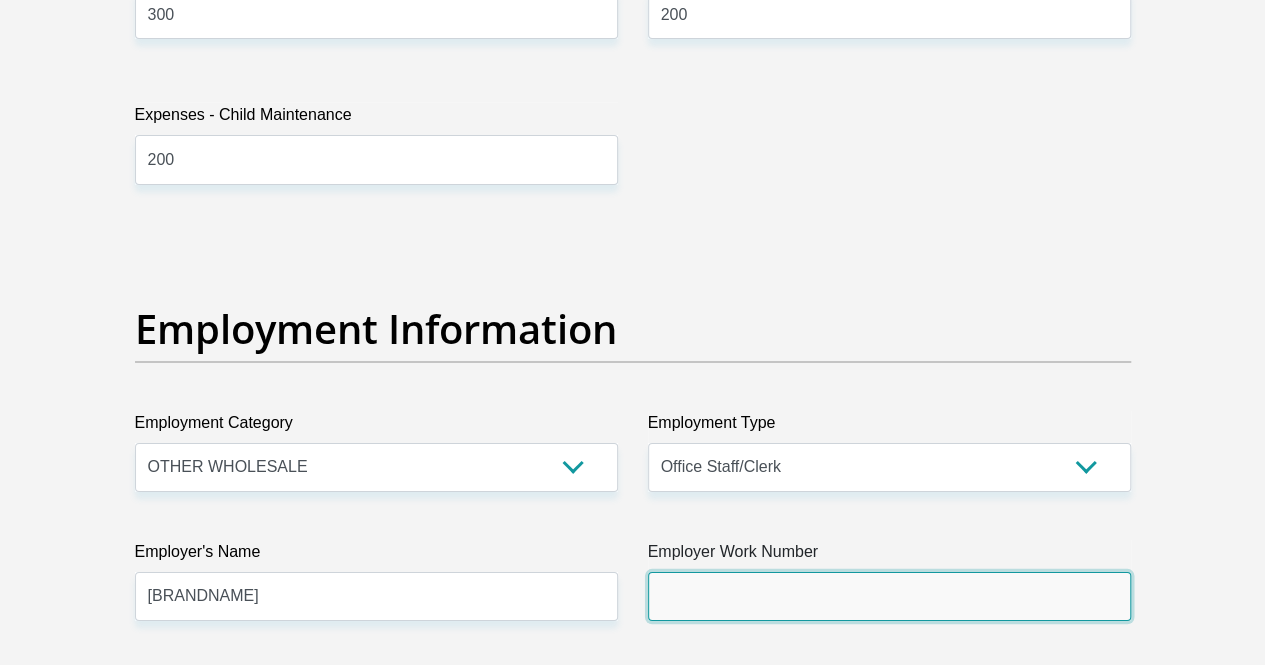 click on "Employer Work Number" at bounding box center (889, 596) 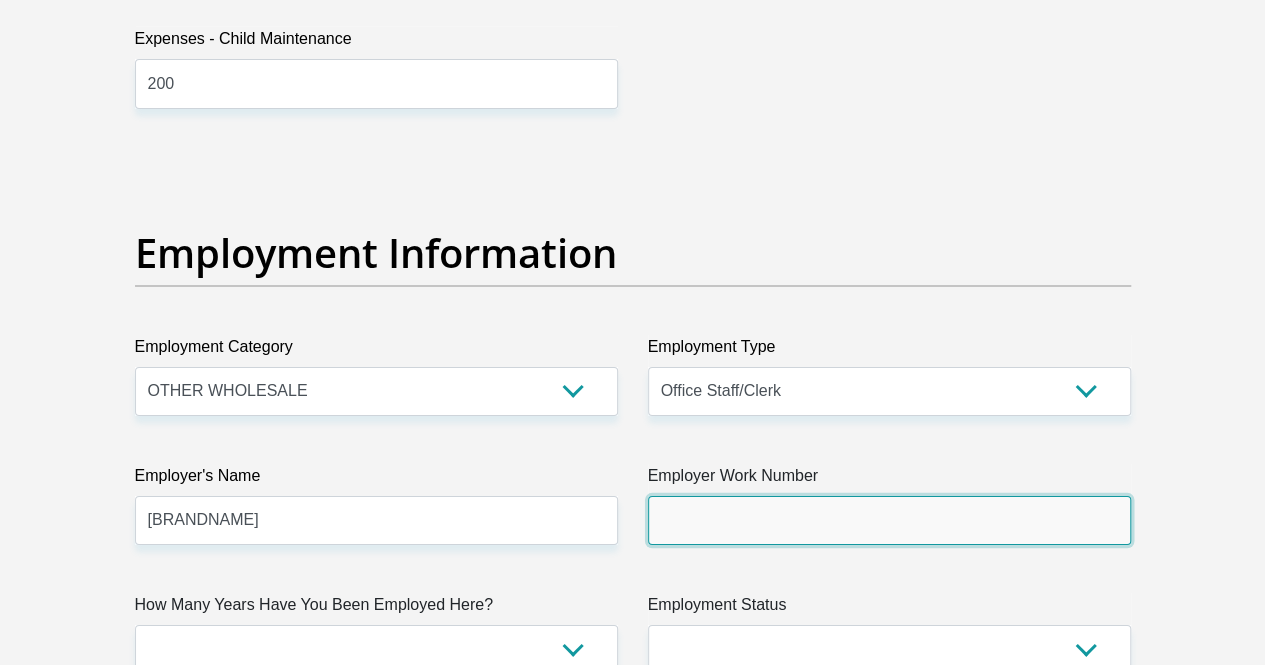 scroll, scrollTop: 3582, scrollLeft: 0, axis: vertical 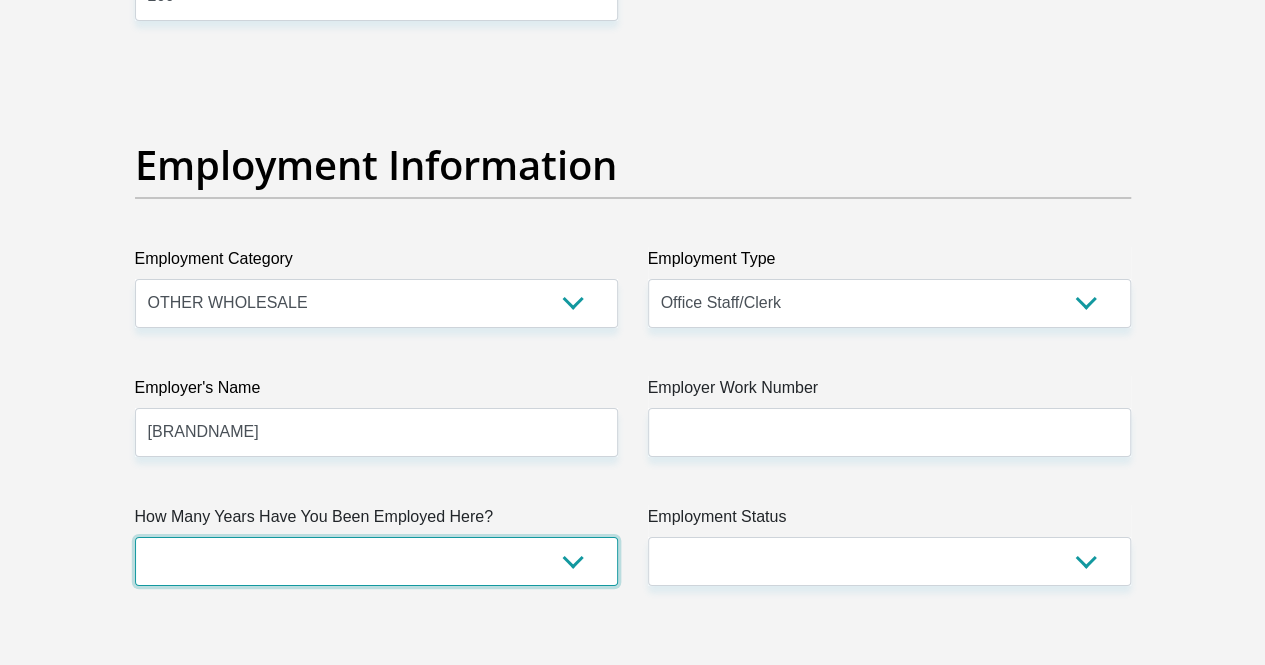 click on "less than 1 year
1-3 years
3-5 years
5+ years" at bounding box center [376, 561] 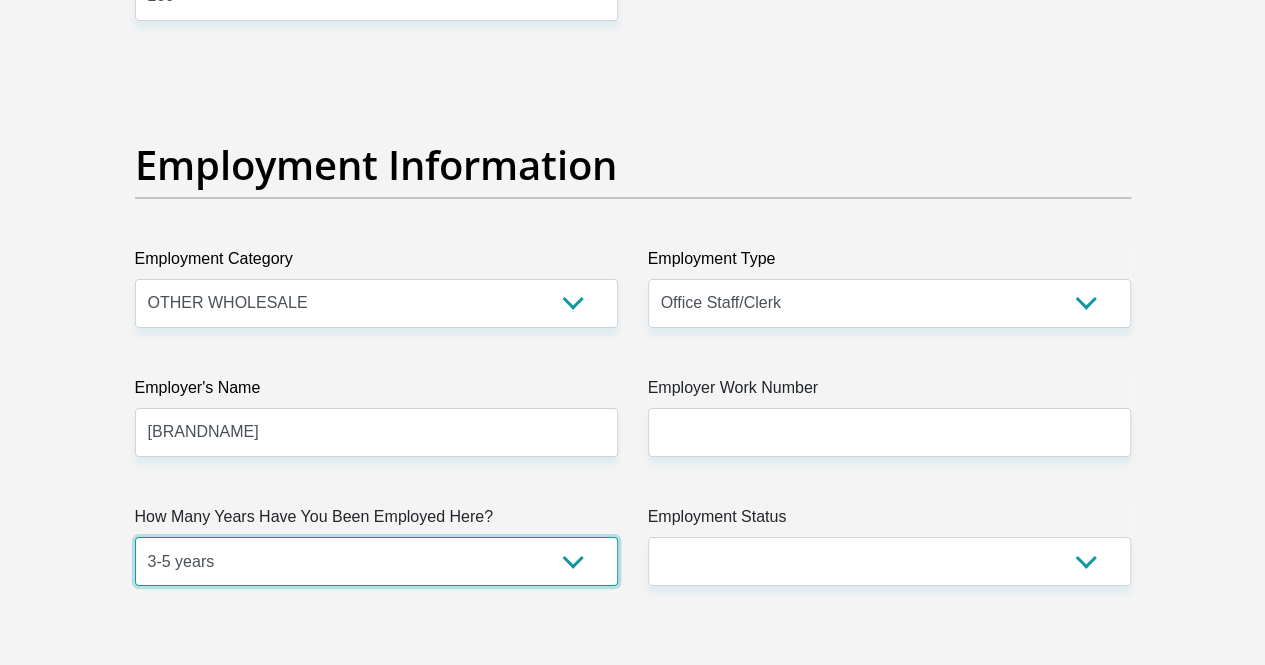 click on "less than 1 year
1-3 years
3-5 years
5+ years" at bounding box center [376, 561] 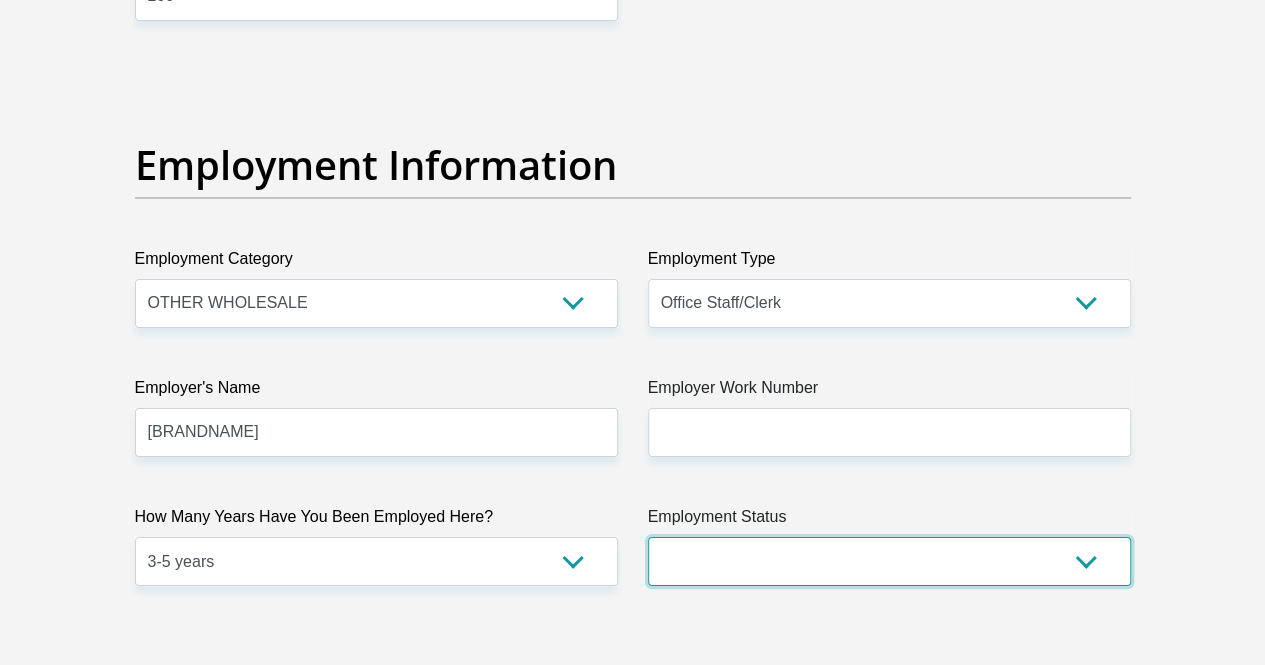 click on "Permanent/Full-time
Part-time/Casual
Contract Worker
Self-Employed
Housewife
Retired
Student
Medically Boarded
Disability
Unemployed" at bounding box center (889, 561) 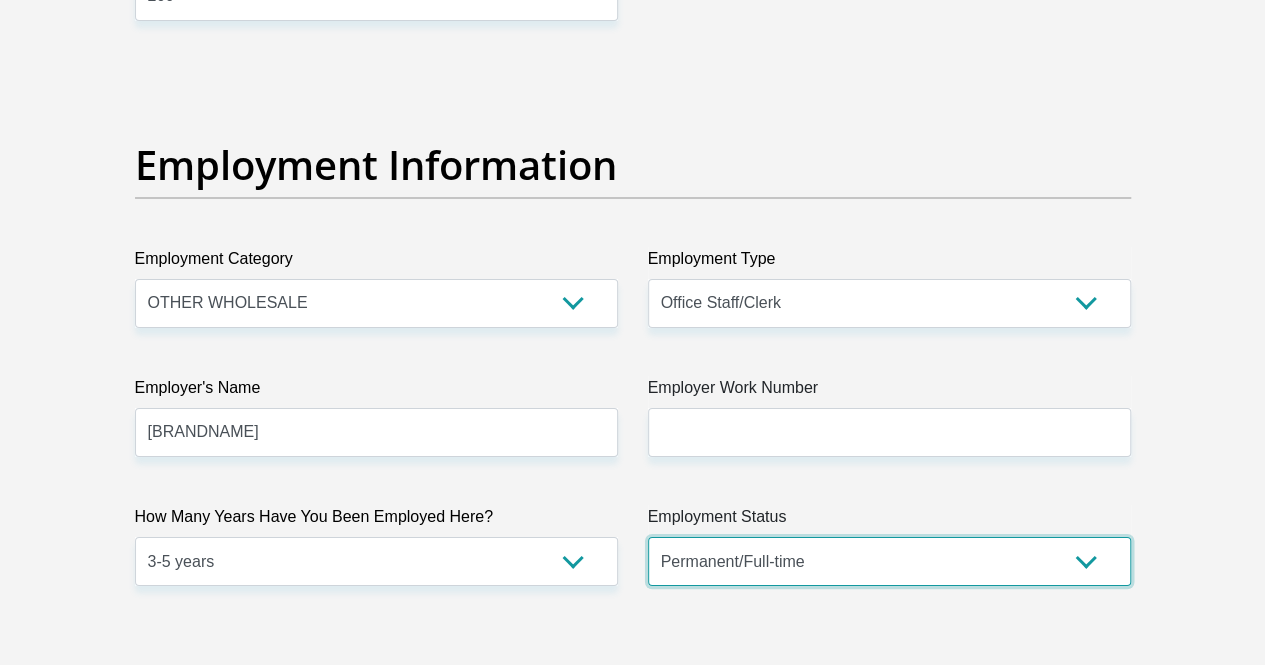click on "Permanent/Full-time
Part-time/Casual
Contract Worker
Self-Employed
Housewife
Retired
Student
Medically Boarded
Disability
Unemployed" at bounding box center (889, 561) 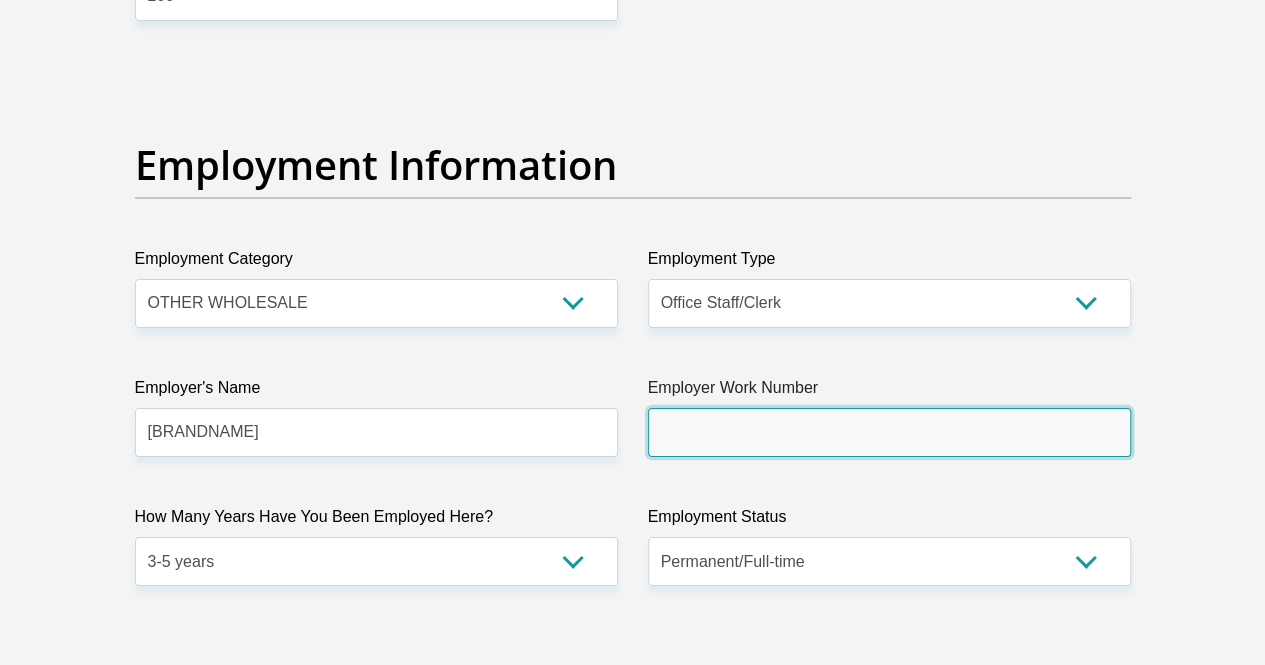 click on "Employer Work Number" at bounding box center [889, 432] 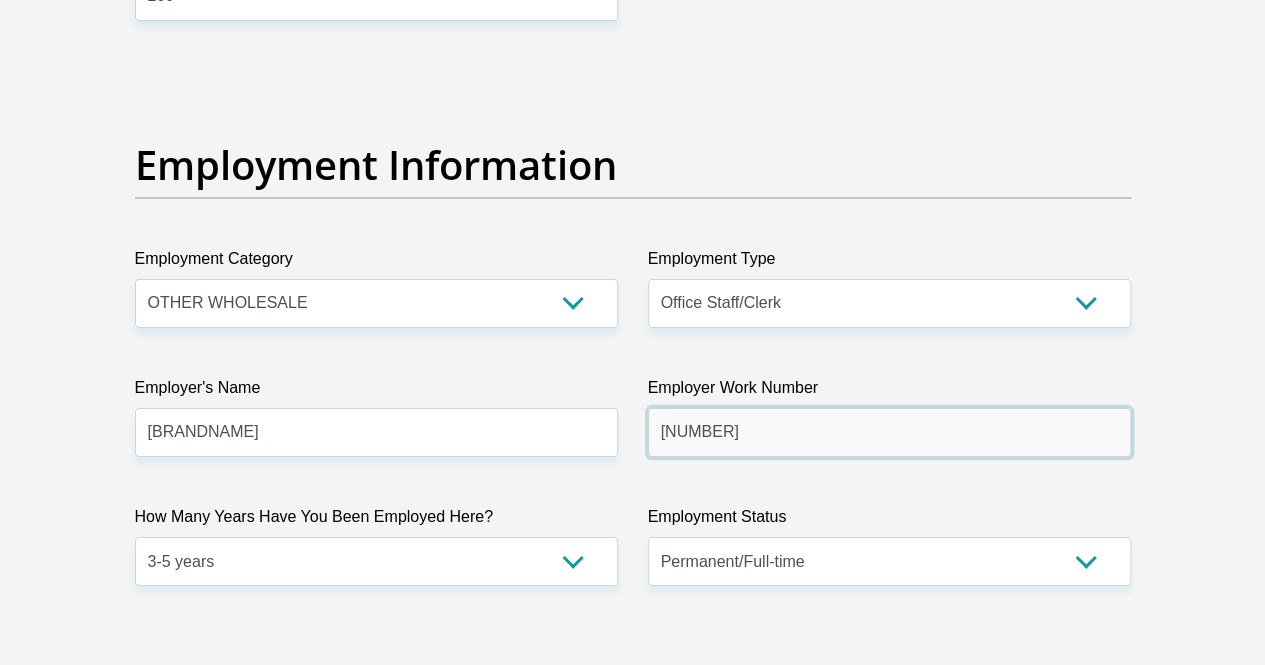 type on "[NUMBER]" 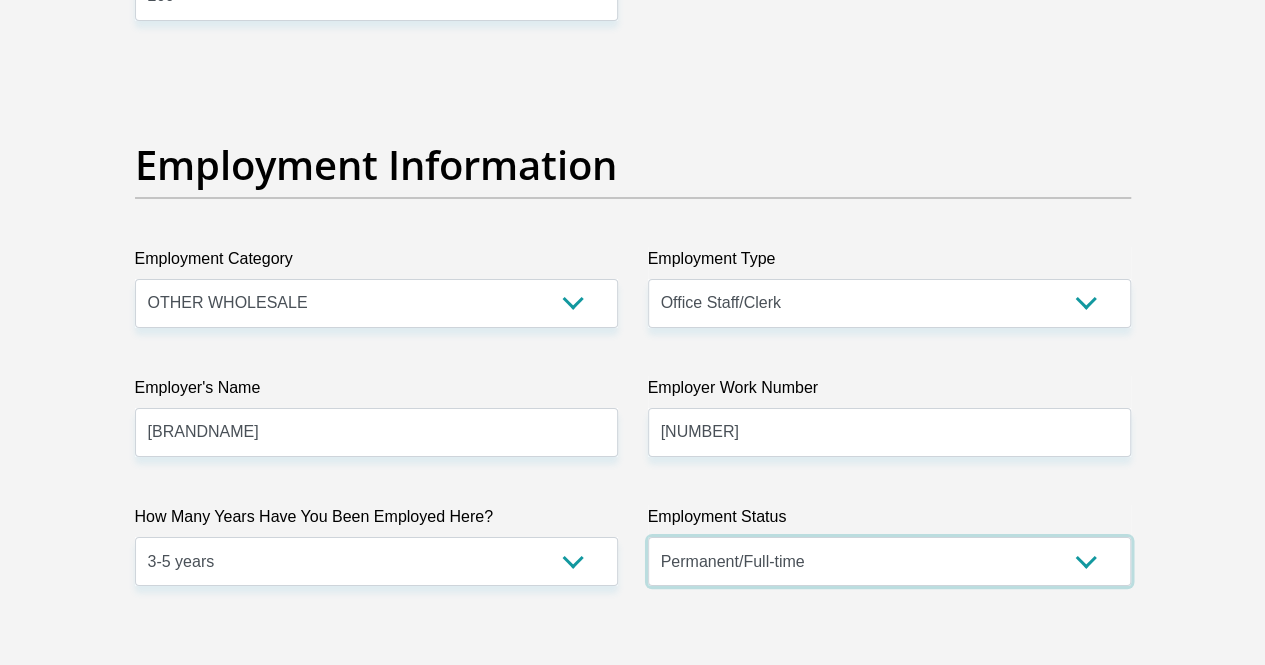 click on "Permanent/Full-time
Part-time/Casual
Contract Worker
Self-Employed
Housewife
Retired
Student
Medically Boarded
Disability
Unemployed" at bounding box center (889, 561) 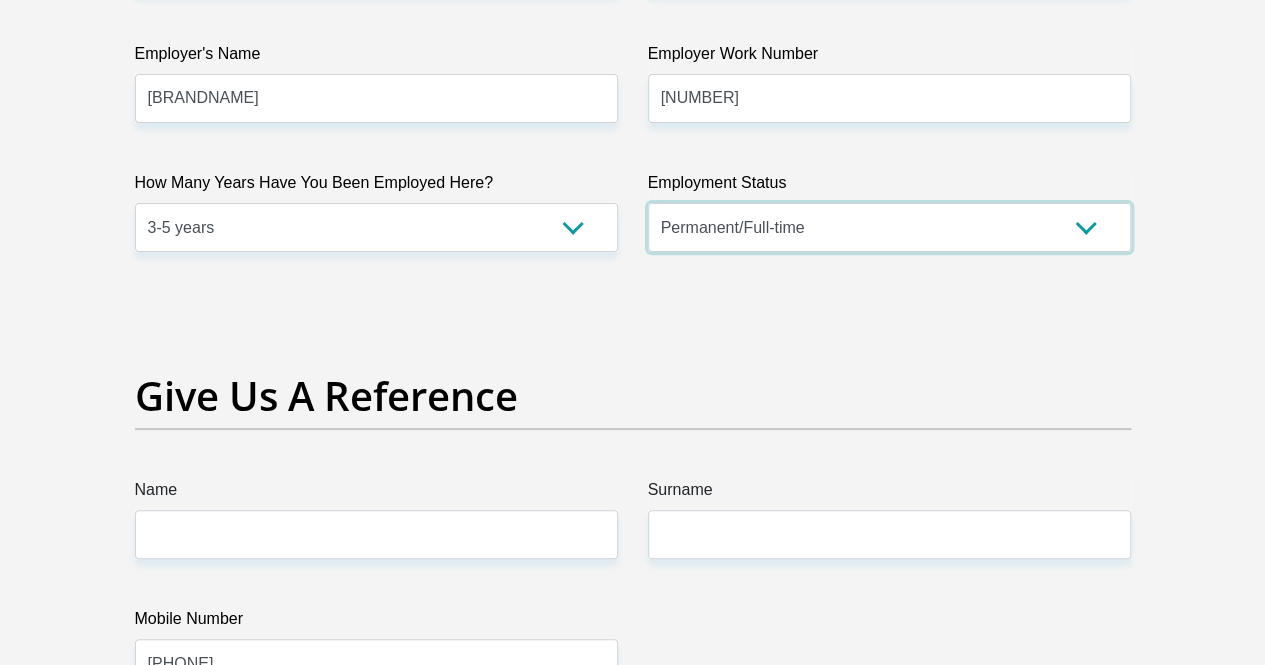 scroll, scrollTop: 3918, scrollLeft: 0, axis: vertical 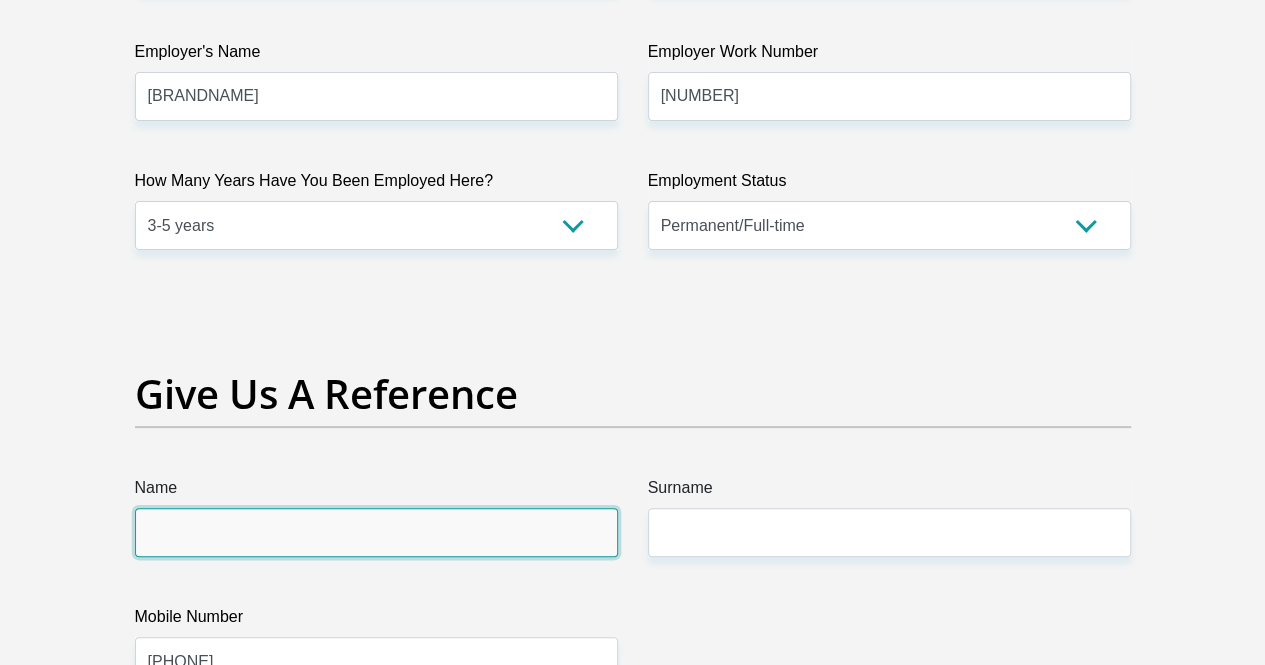 click on "Name" at bounding box center [376, 532] 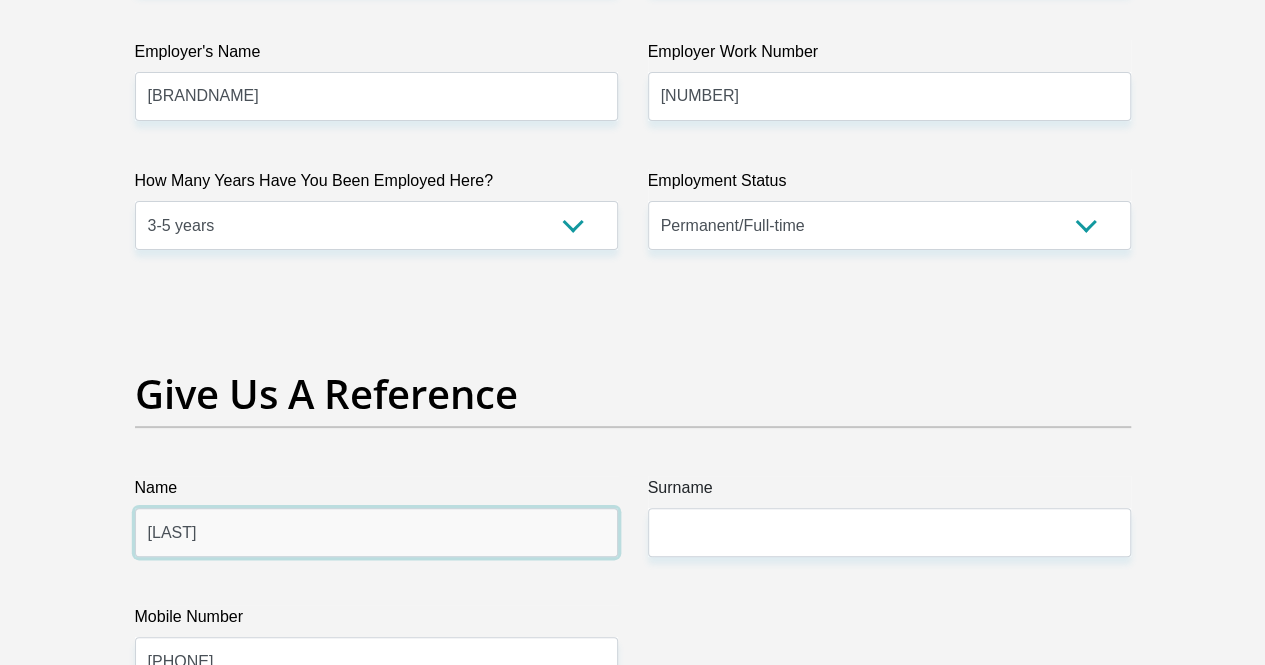 type on "[LAST]" 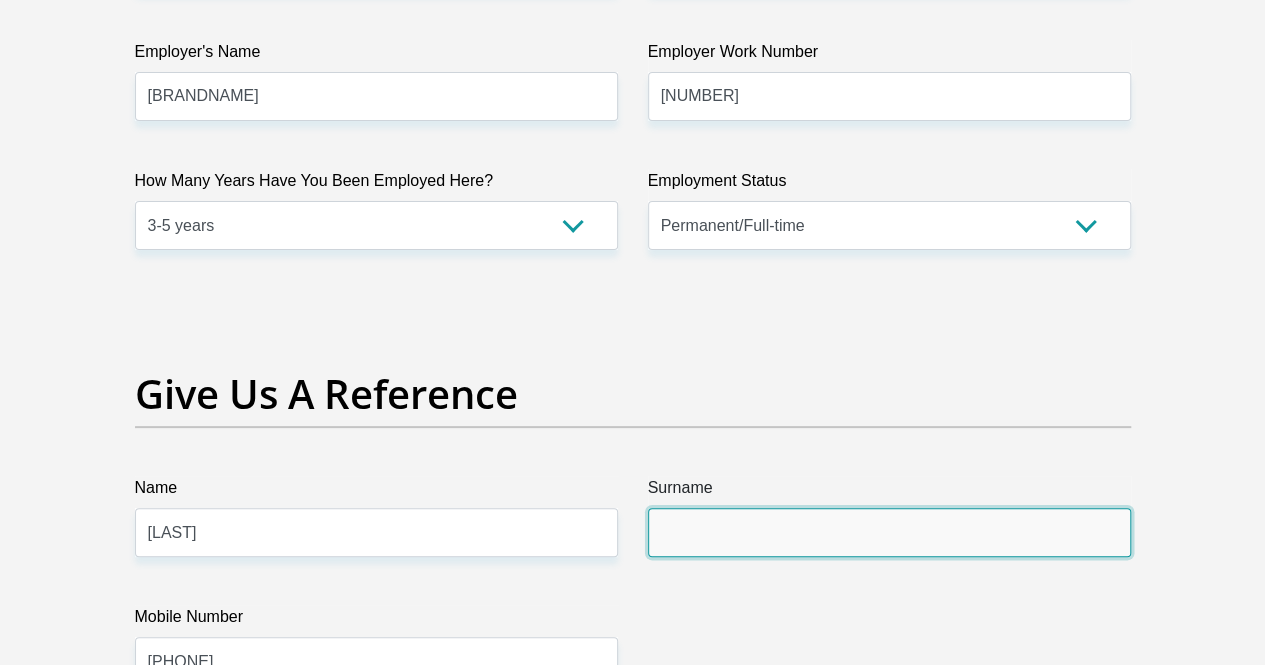 click on "Surname" at bounding box center (889, 532) 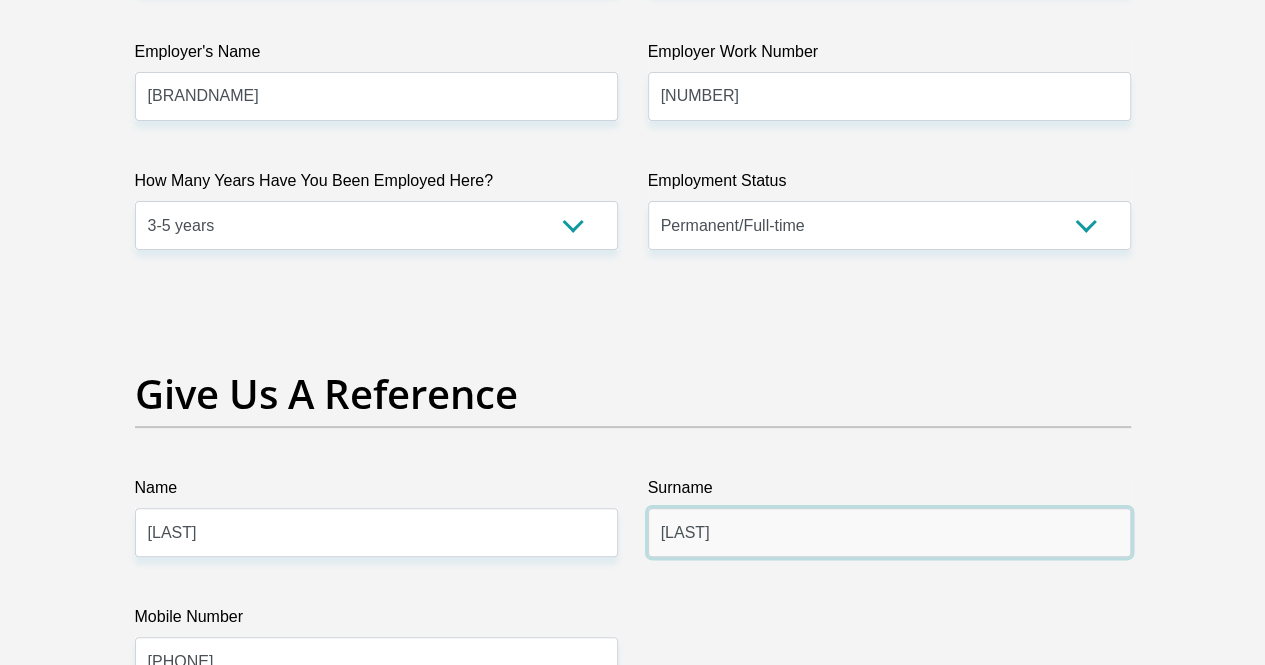type on "[LAST]" 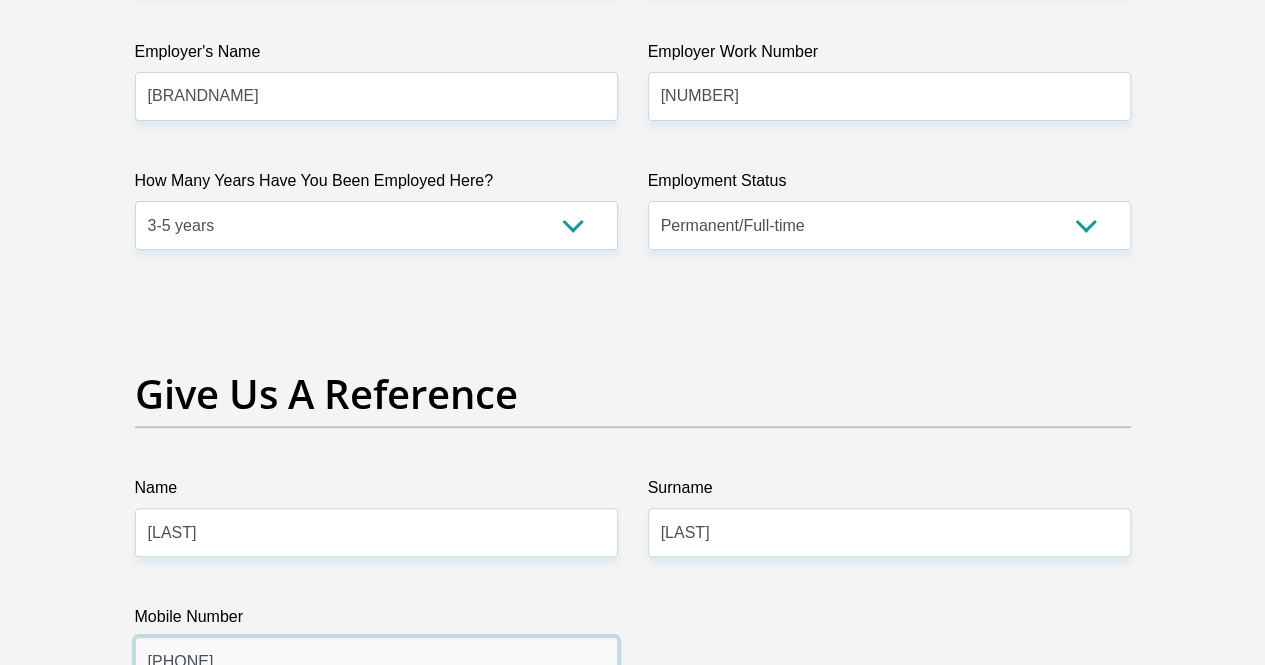 click on "[PHONE]" at bounding box center [376, 661] 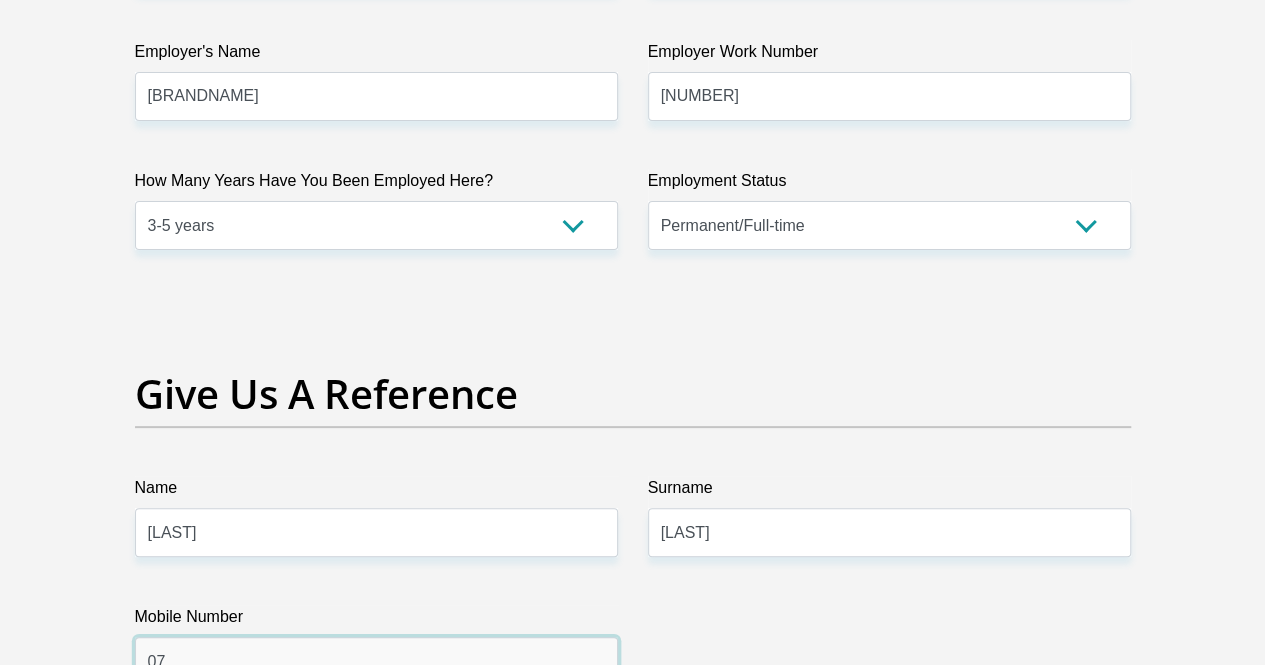 type on "0" 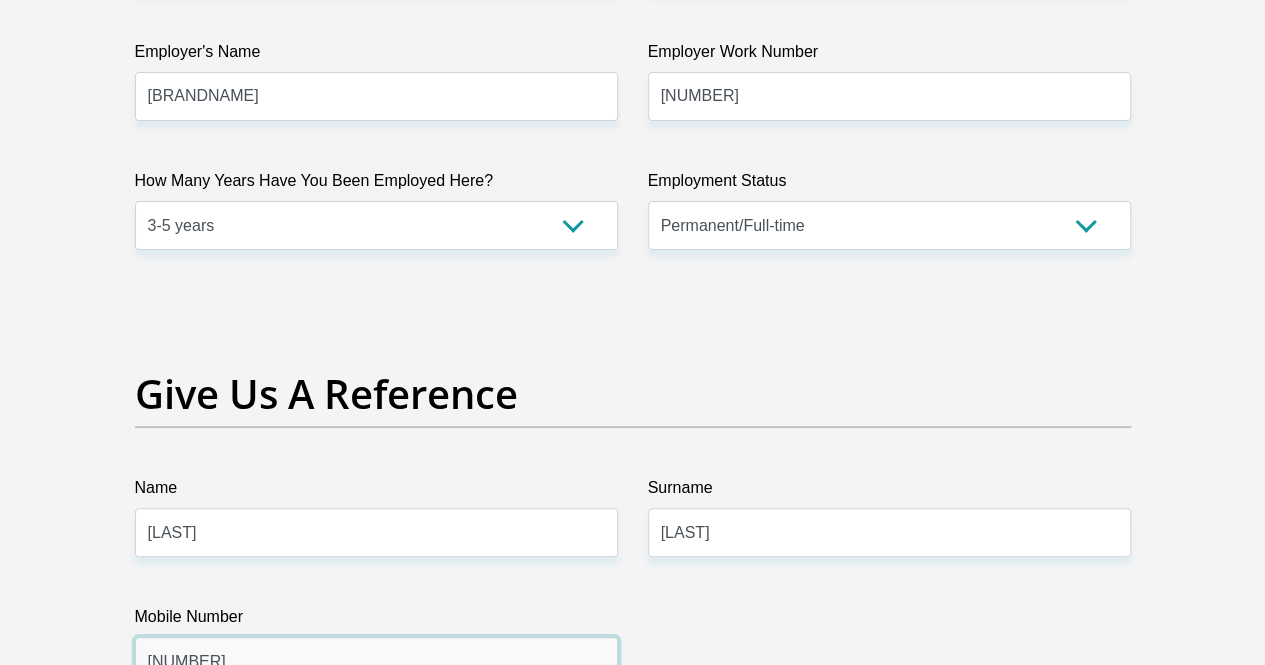 type on "[NUMBER]" 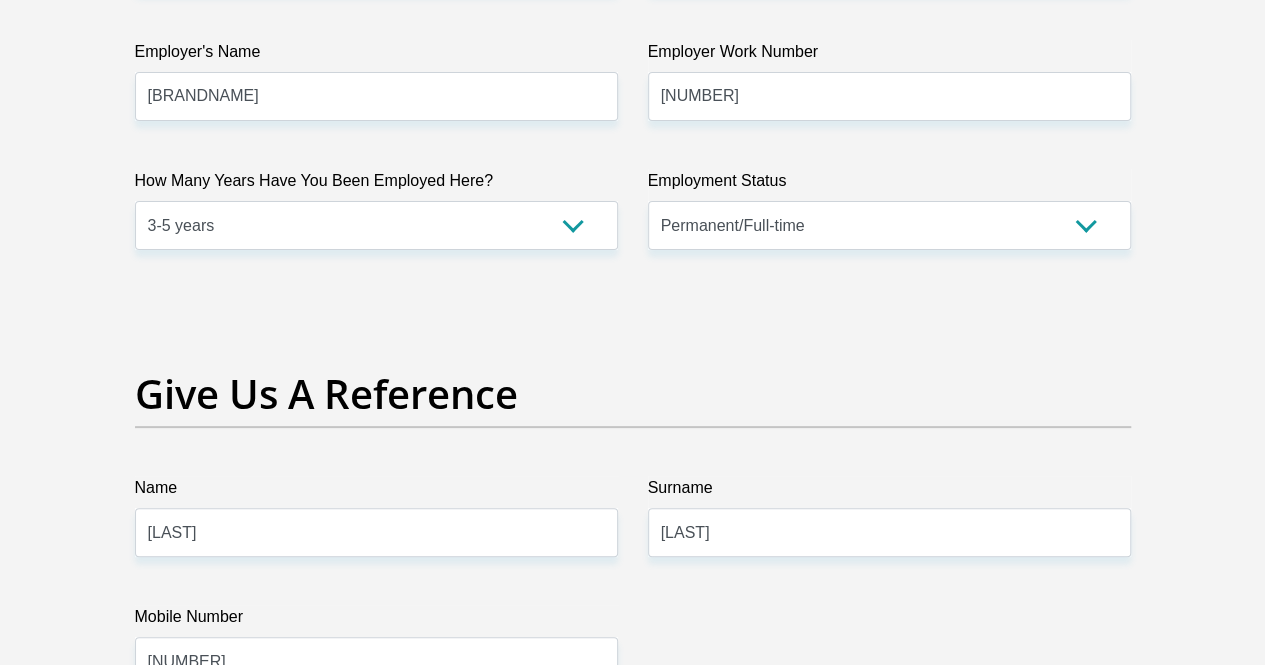 click on "Title
Mr
Ms
Mrs
Dr
Other
First Name
[FIRST]
Surname
[LAST]
ID Number
[ID NUMBER]
Please input valid ID number
Race
Black
Coloured
Indian
White
Other
Contact Number
[PHONE]
Please input valid contact number
Nationality
South Africa
Afghanistan
Aland Islands  Albania  Aruba" at bounding box center (633, -277) 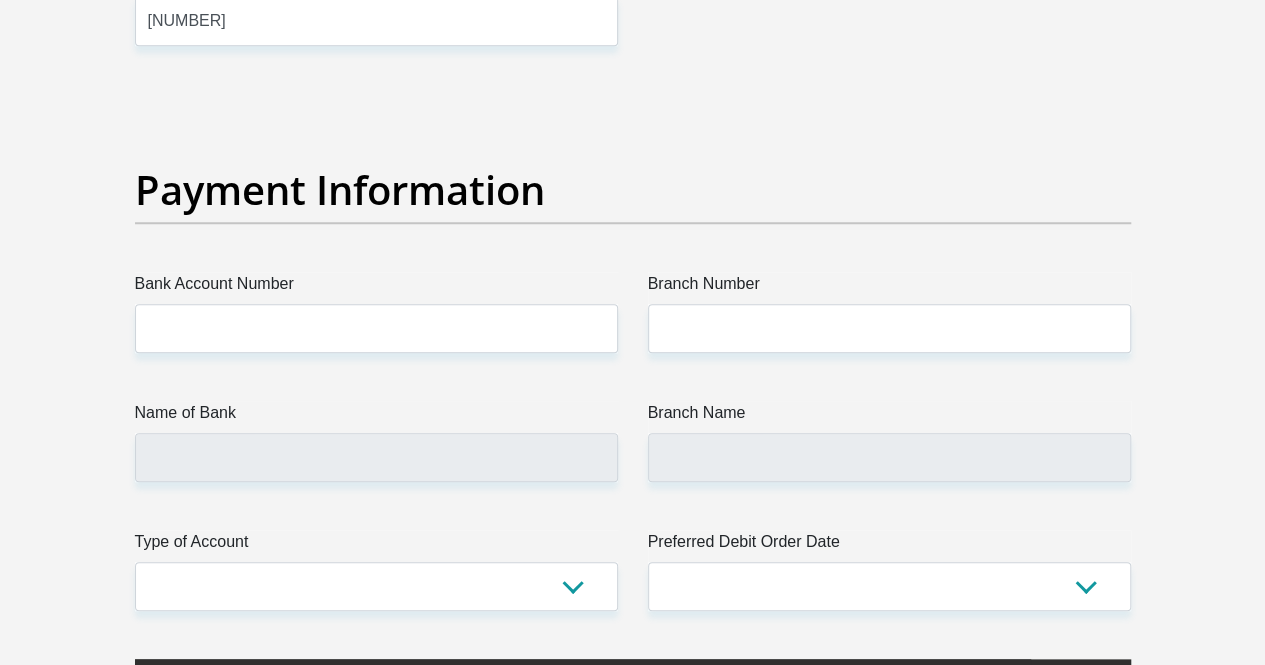 scroll, scrollTop: 4560, scrollLeft: 0, axis: vertical 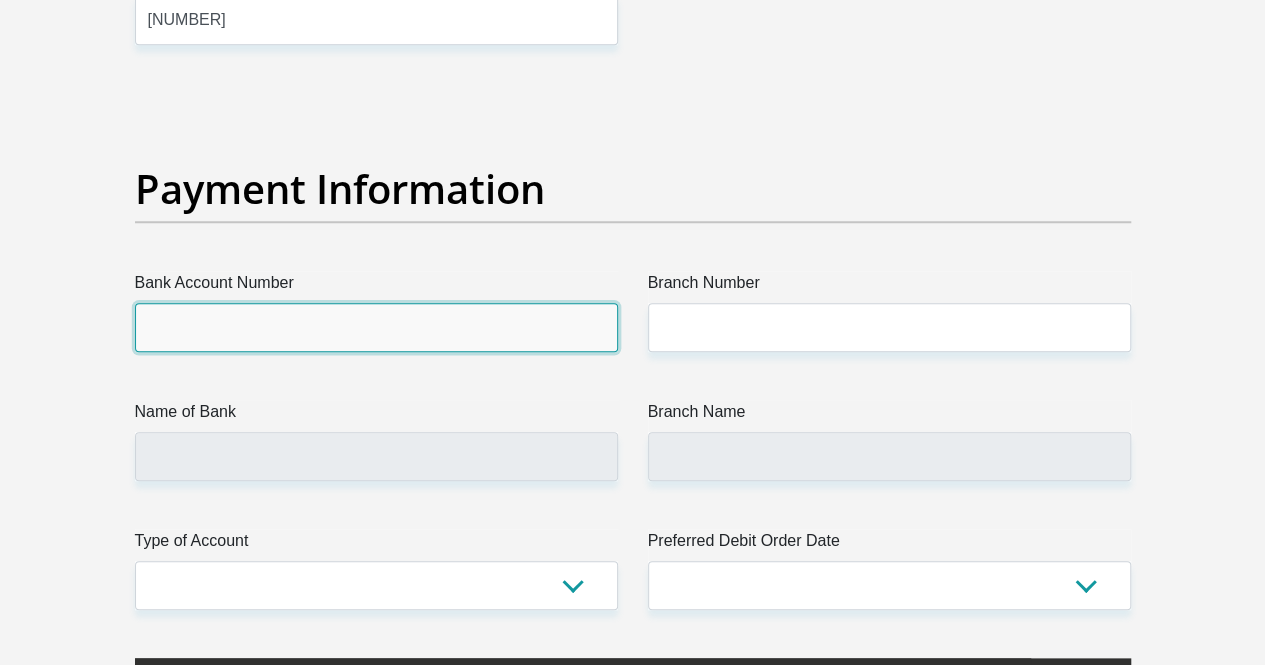 click on "Bank Account Number" at bounding box center (376, 327) 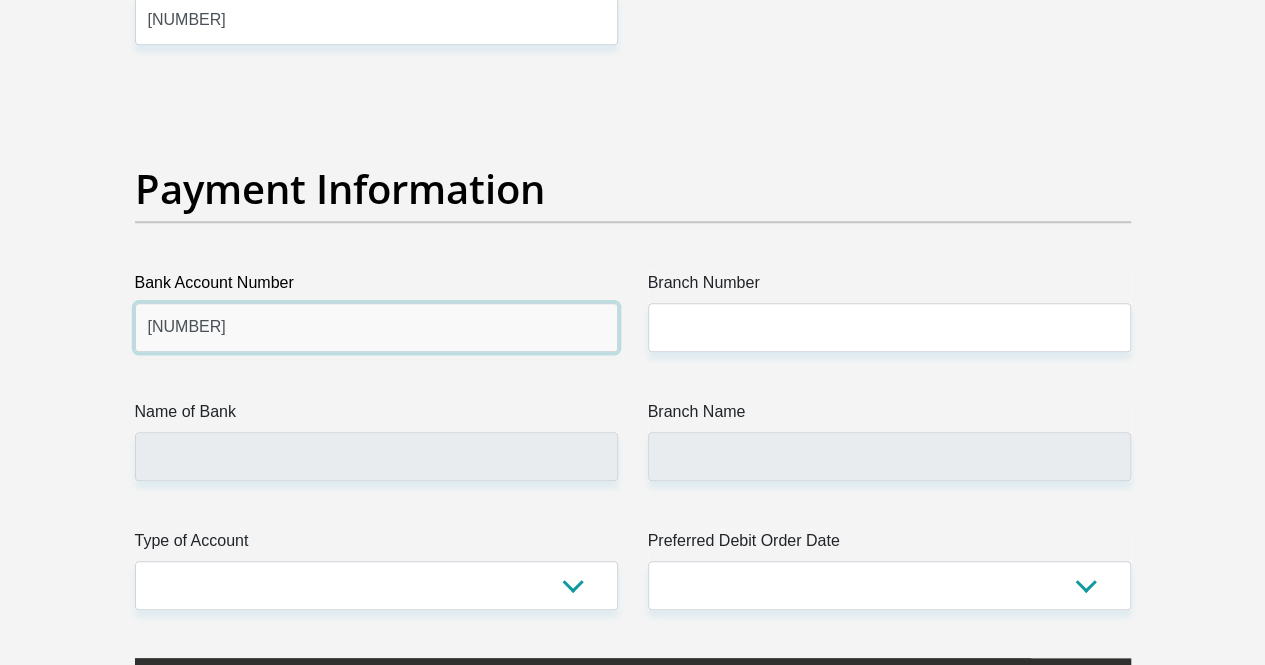 type on "[NUMBER]" 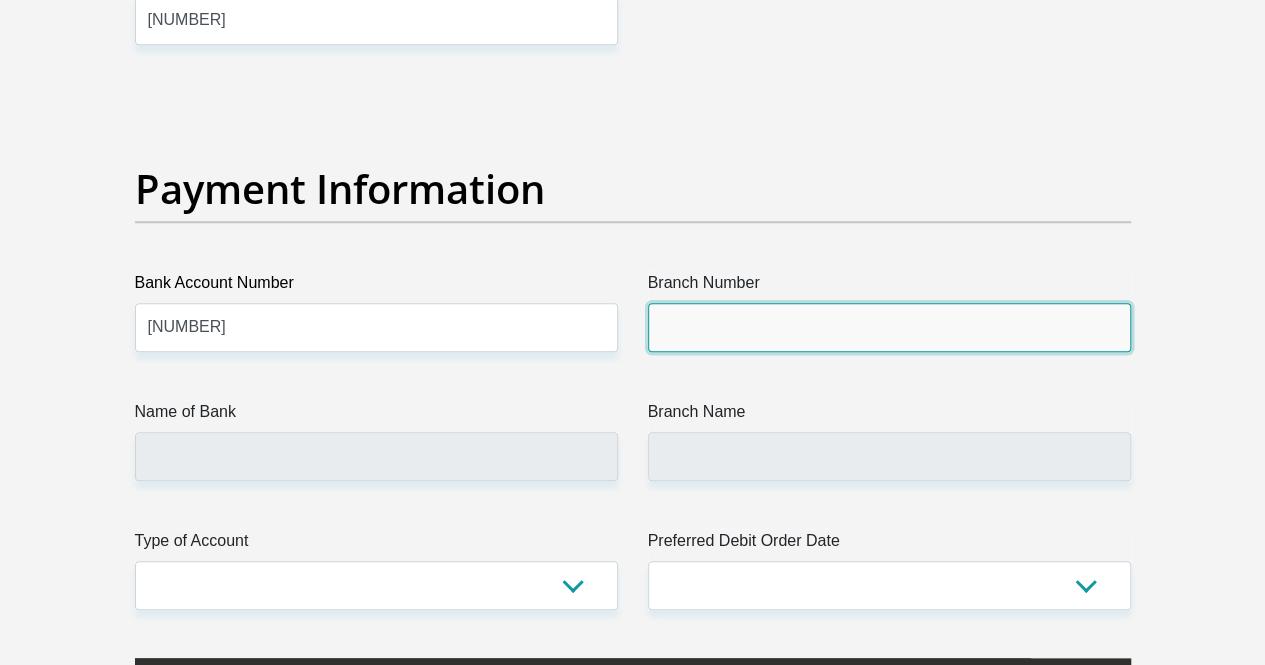 click on "Branch Number" at bounding box center (889, 327) 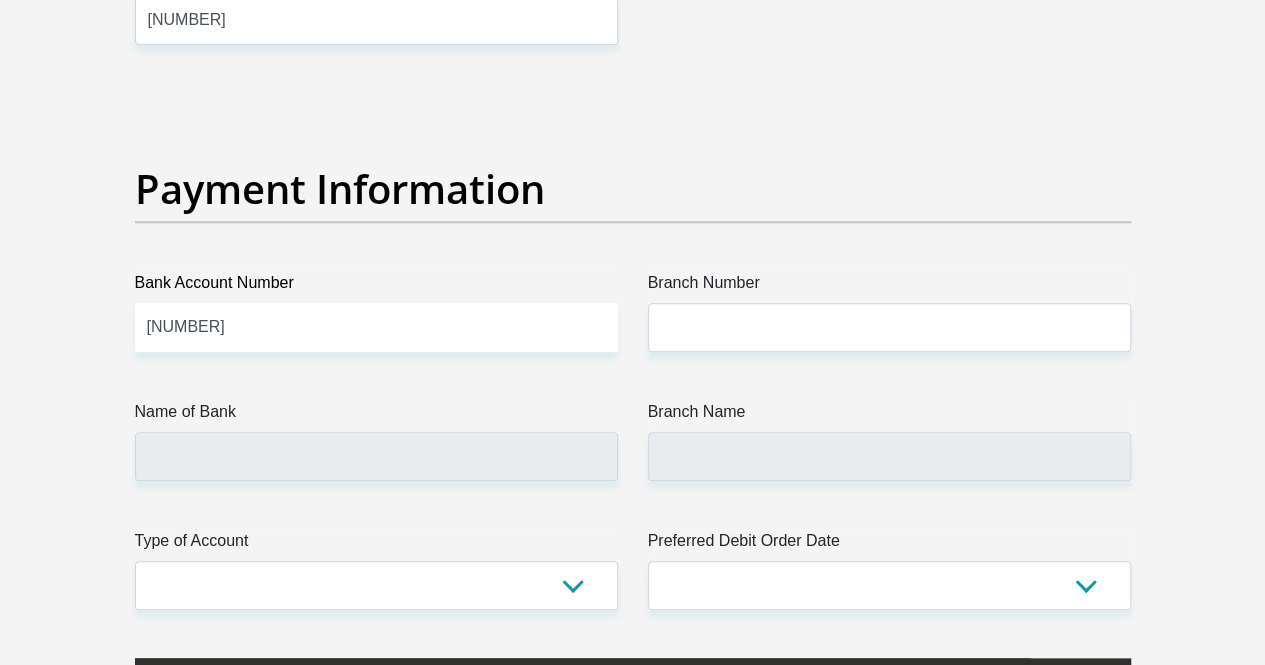 click on "Title
Mr
Ms
Mrs
Dr
Other
First Name
[FIRST]
Surname
[LAST]
ID Number
[ID NUMBER]
Please input valid ID number
Race
Black
Coloured
Indian
White
Other
Contact Number
[PHONE]
Please input valid contact number
Nationality
South Africa
Afghanistan
Aland Islands  Albania  Aruba" at bounding box center (633, -919) 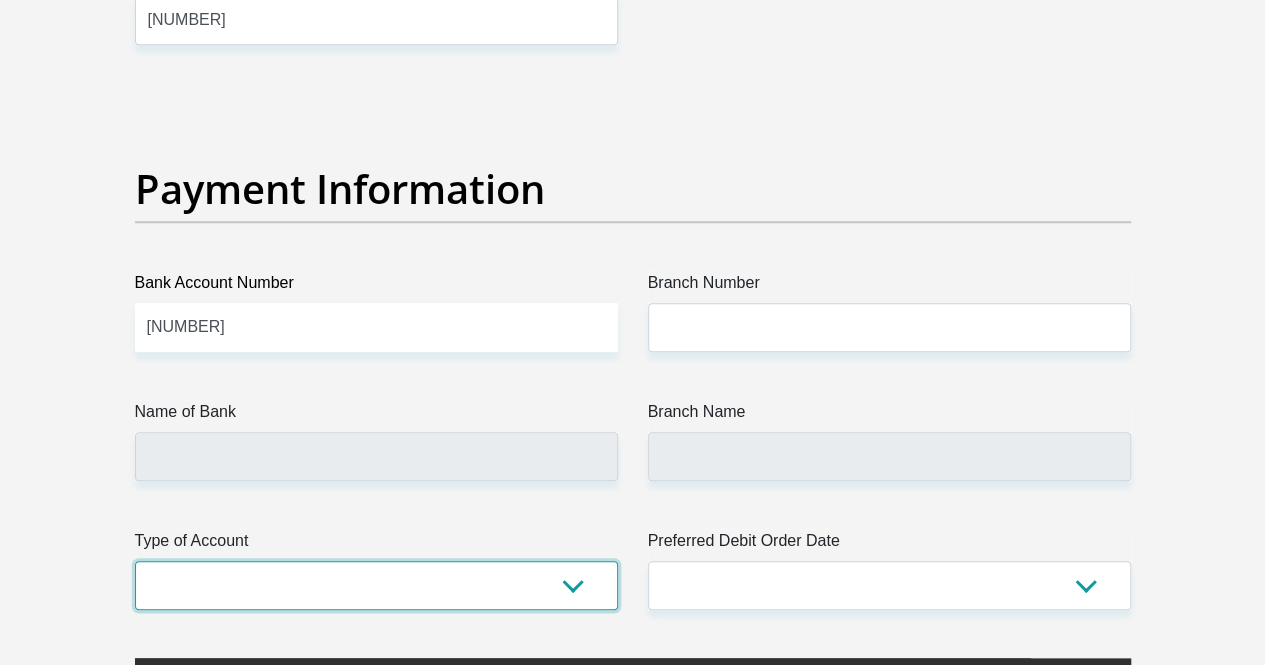 click on "Cheque
Savings" at bounding box center [376, 585] 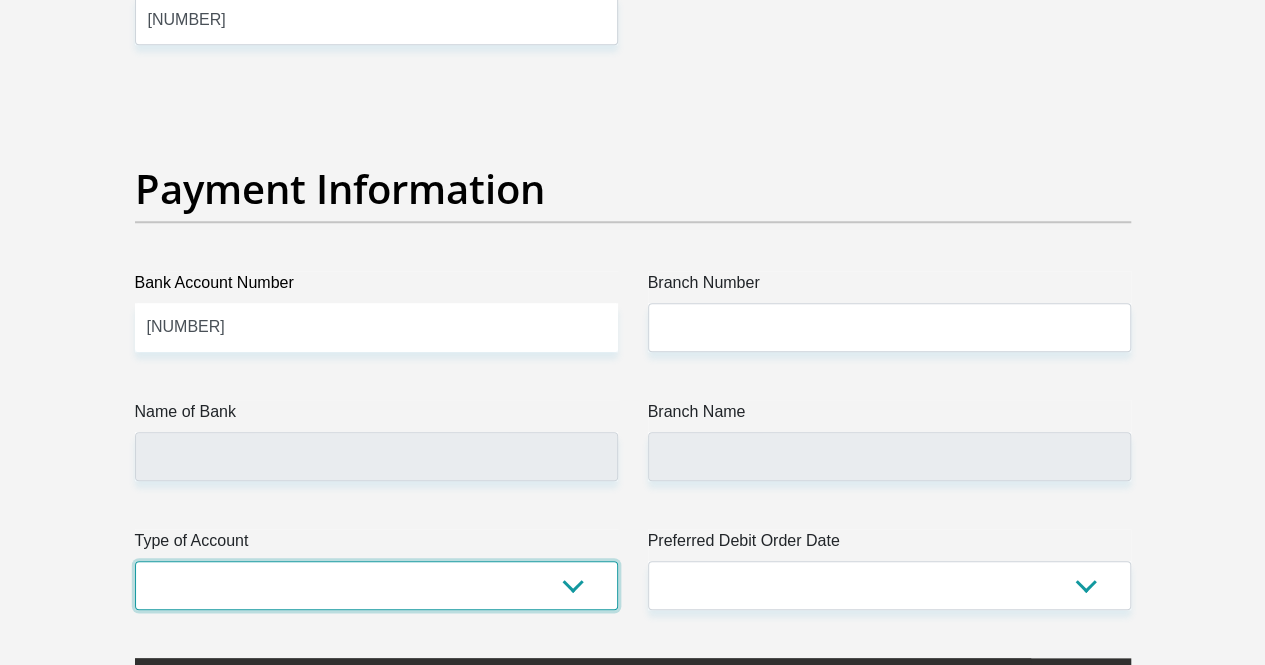 select on "SAV" 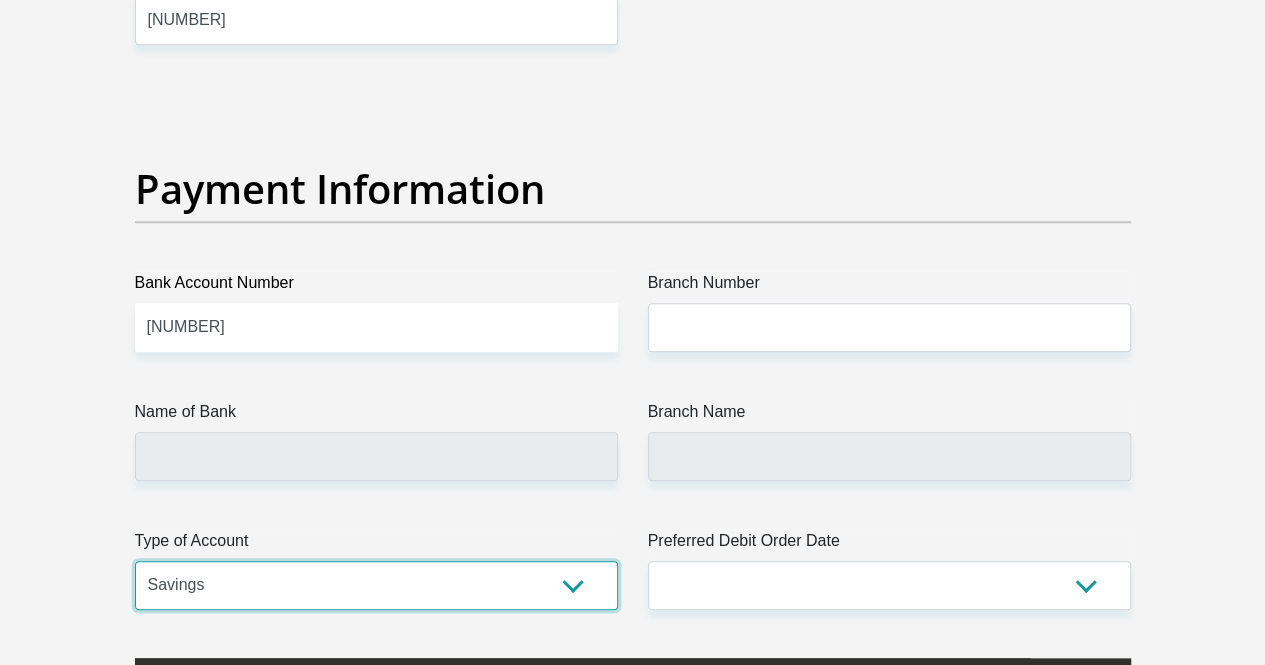 click on "Cheque
Savings" at bounding box center (376, 585) 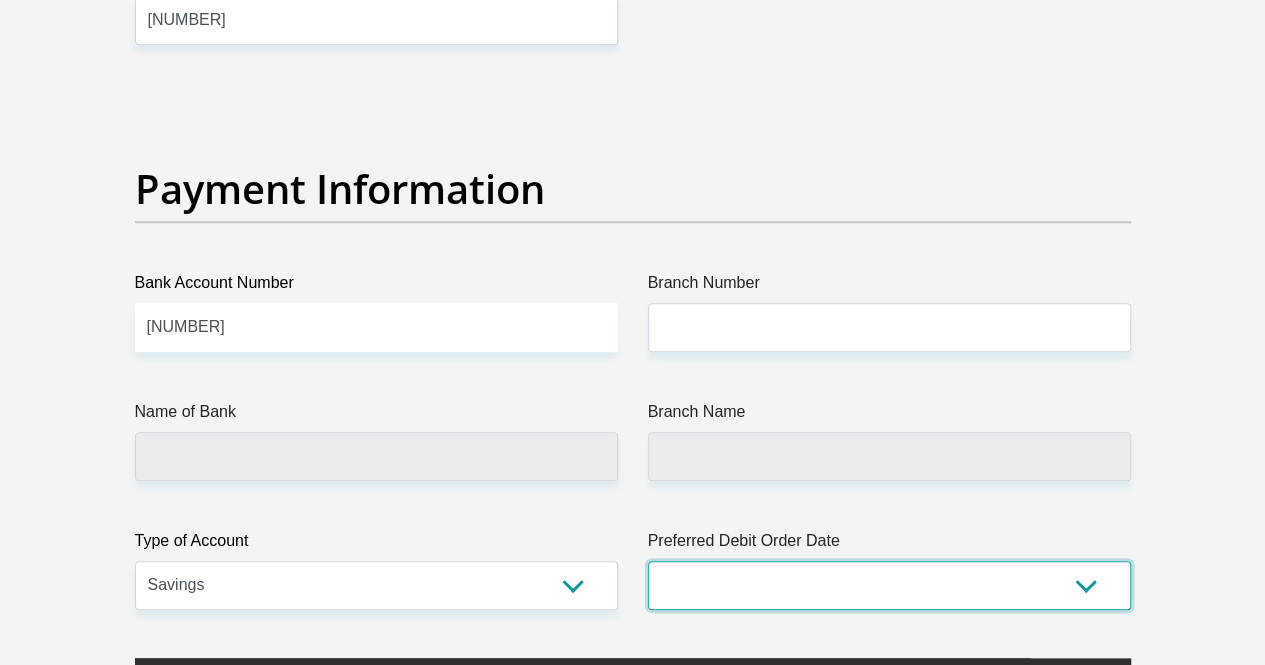 click on "1st
2nd
3rd
4th
5th
7th
18th
19th
20th
21st
22nd
23rd
24th
25th
26th
27th
28th
29th
30th" at bounding box center [889, 585] 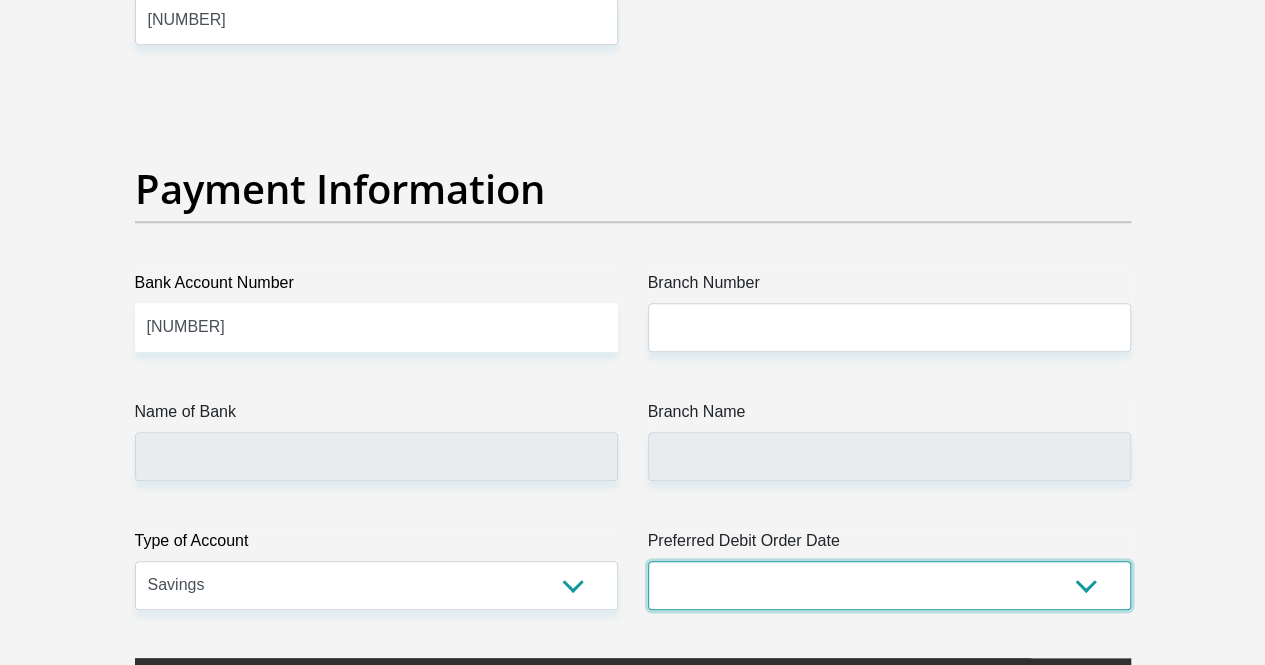 select on "1" 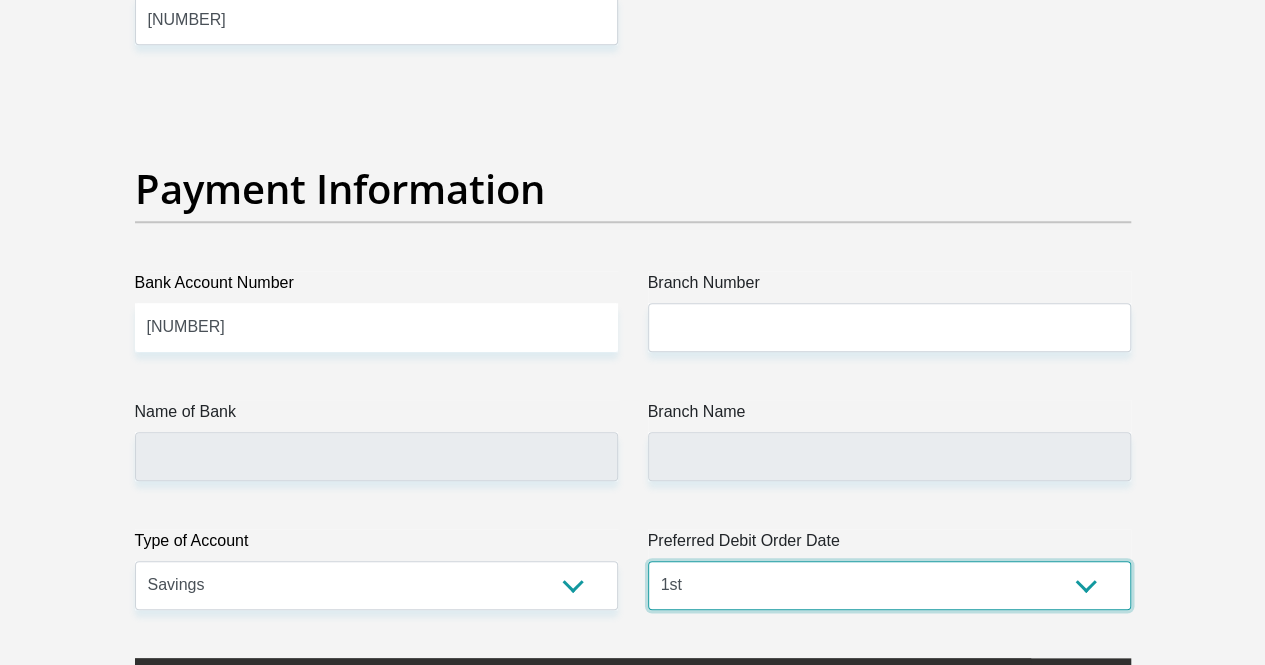 click on "1st
2nd
3rd
4th
5th
7th
18th
19th
20th
21st
22nd
23rd
24th
25th
26th
27th
28th
29th
30th" at bounding box center [889, 585] 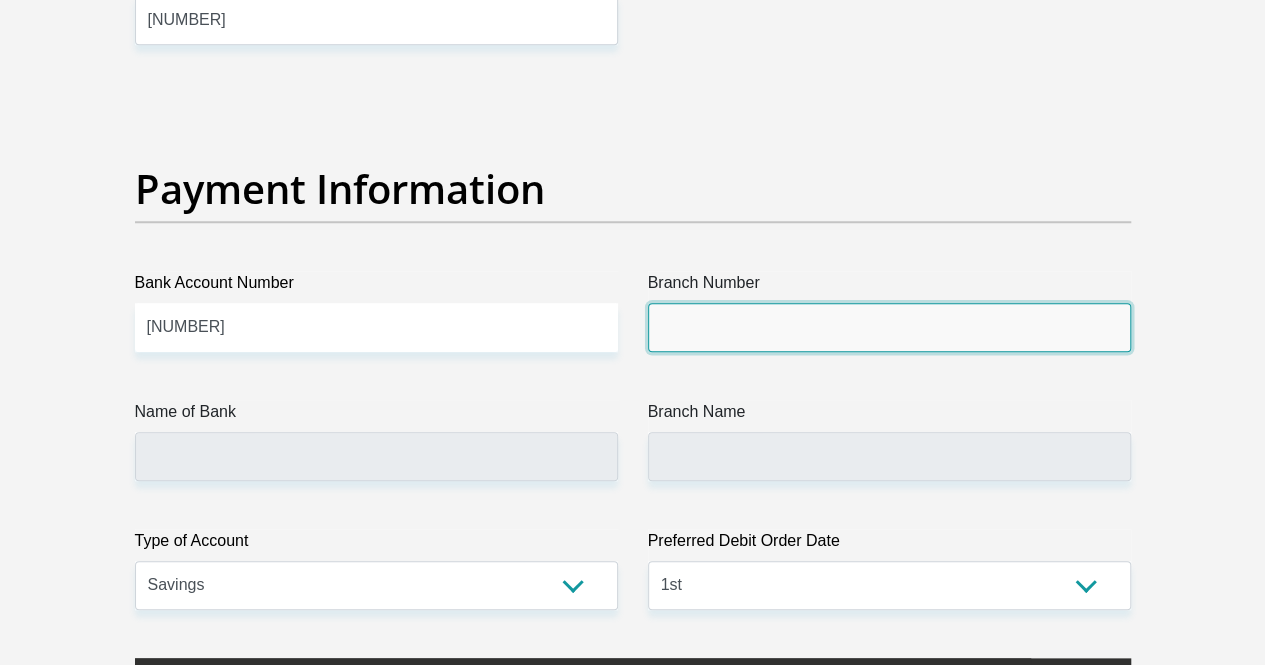 click on "Branch Number" at bounding box center (889, 327) 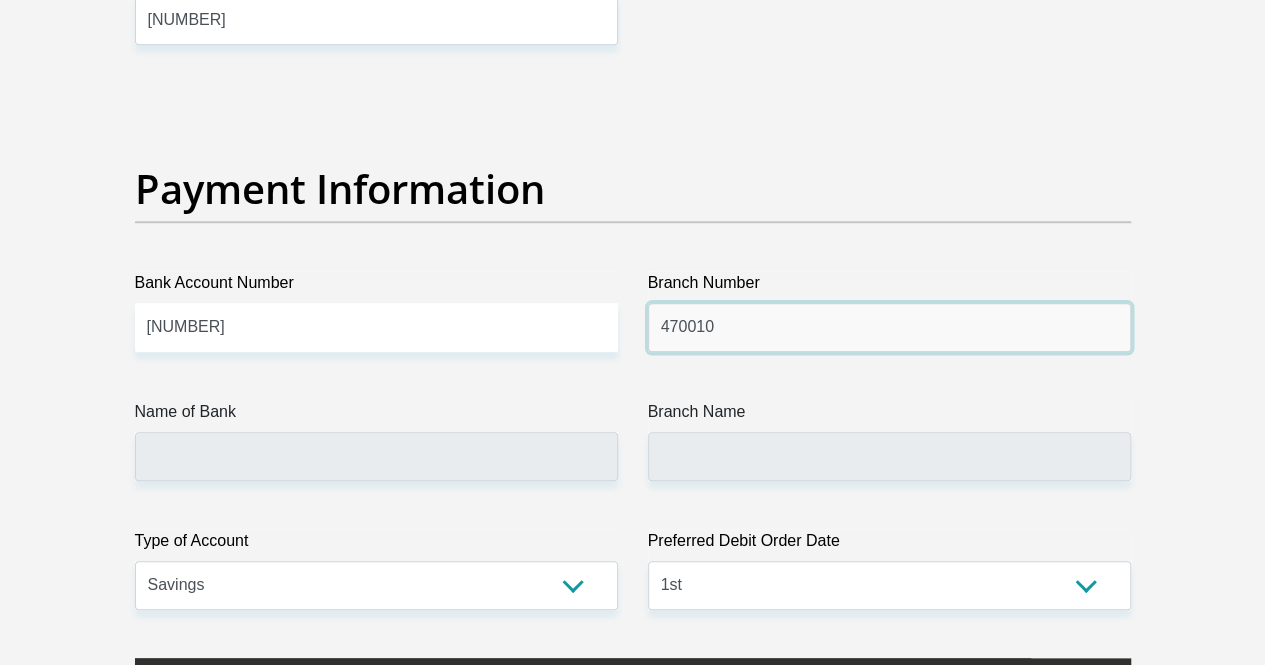 type on "470010" 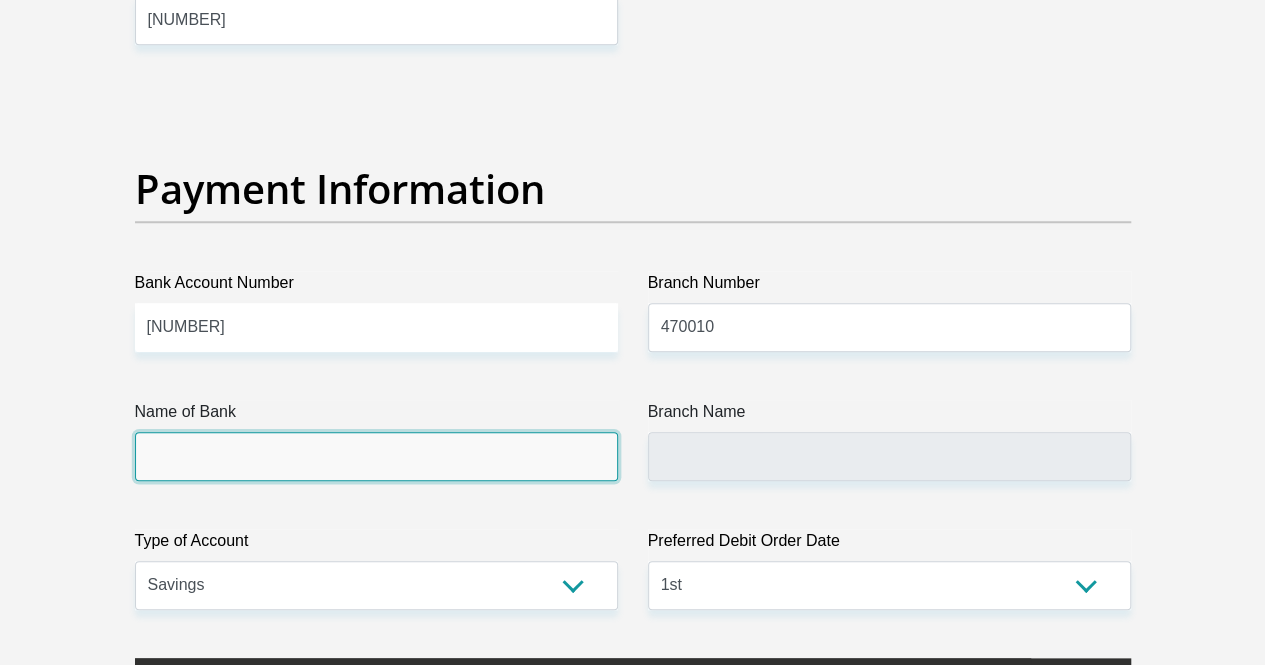 click on "Name of Bank" at bounding box center (376, 456) 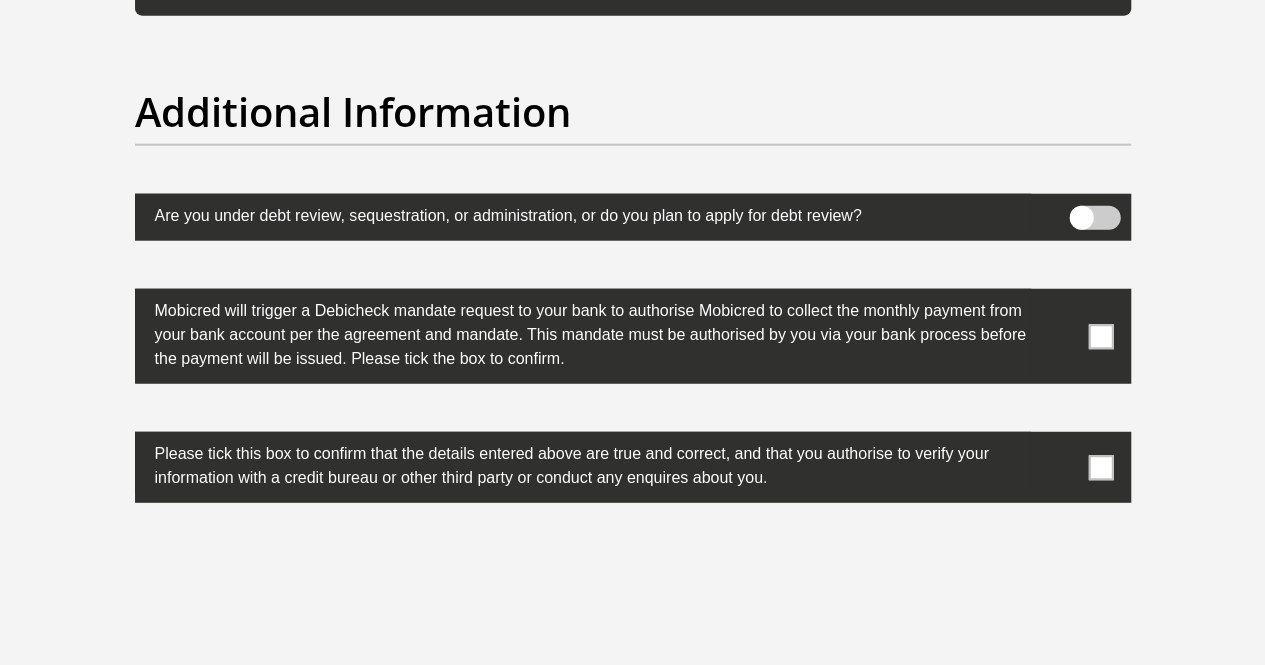 scroll, scrollTop: 6288, scrollLeft: 0, axis: vertical 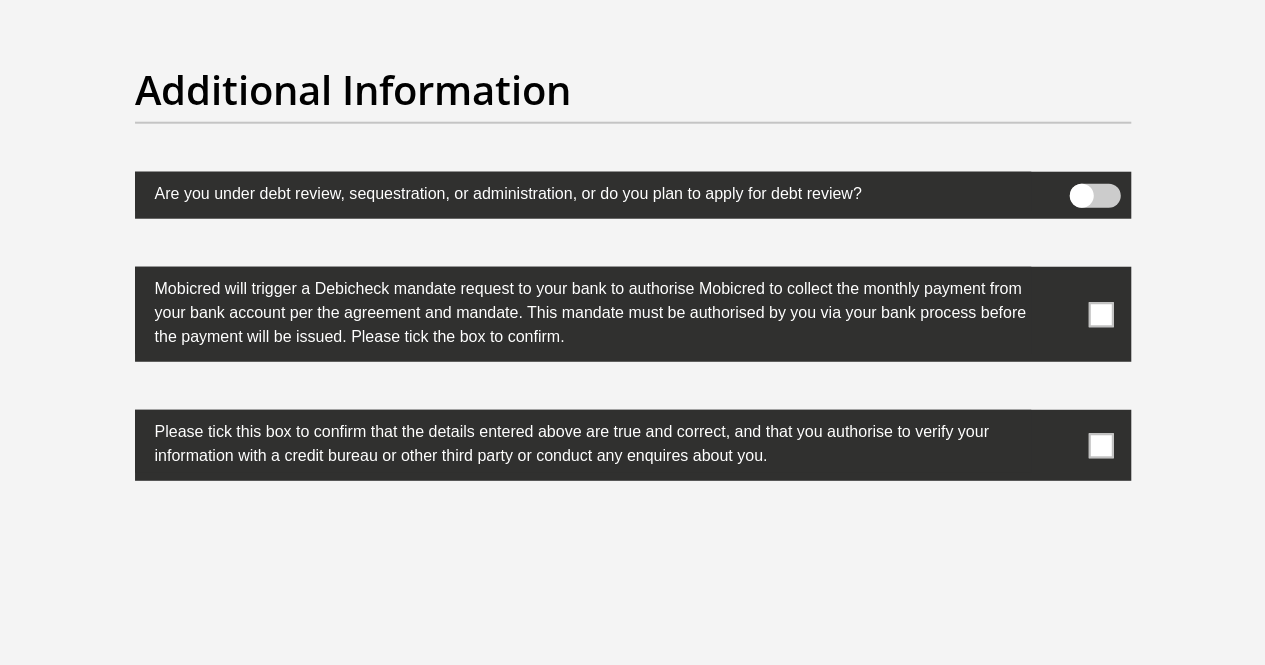 click at bounding box center (1100, 314) 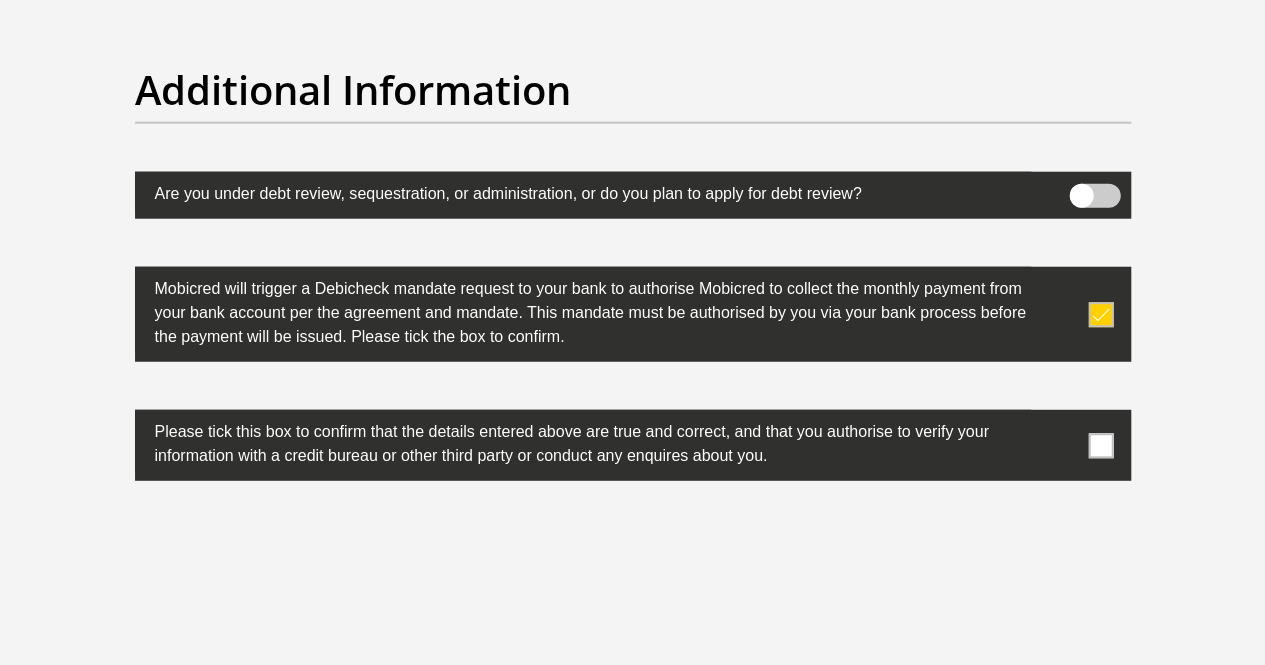 click at bounding box center (1100, 445) 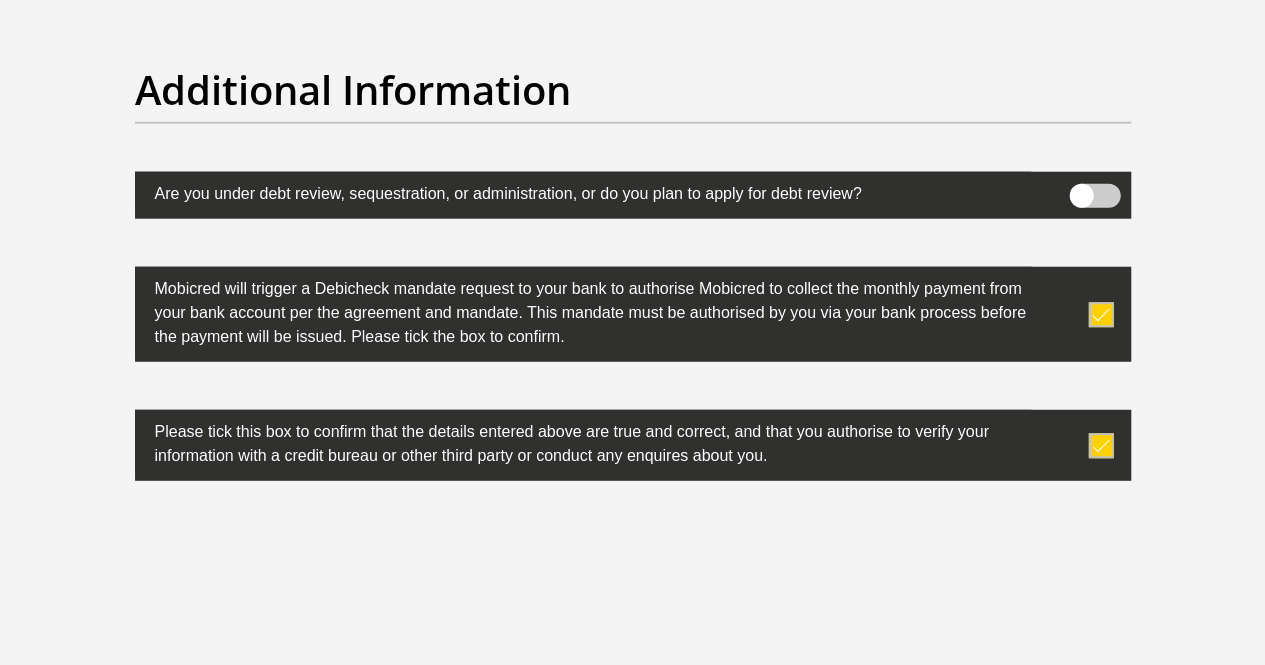 click on "Proceed" at bounding box center [794, 701] 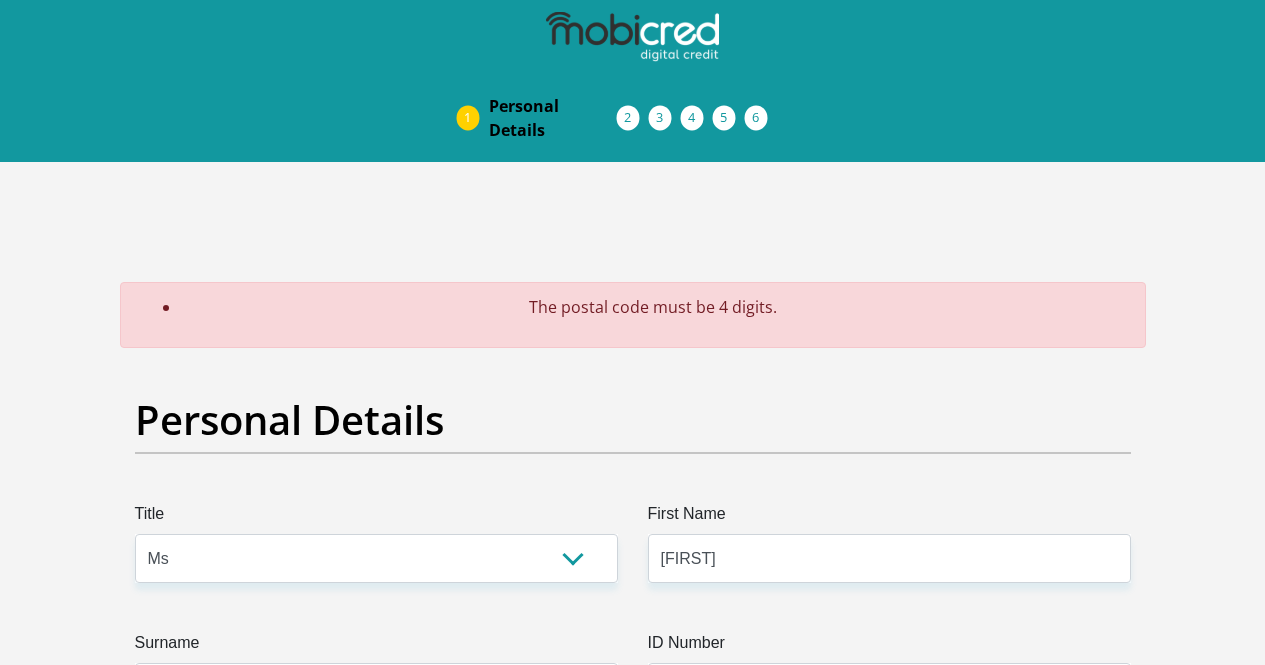 scroll, scrollTop: 0, scrollLeft: 0, axis: both 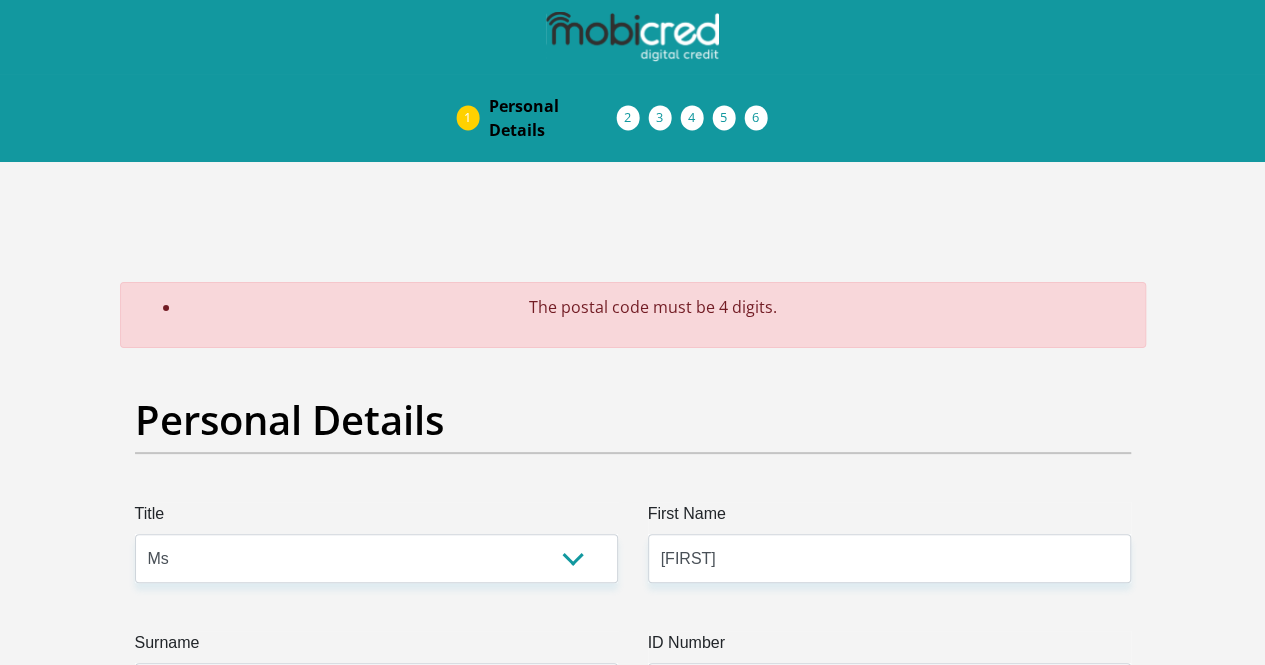 click on "The postal code must be 4 digits.
Personal Details
Title
Mr
Ms
Mrs
Dr
Other
First Name
[FIRST]
Surname
[LAST]
ID Number
[ID NUMBER]
Please input valid ID number
Race
Black
Coloured
Indian" at bounding box center [632, 3704] 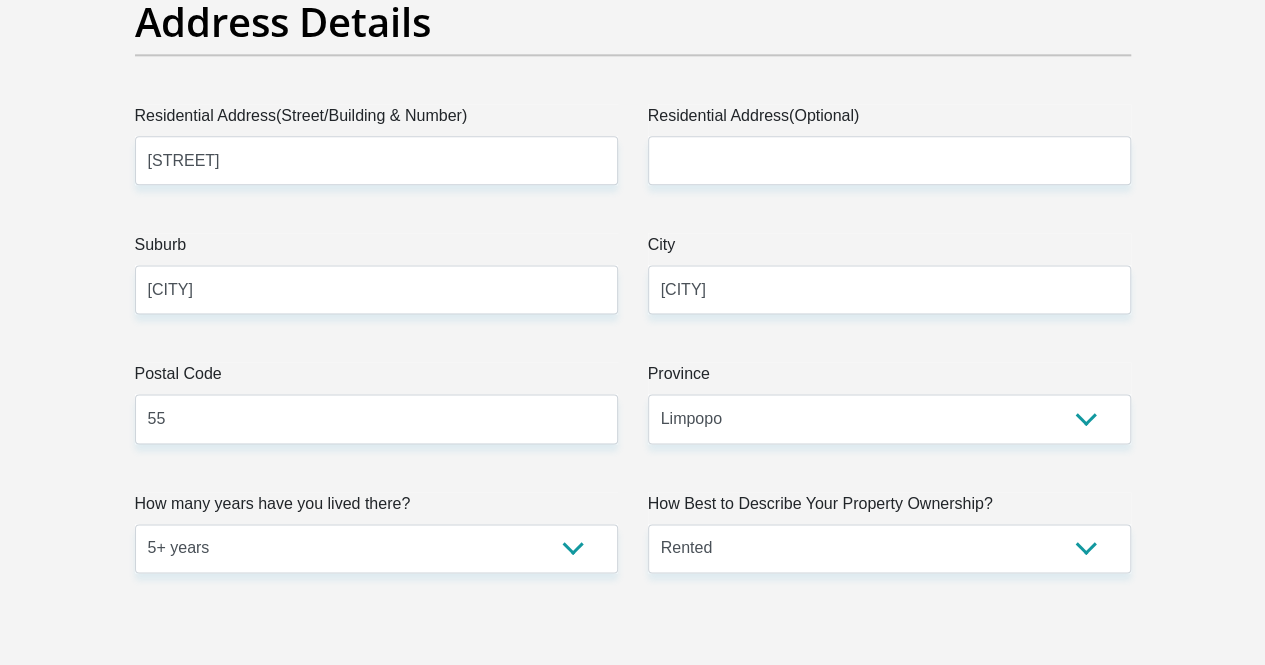 scroll, scrollTop: 1230, scrollLeft: 0, axis: vertical 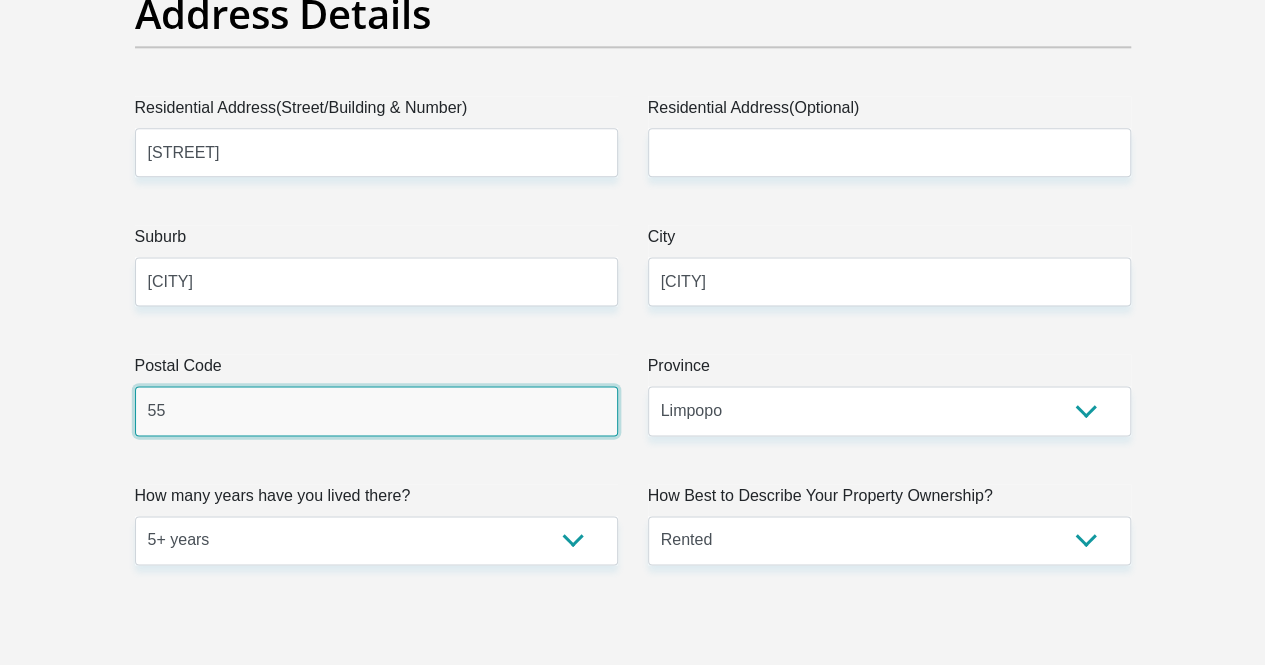 click on "55" at bounding box center [376, 410] 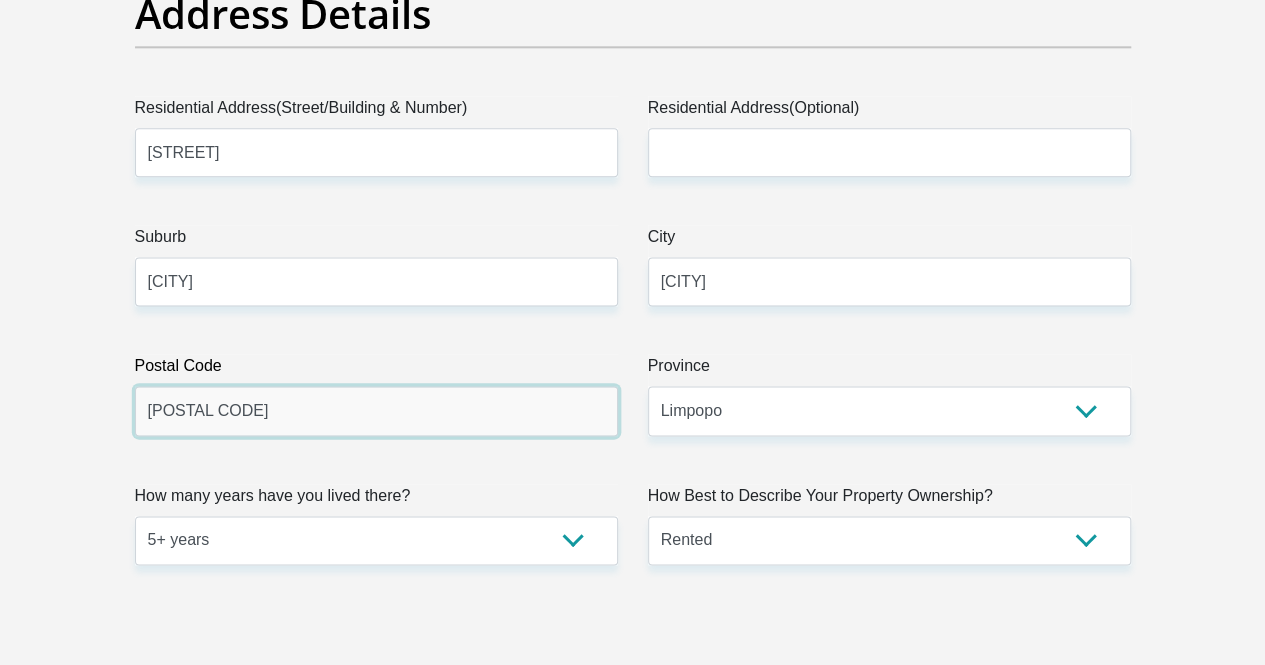type on "0717" 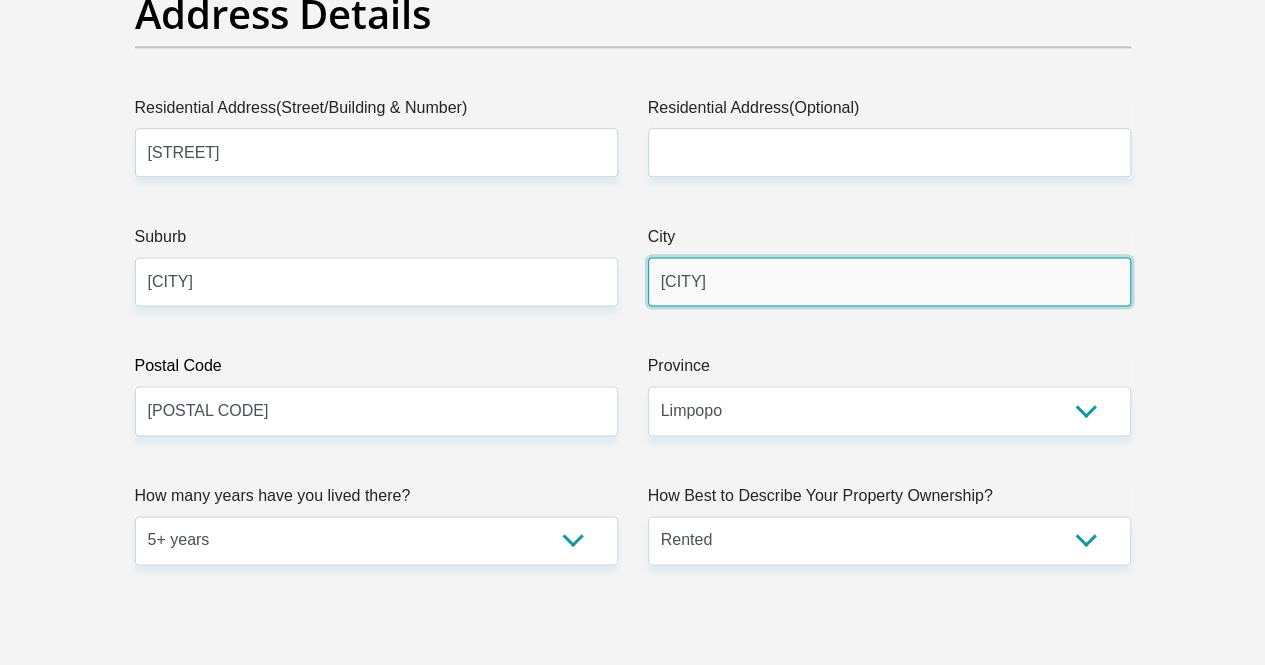 click on "[CITY]" at bounding box center [889, 281] 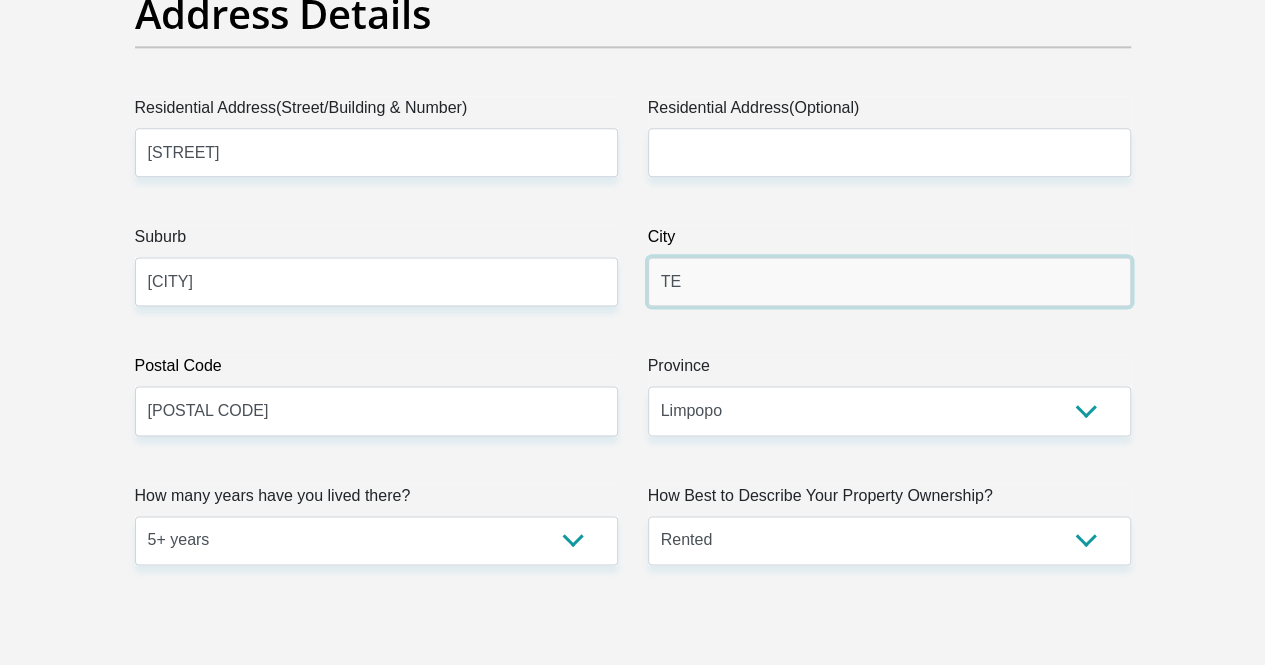 type on "T" 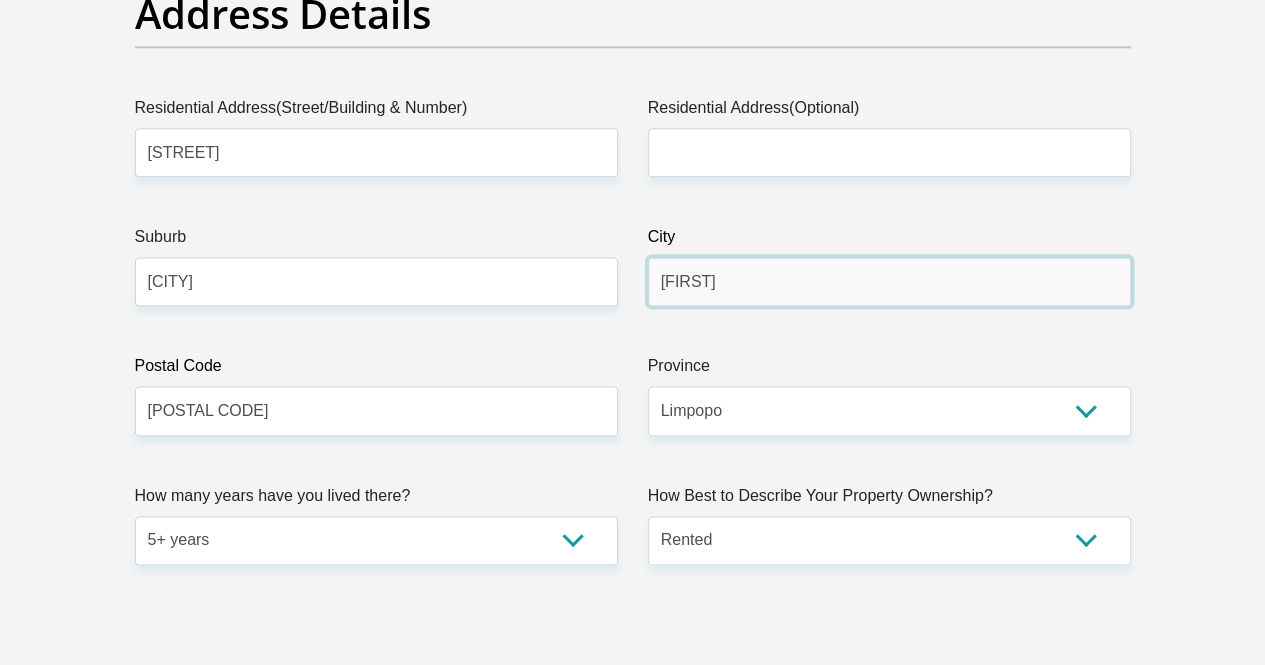 type on "Indermark" 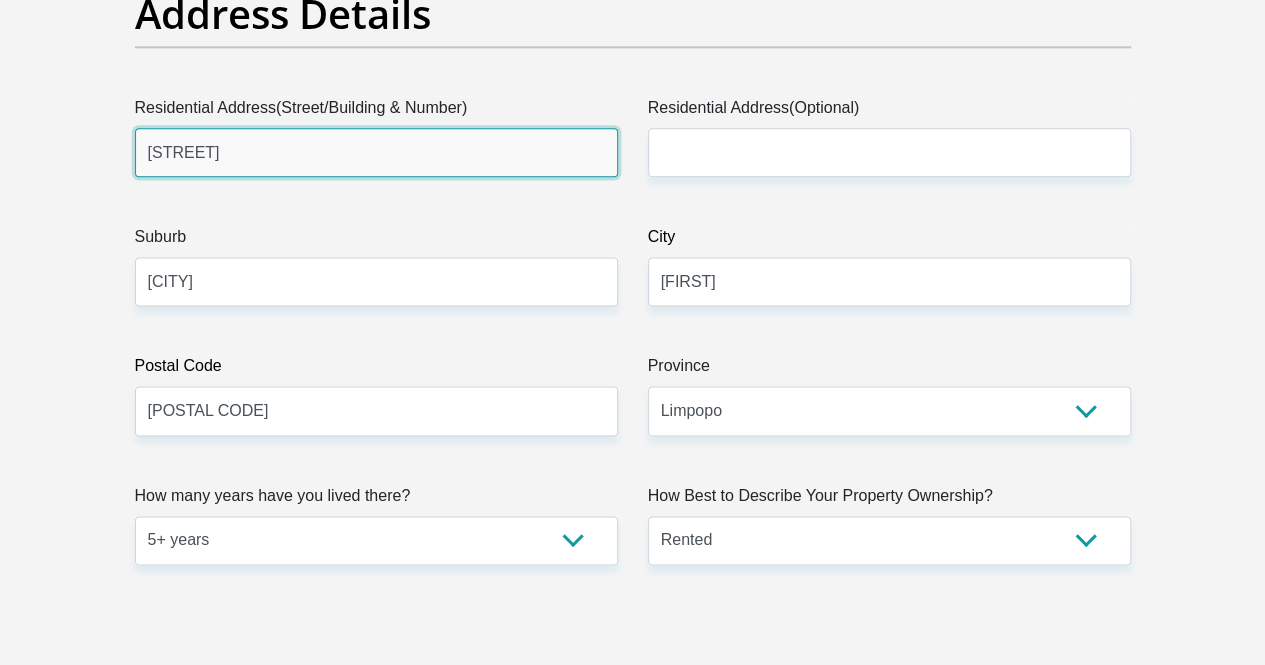 click on "[STREET]" at bounding box center (376, 152) 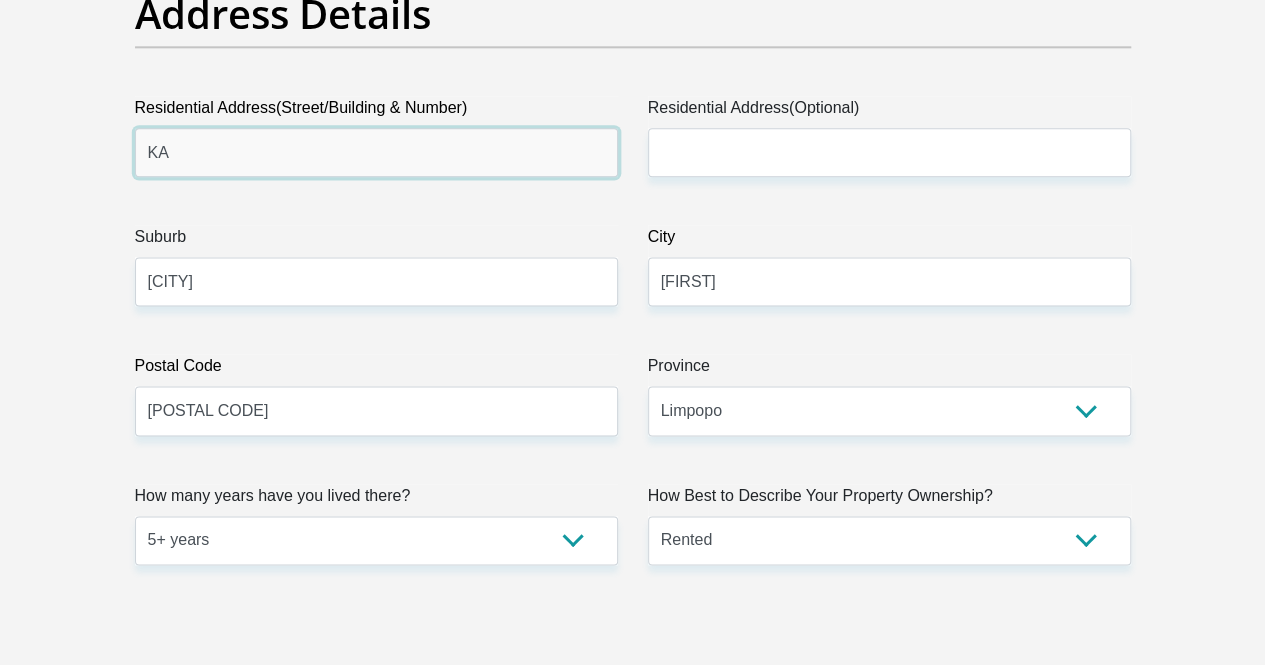 type on "K" 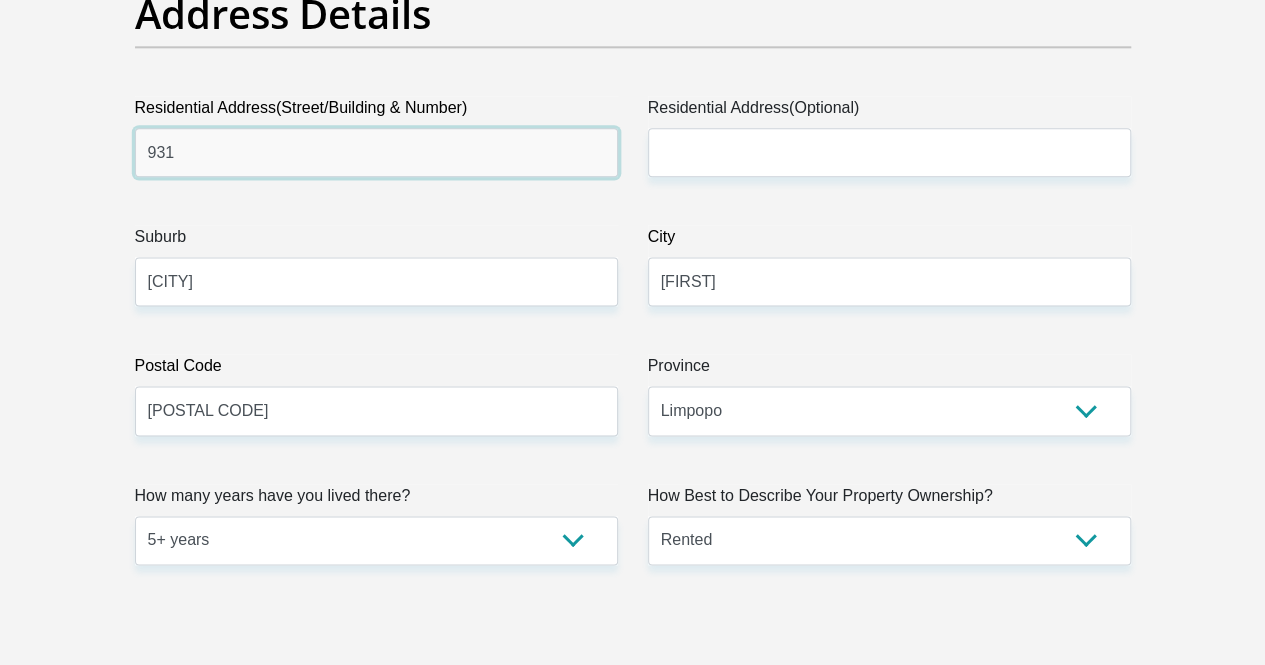 type on "931" 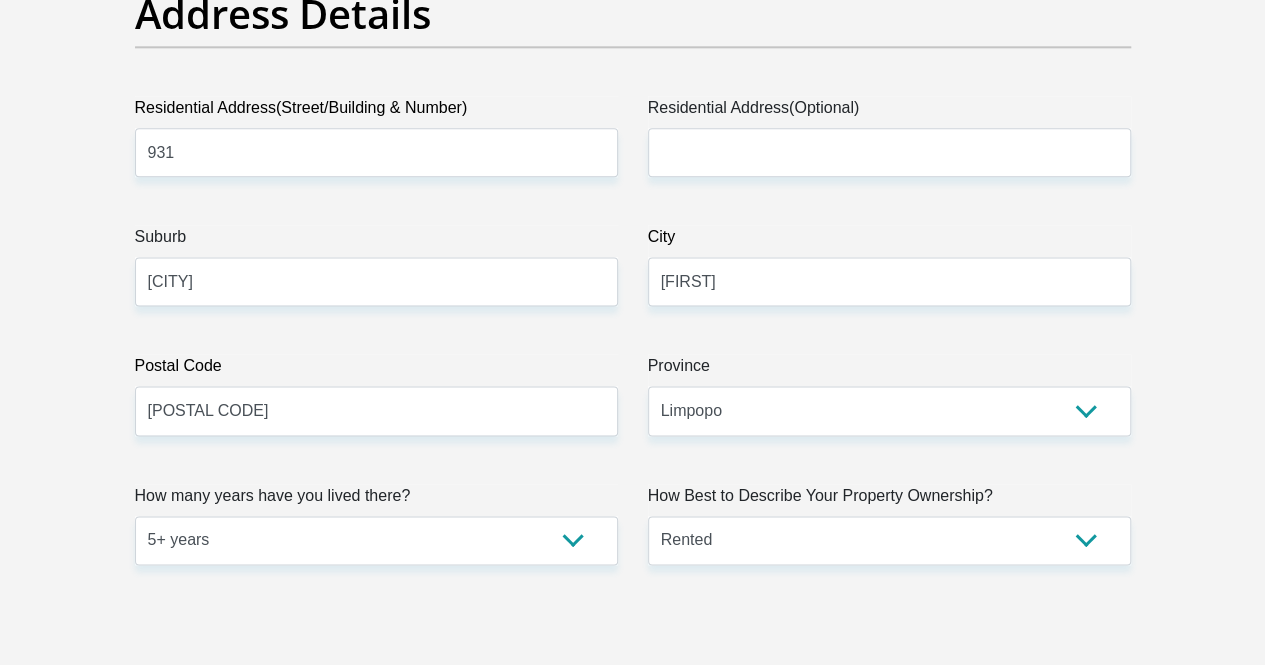 click on "Title
Mr
Ms
Mrs
Dr
Other
First Name
[FIRST]
Surname
[LAST]
ID Number
[ID NUMBER]
Please input valid ID number
Race
Black
Coloured
Indian
White
Other
Contact Number
[PHONE]
Please input valid contact number
Nationality
South Africa
Afghanistan
Aland Islands  Albania  Aruba" at bounding box center [633, 2525] 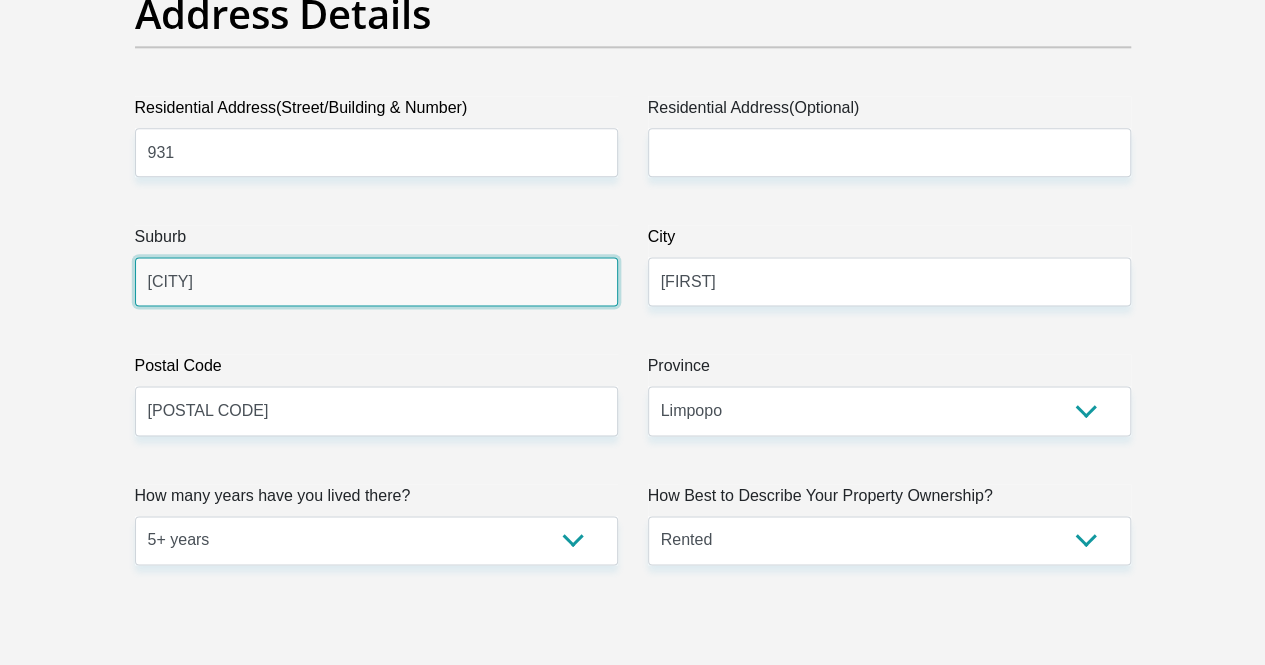 click on "[CITY]" at bounding box center (376, 281) 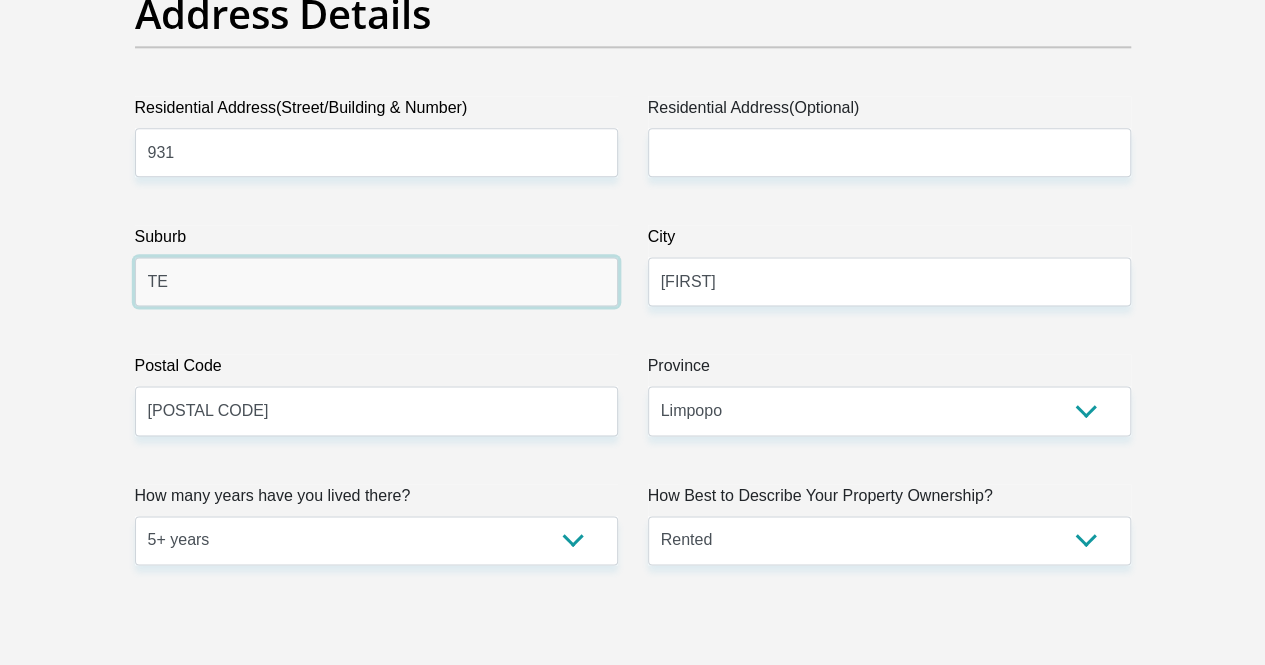 type on "T" 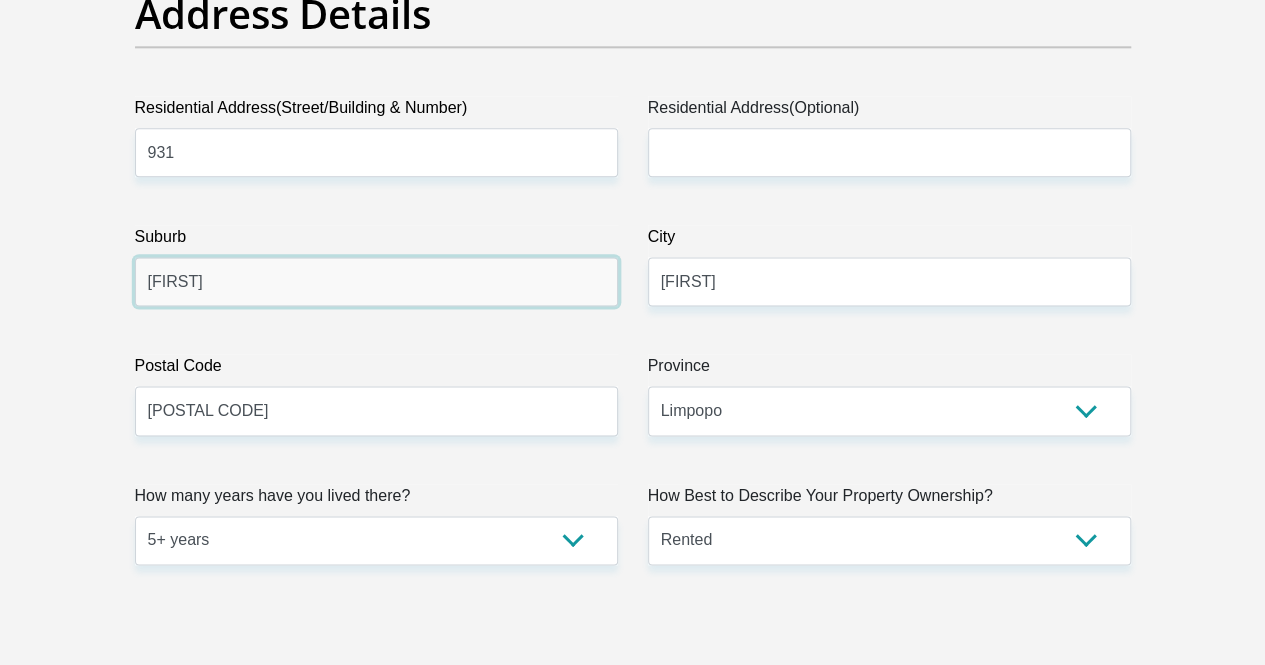 type on "Indermark" 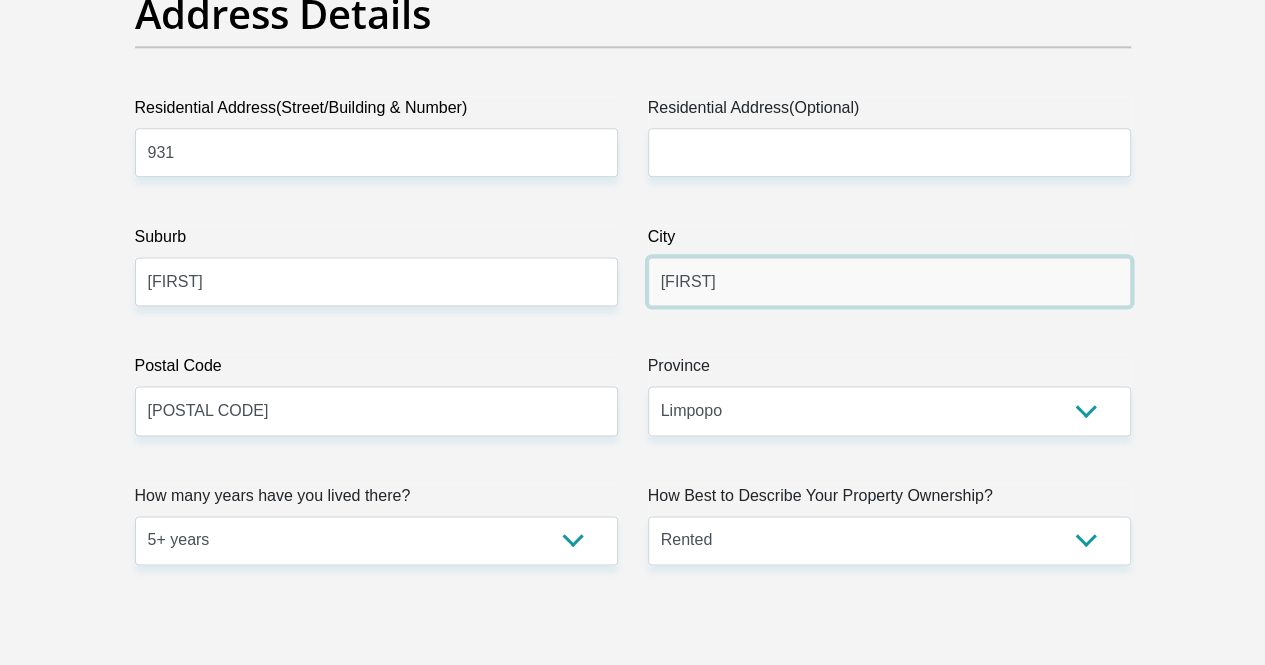 click on "Indermark" at bounding box center (889, 281) 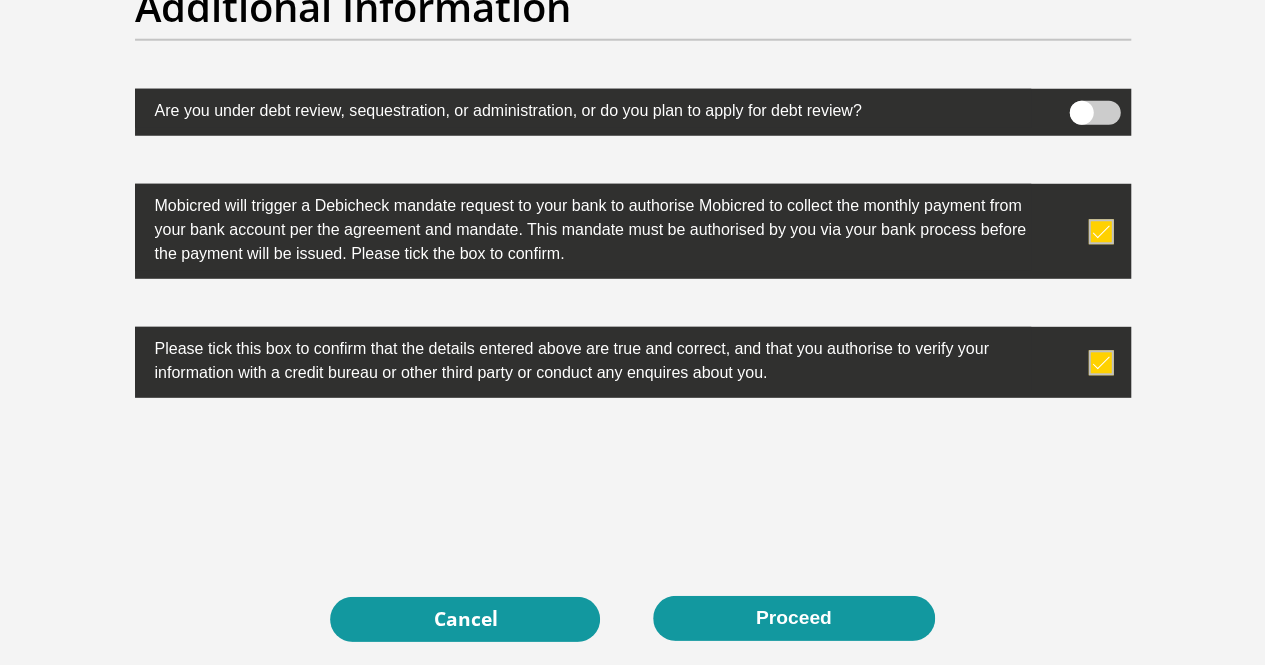 scroll, scrollTop: 6508, scrollLeft: 0, axis: vertical 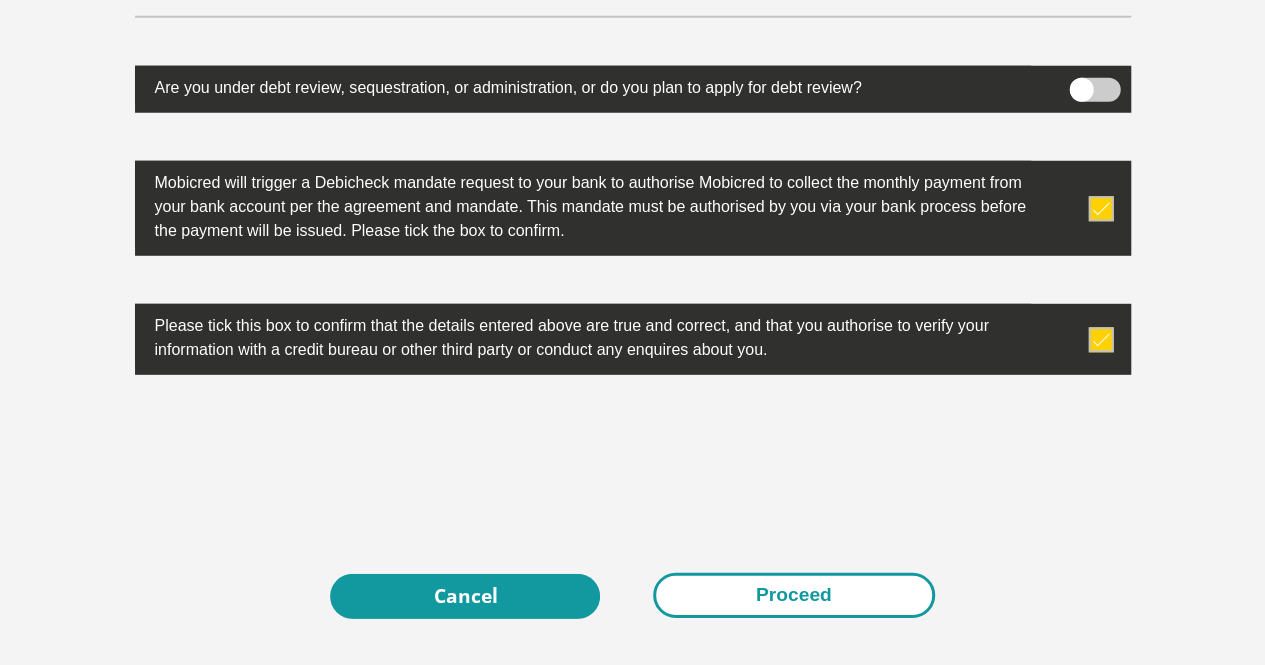 click on "Proceed" at bounding box center [794, 595] 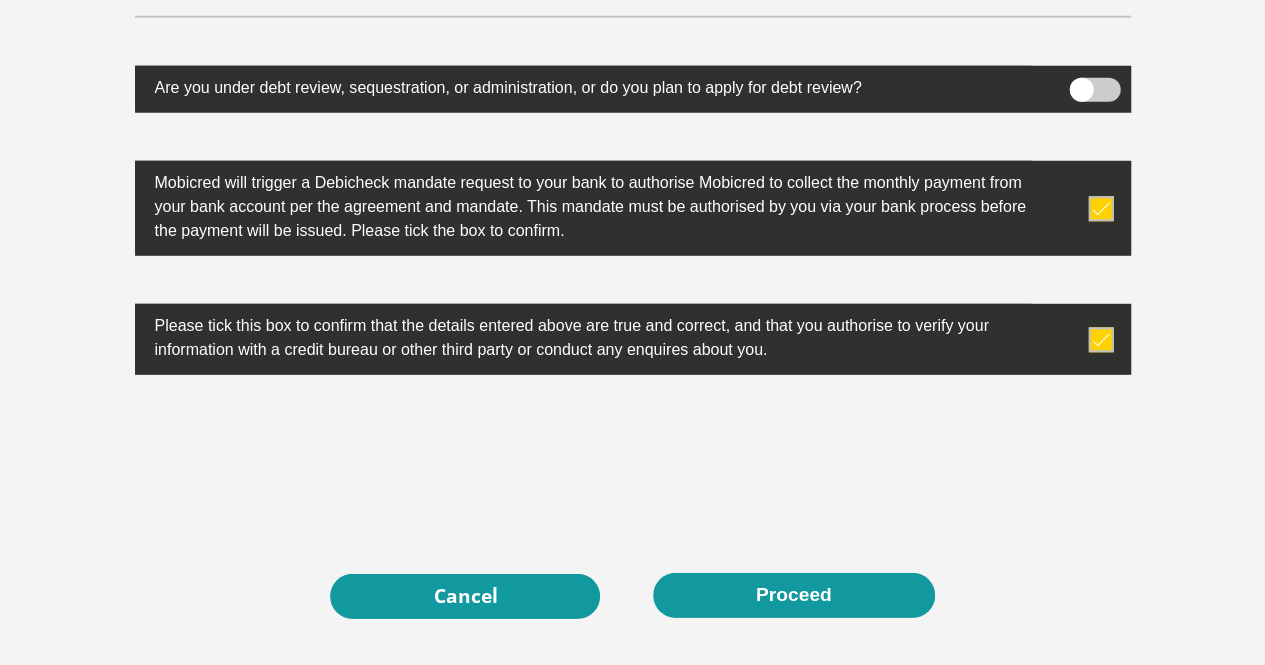 scroll, scrollTop: 0, scrollLeft: 0, axis: both 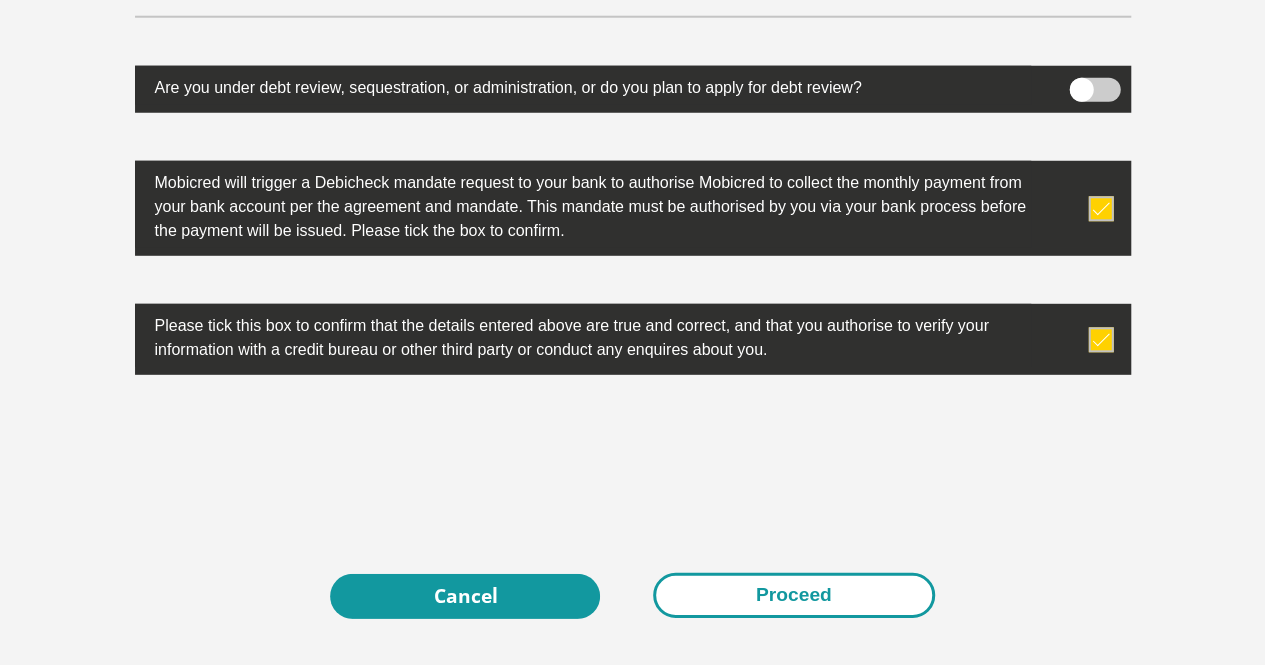 click on "Proceed" at bounding box center [794, 595] 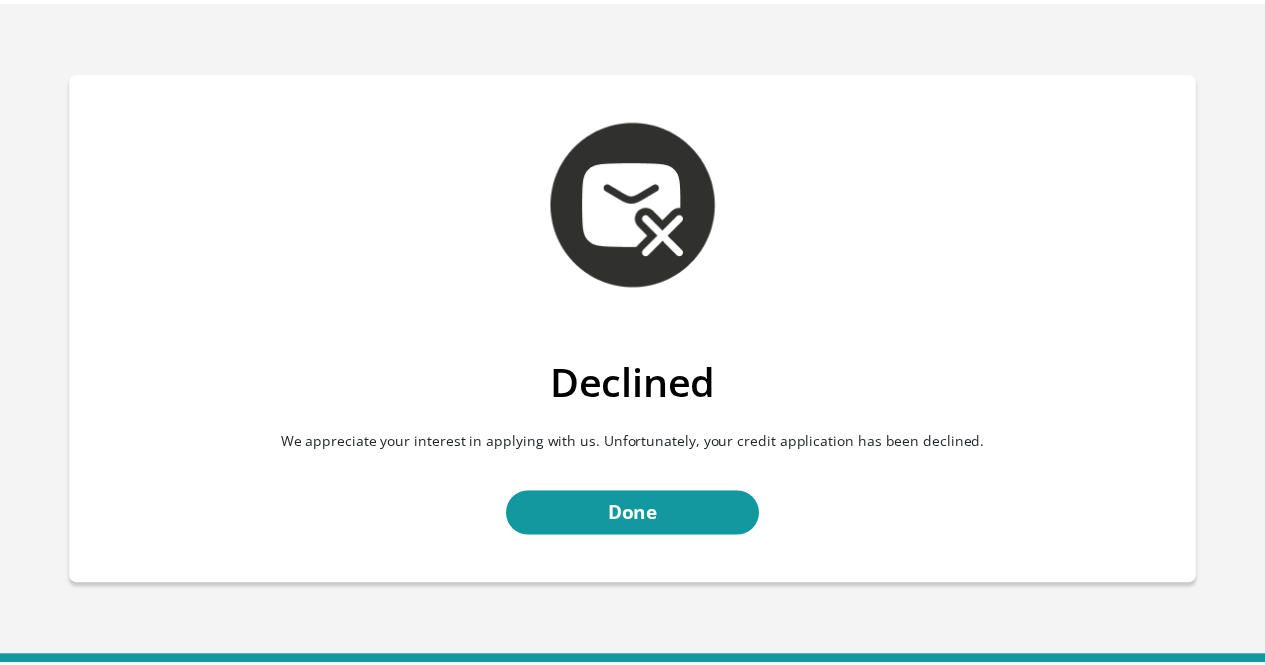 scroll, scrollTop: 0, scrollLeft: 0, axis: both 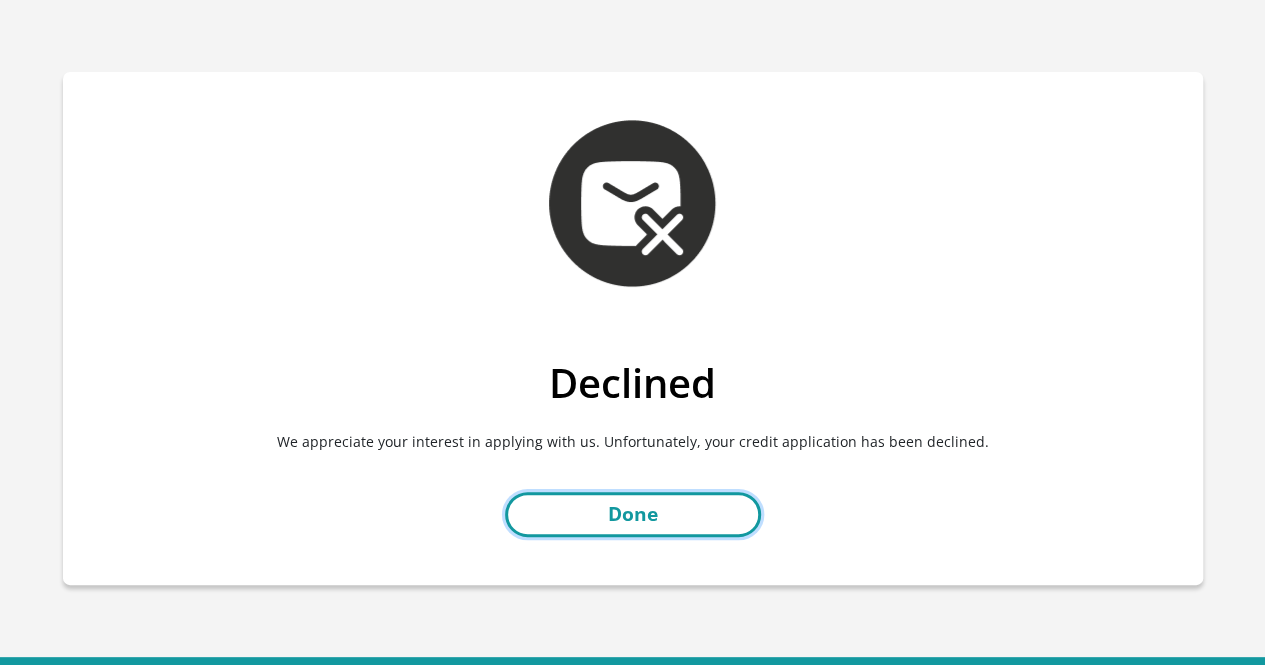 click on "Done" at bounding box center (633, 514) 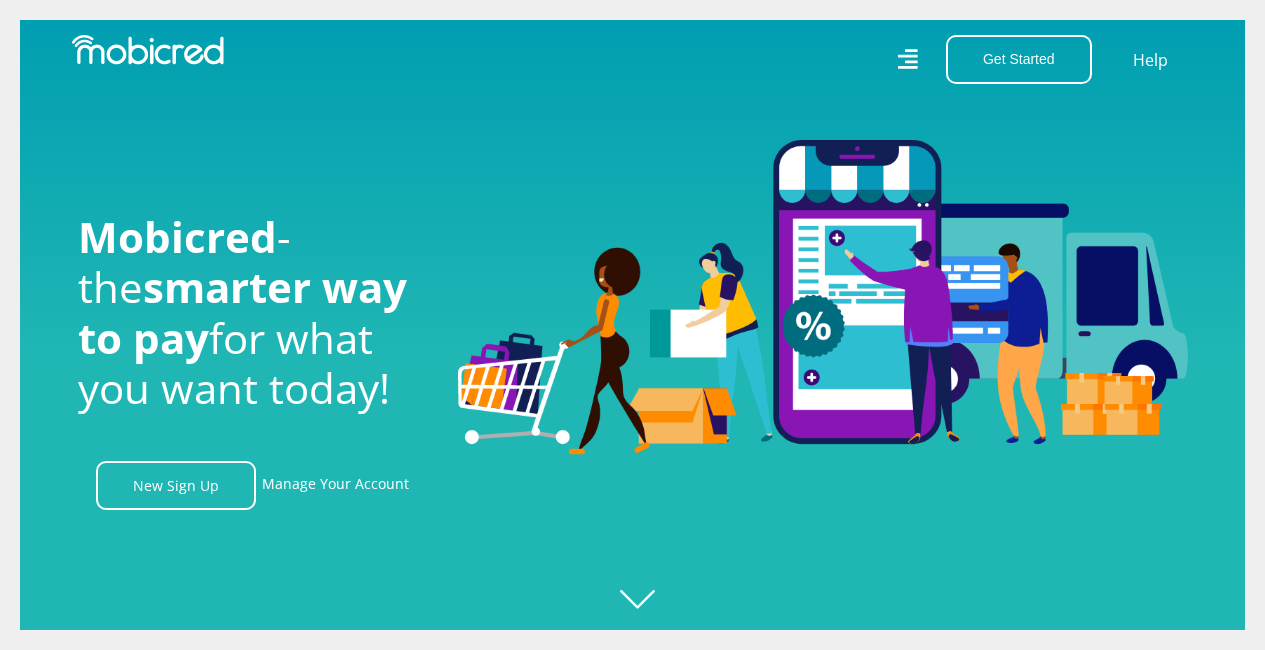 scroll, scrollTop: 0, scrollLeft: 0, axis: both 